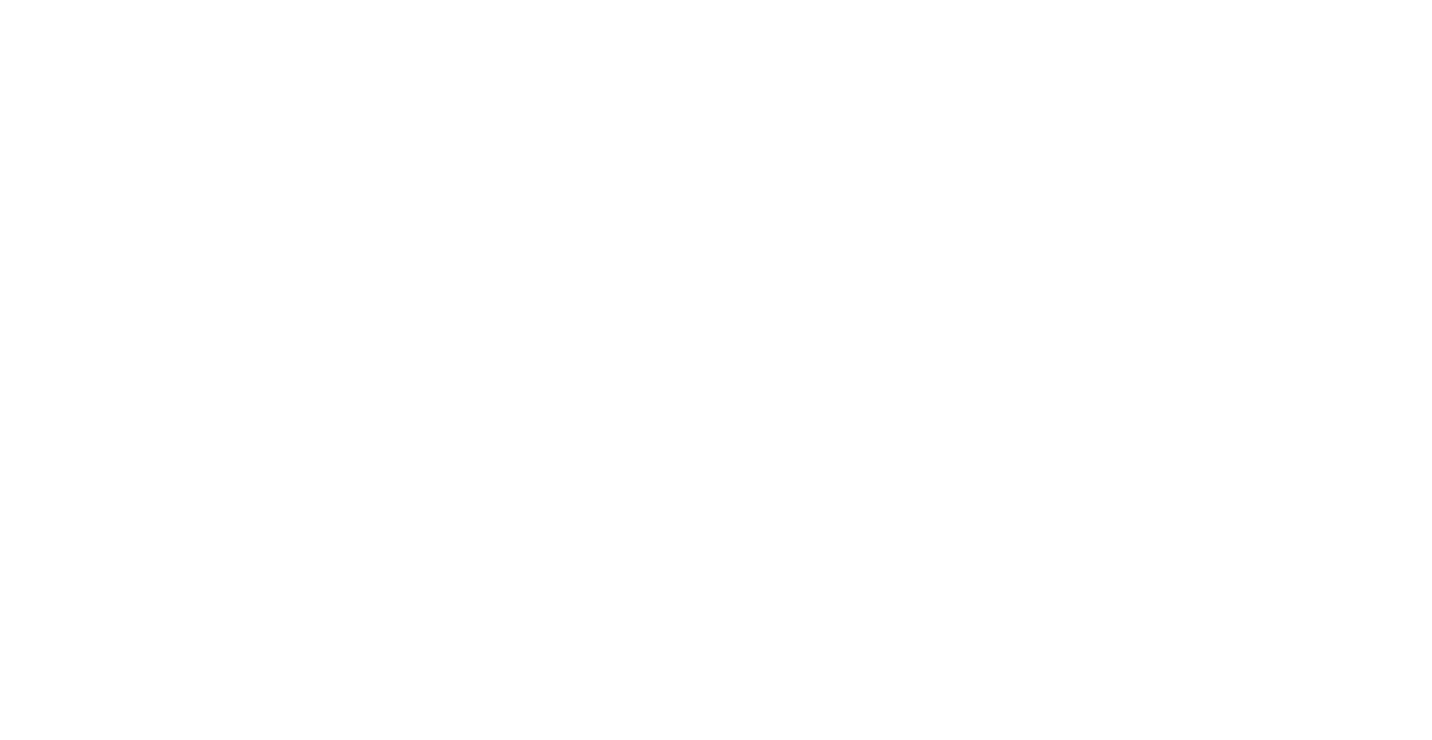 scroll, scrollTop: 0, scrollLeft: 0, axis: both 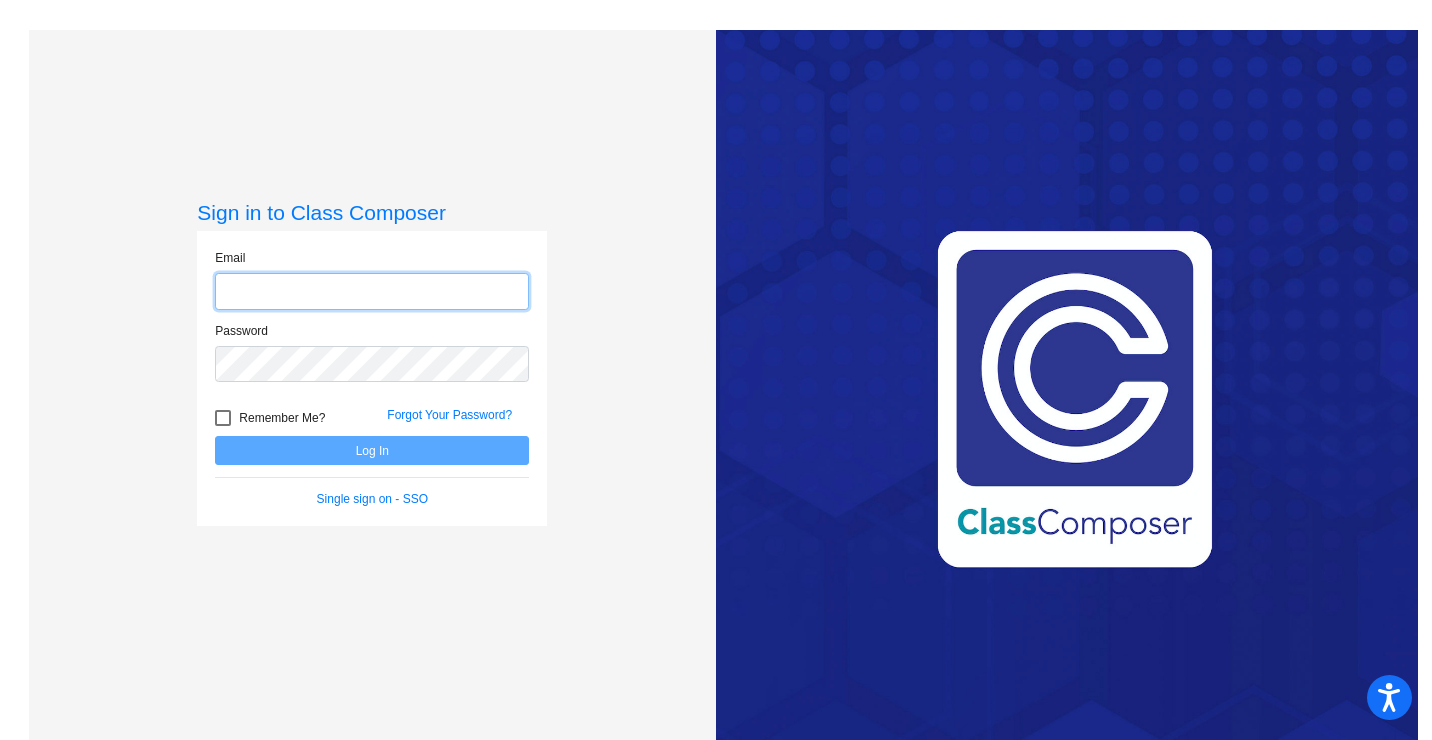 type on "[EMAIL_ADDRESS][DOMAIN_NAME]" 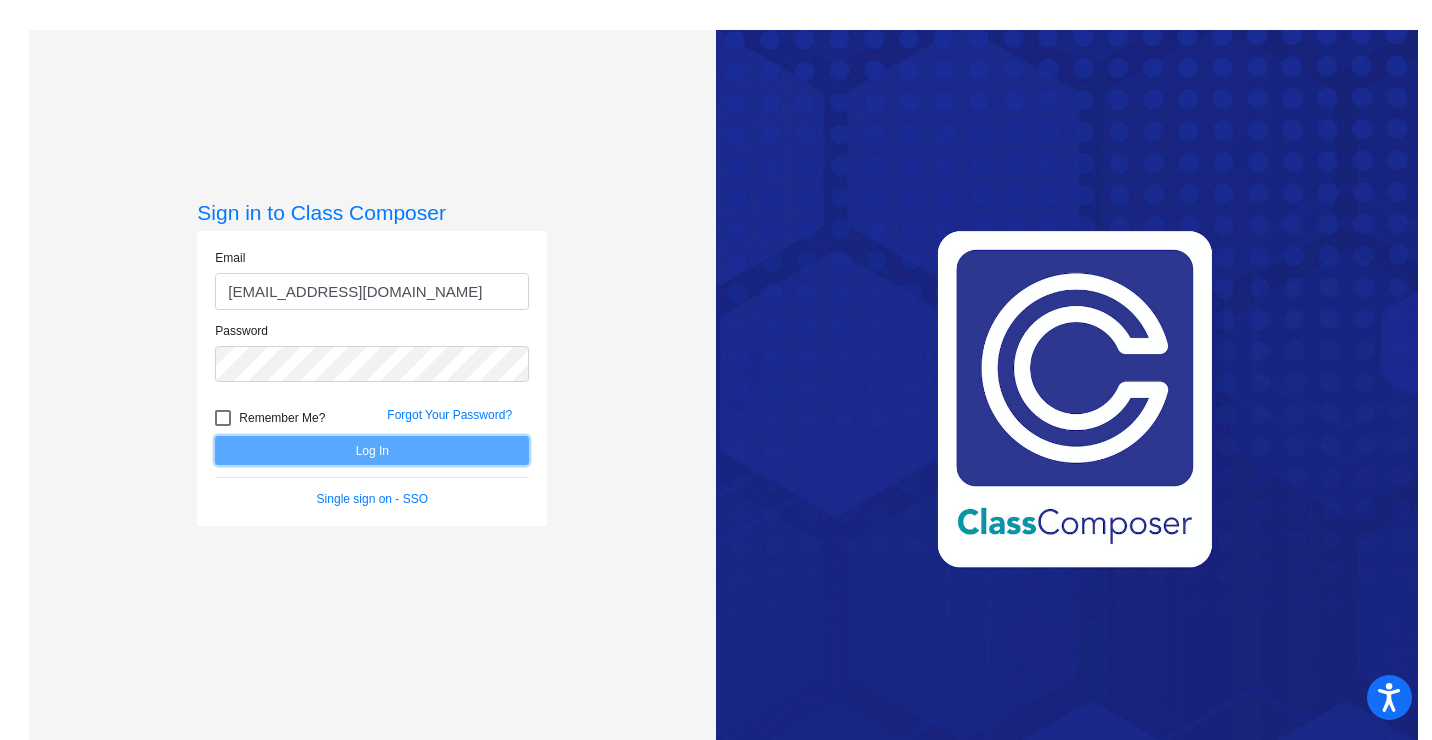 click on "Log In" 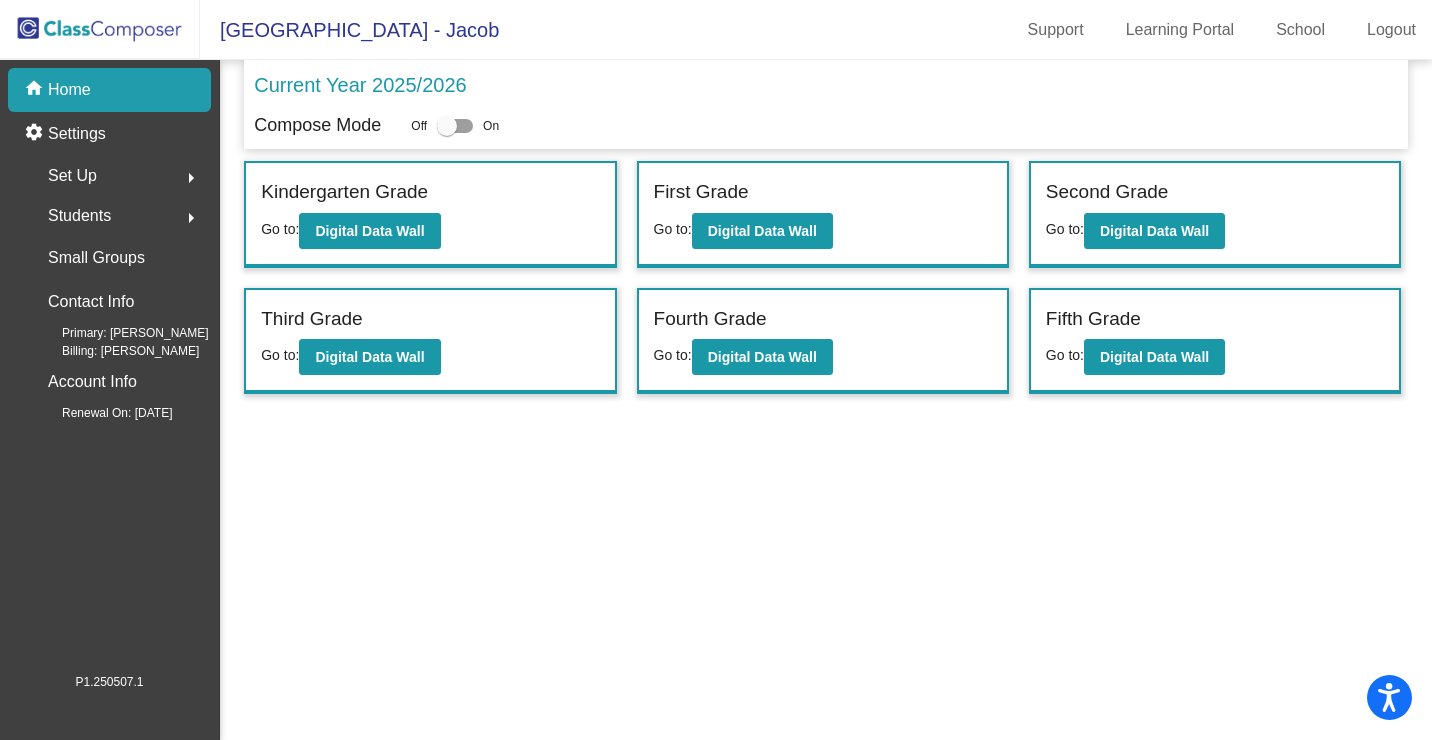 click on "Students" 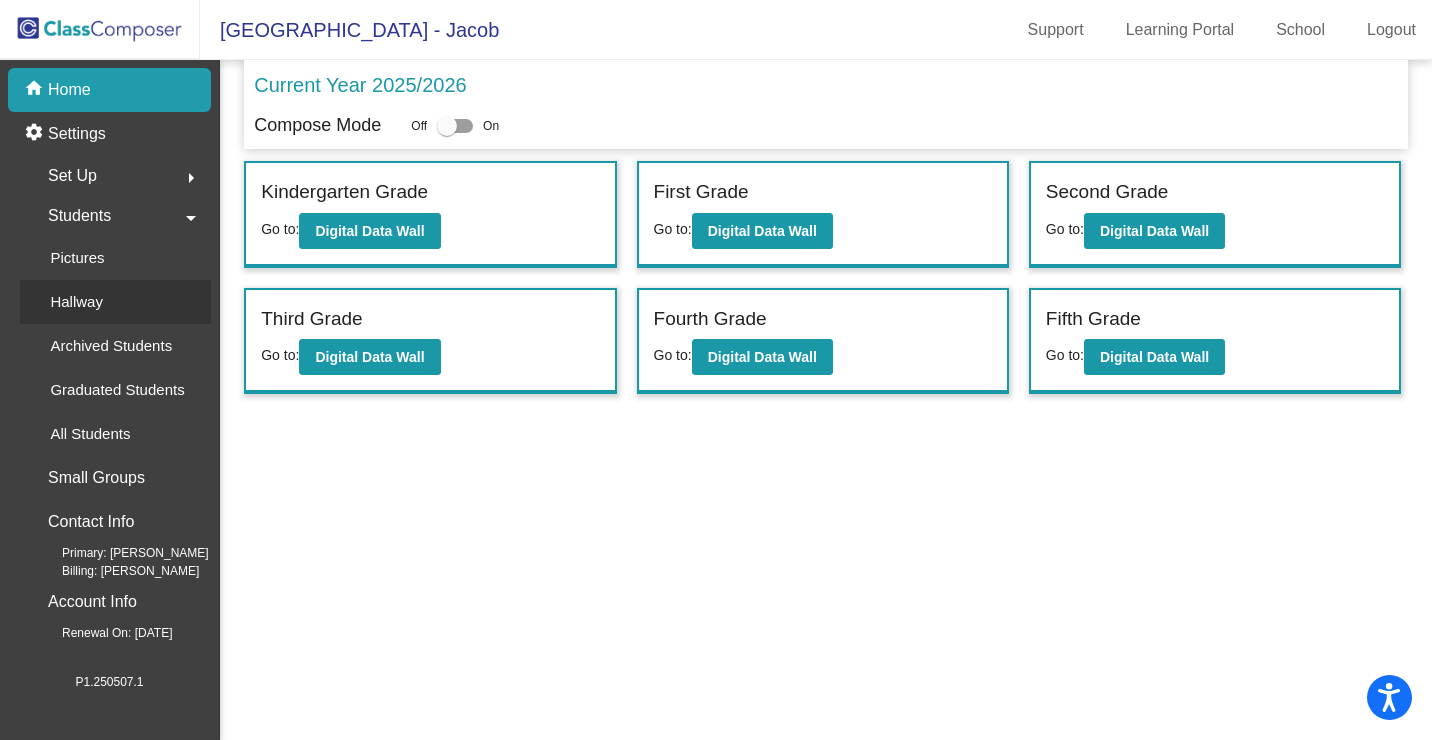 click on "Hallway" 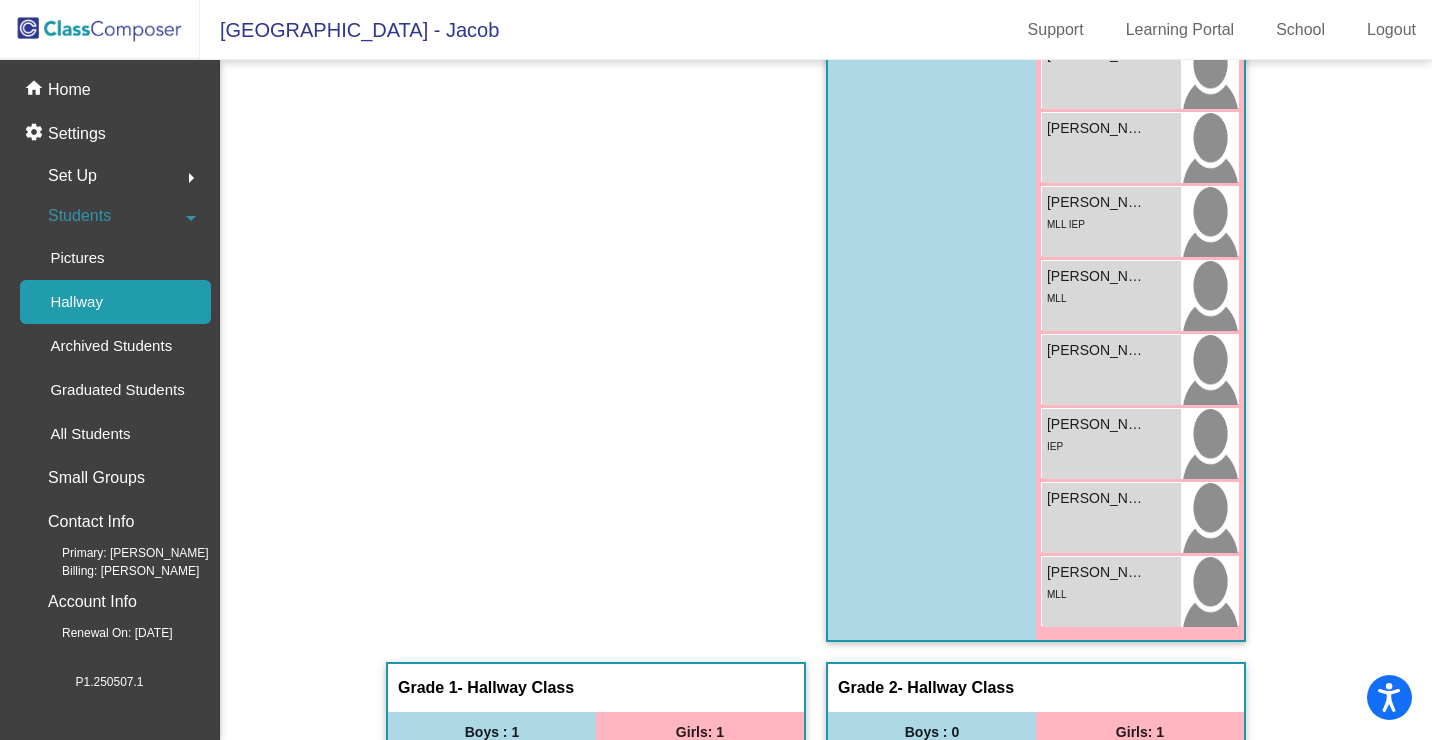 scroll, scrollTop: 1900, scrollLeft: 0, axis: vertical 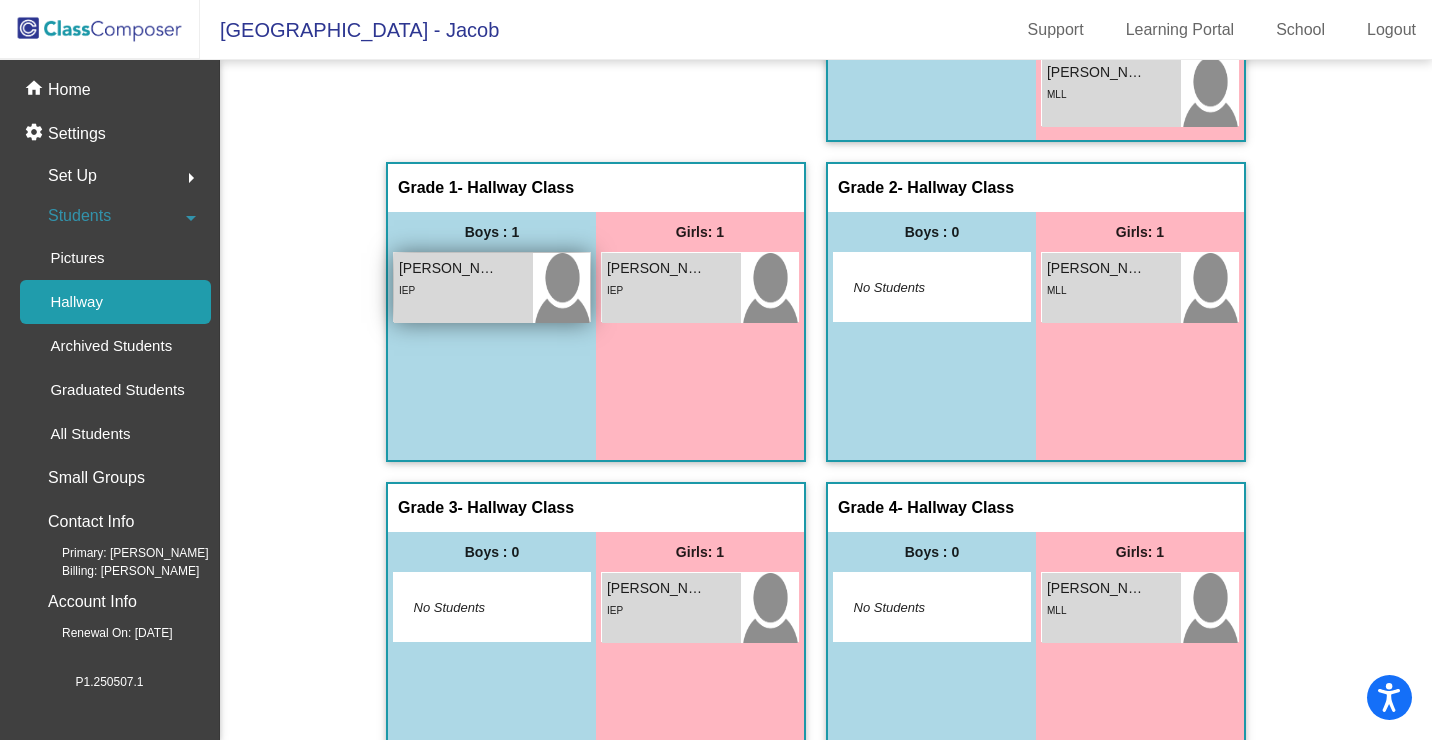 click on "IEP" at bounding box center [463, 289] 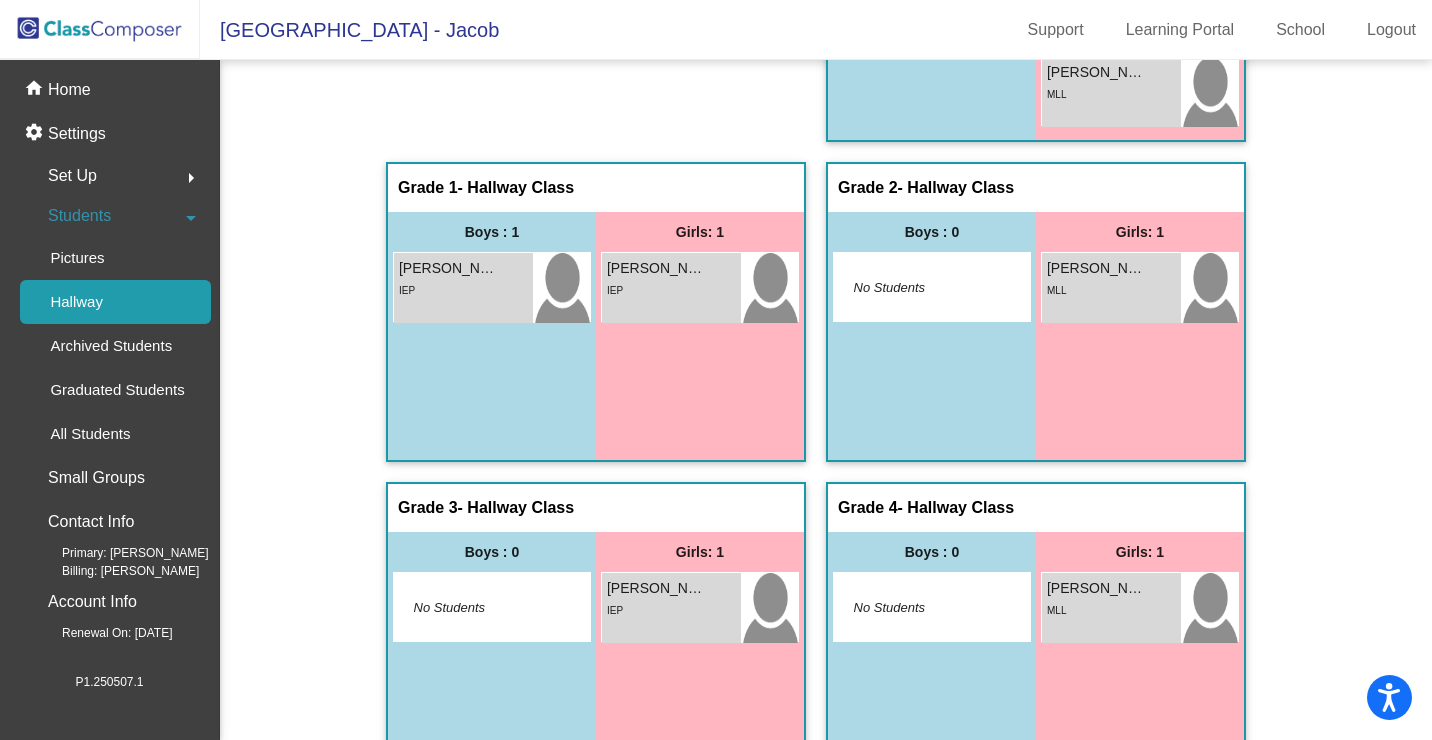 click on "Boys : 1" at bounding box center (492, -1740) 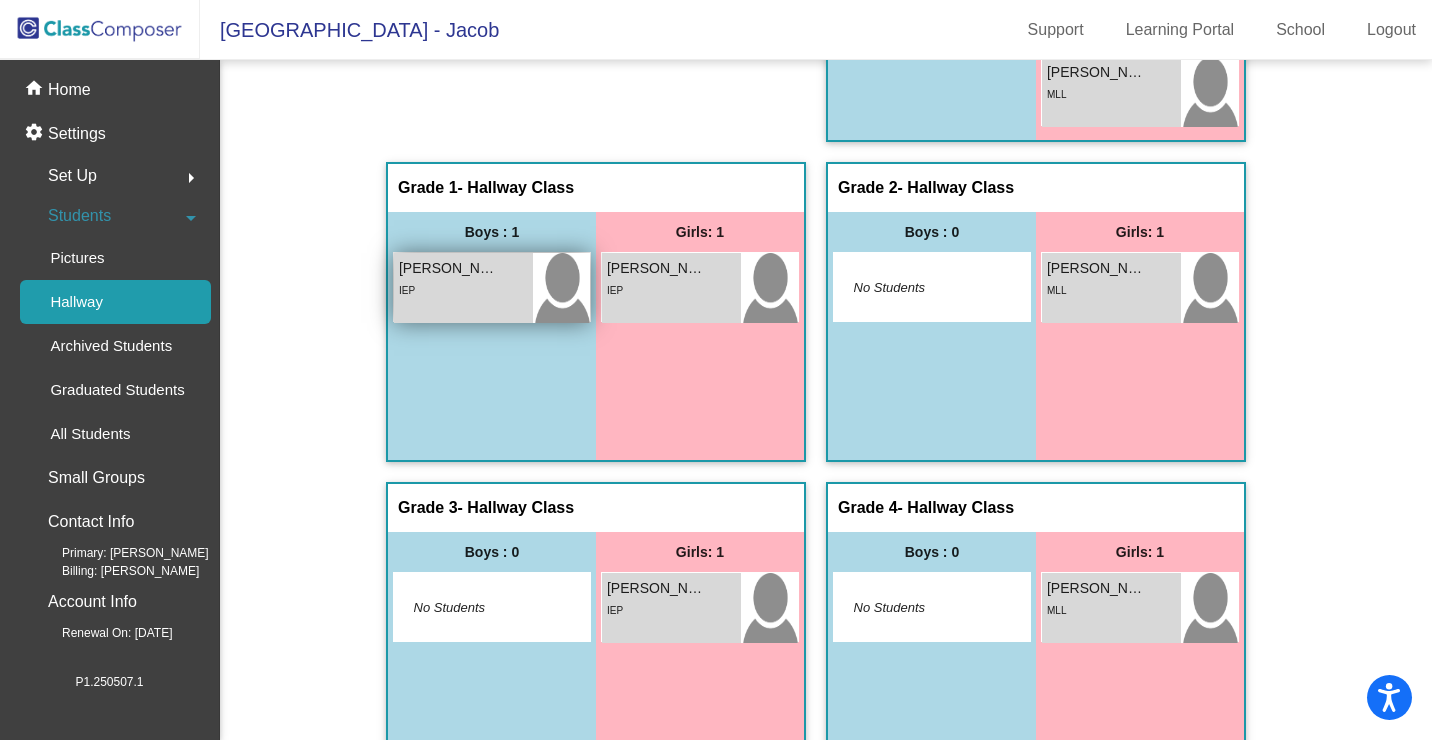 click on "[PERSON_NAME] lock do_not_disturb_alt IEP" at bounding box center [463, 288] 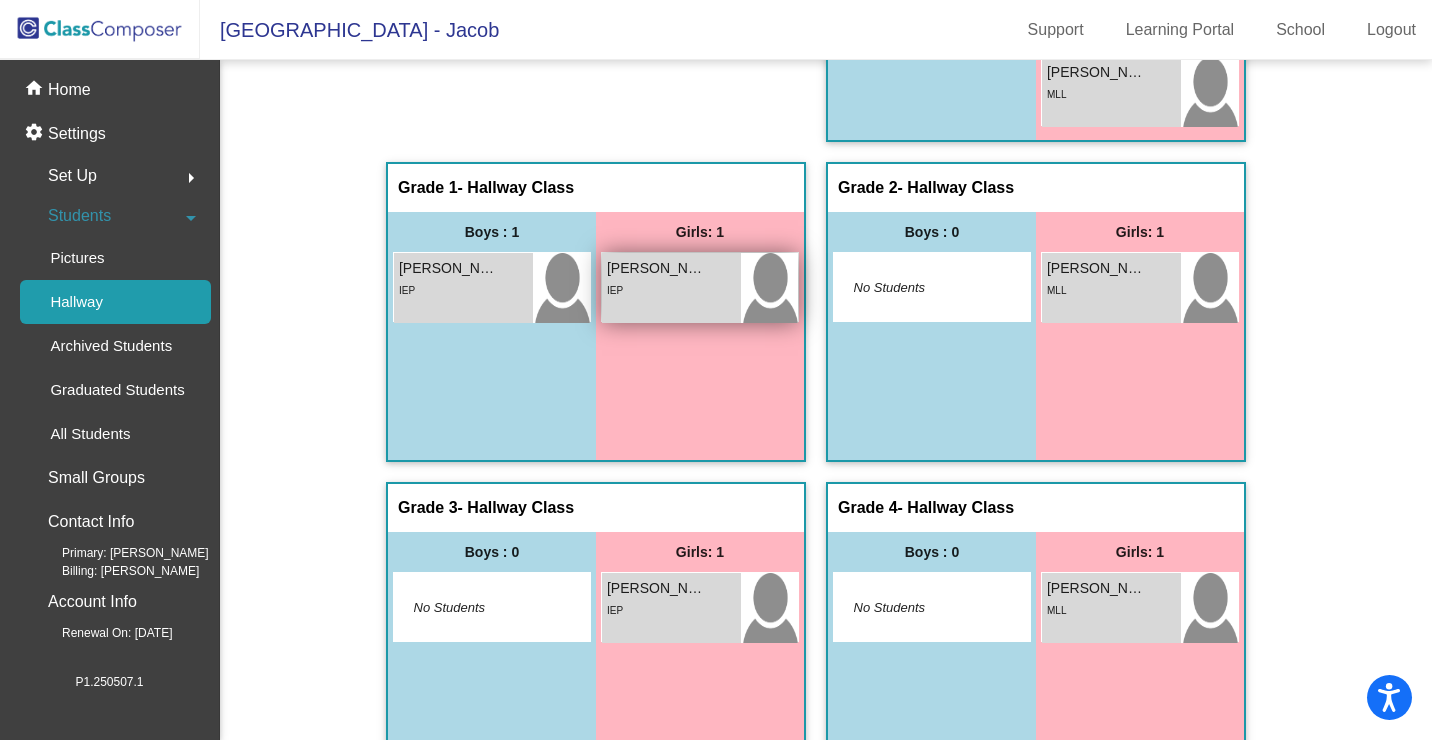 click on "IEP" at bounding box center (671, 289) 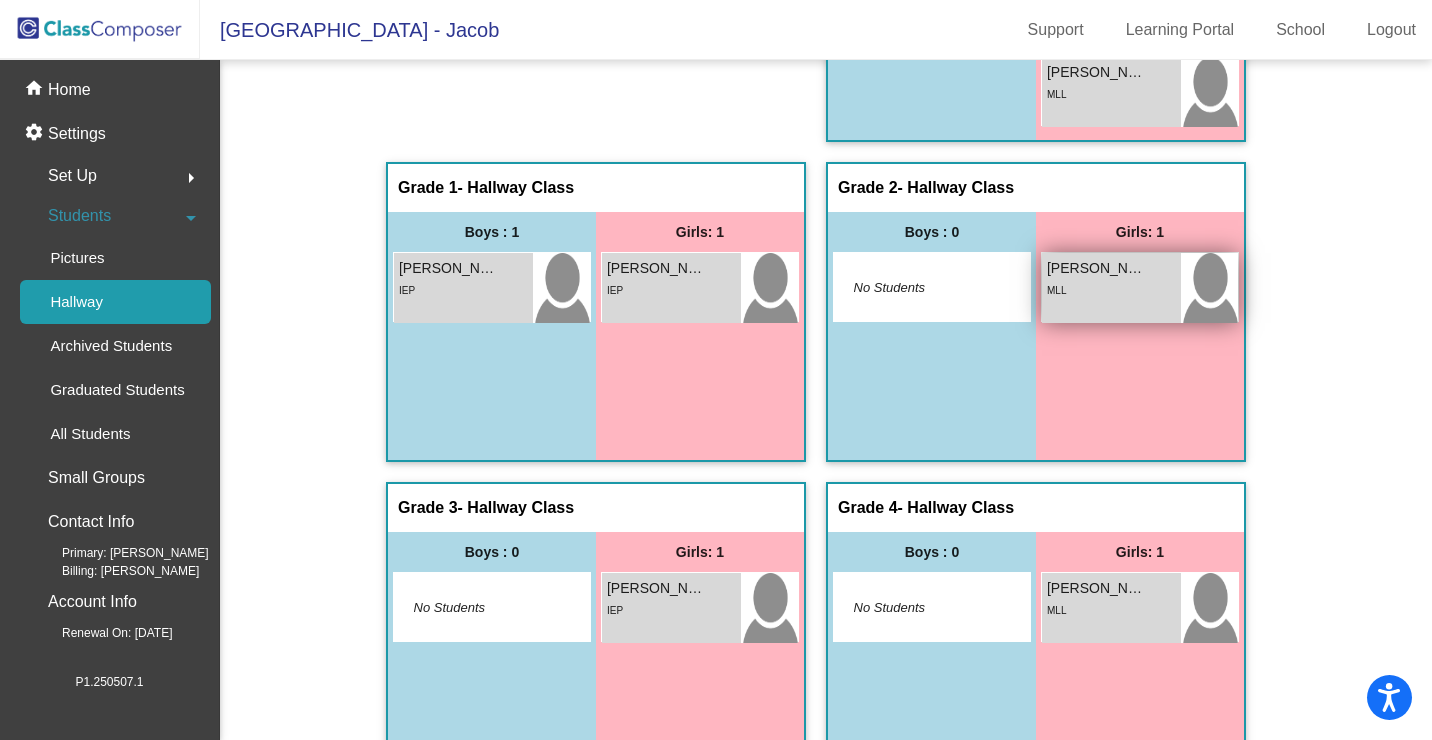 click on "MLL" at bounding box center [1111, 289] 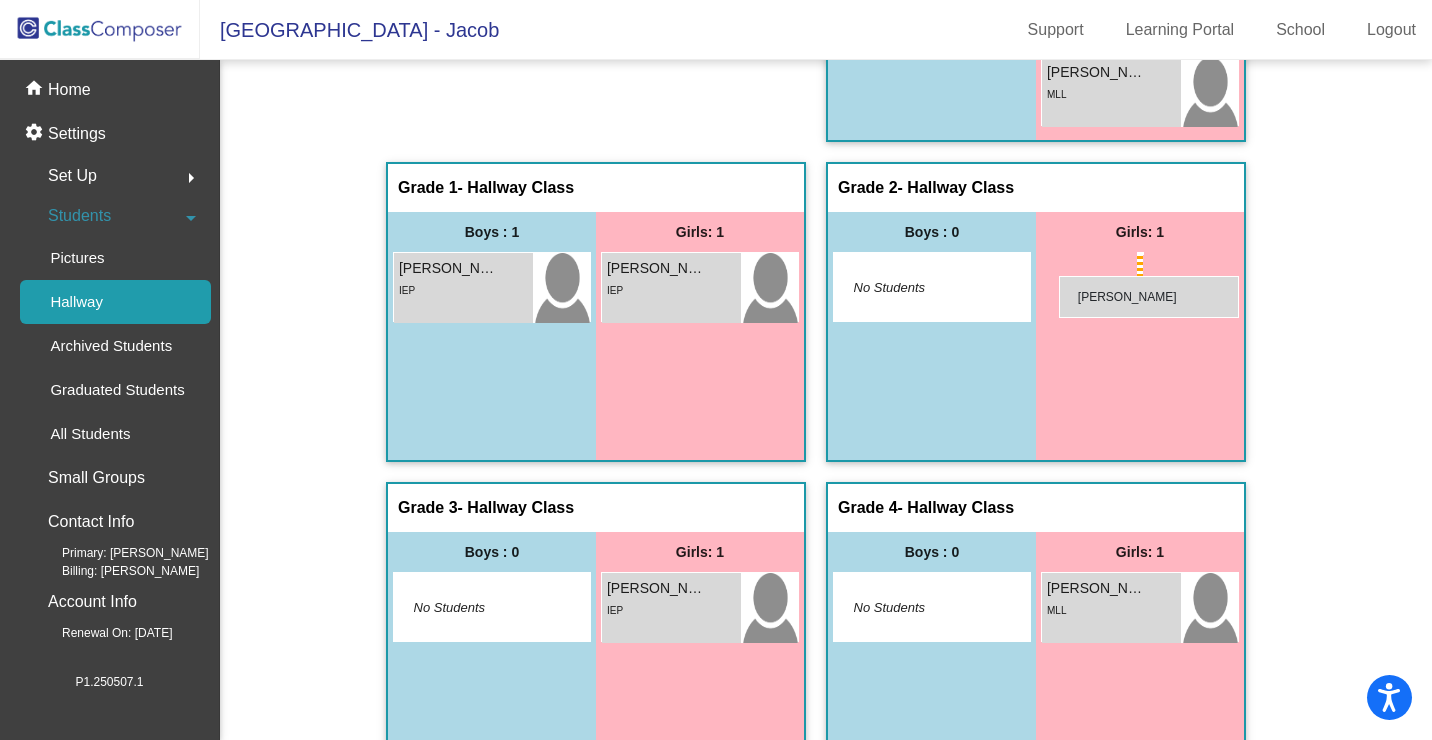 drag, startPoint x: 1084, startPoint y: 300, endPoint x: 1059, endPoint y: 276, distance: 34.655445 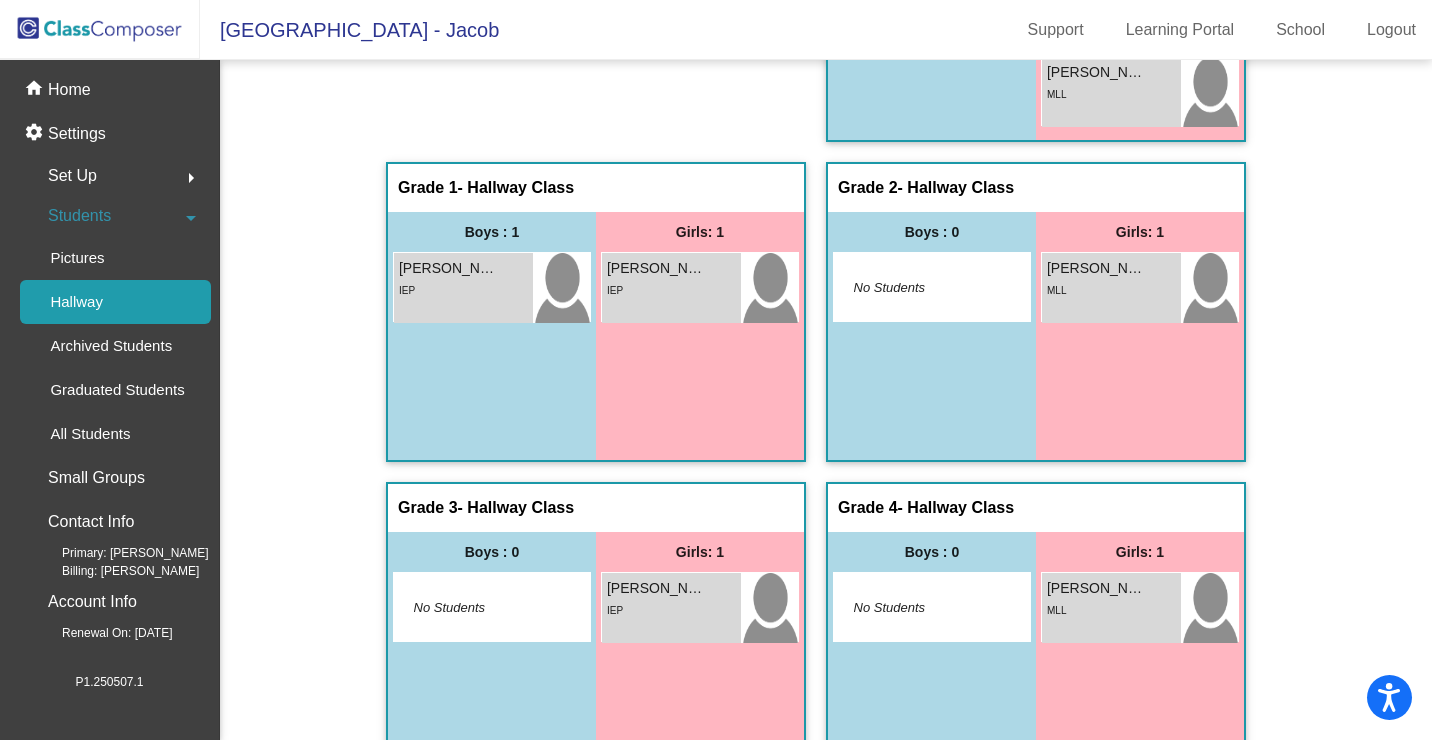 scroll, scrollTop: 2282, scrollLeft: 0, axis: vertical 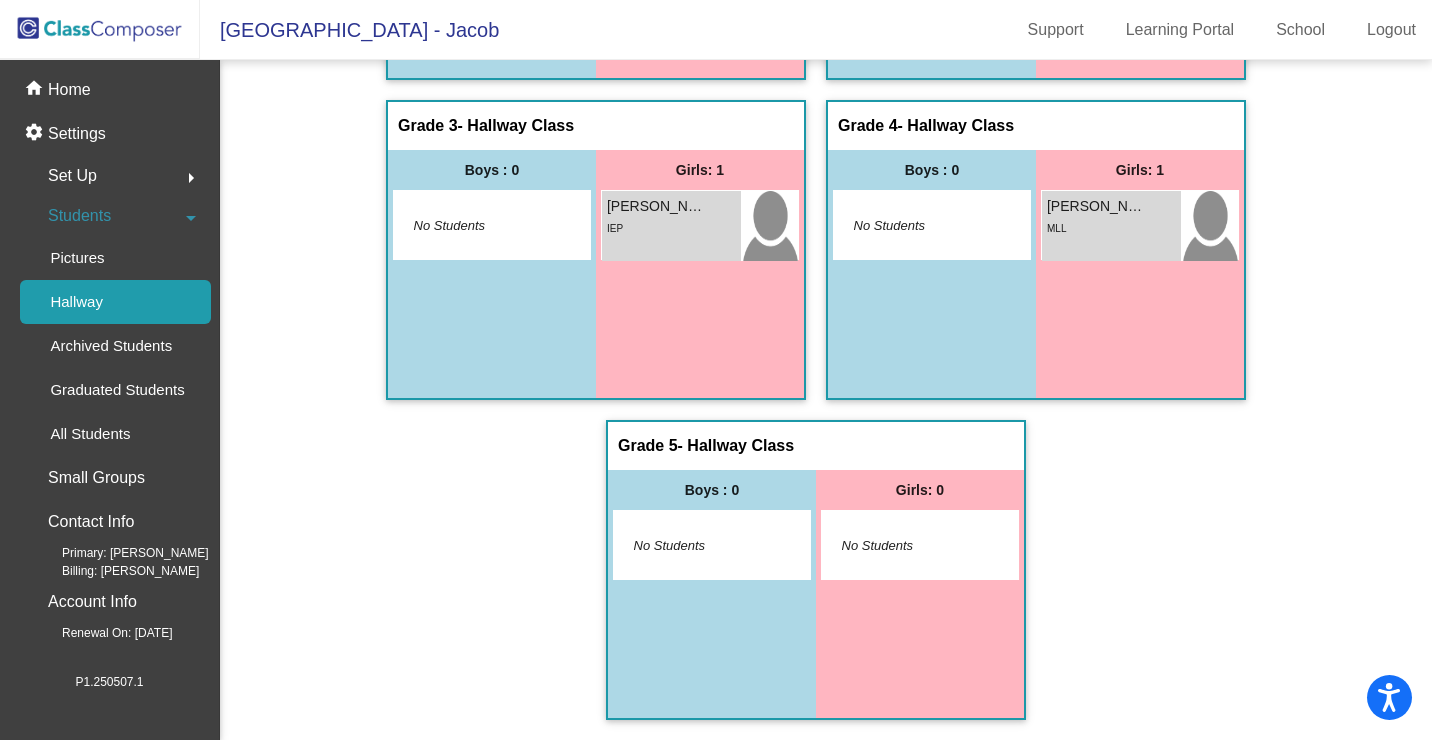 drag, startPoint x: 651, startPoint y: 224, endPoint x: 606, endPoint y: 320, distance: 106.02358 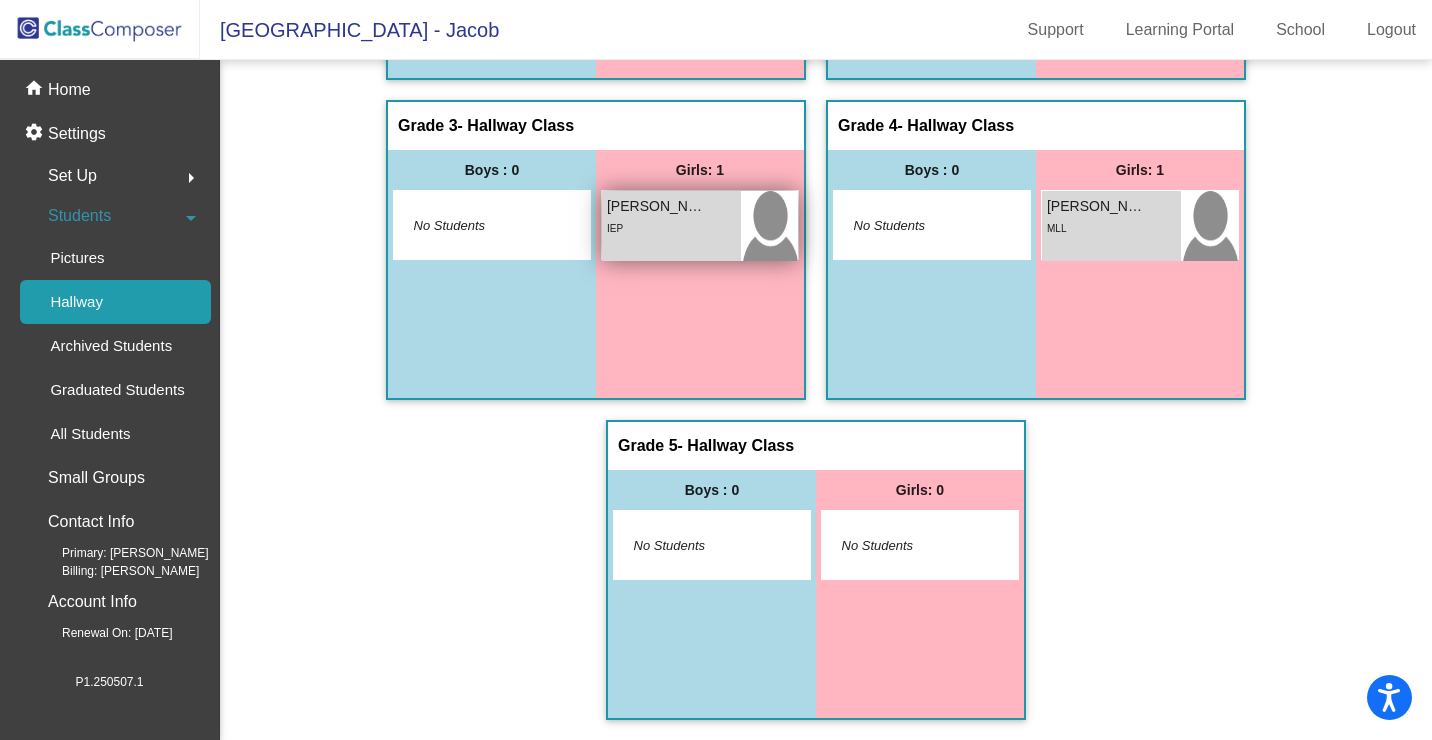 click on "[PERSON_NAME]" at bounding box center (657, 206) 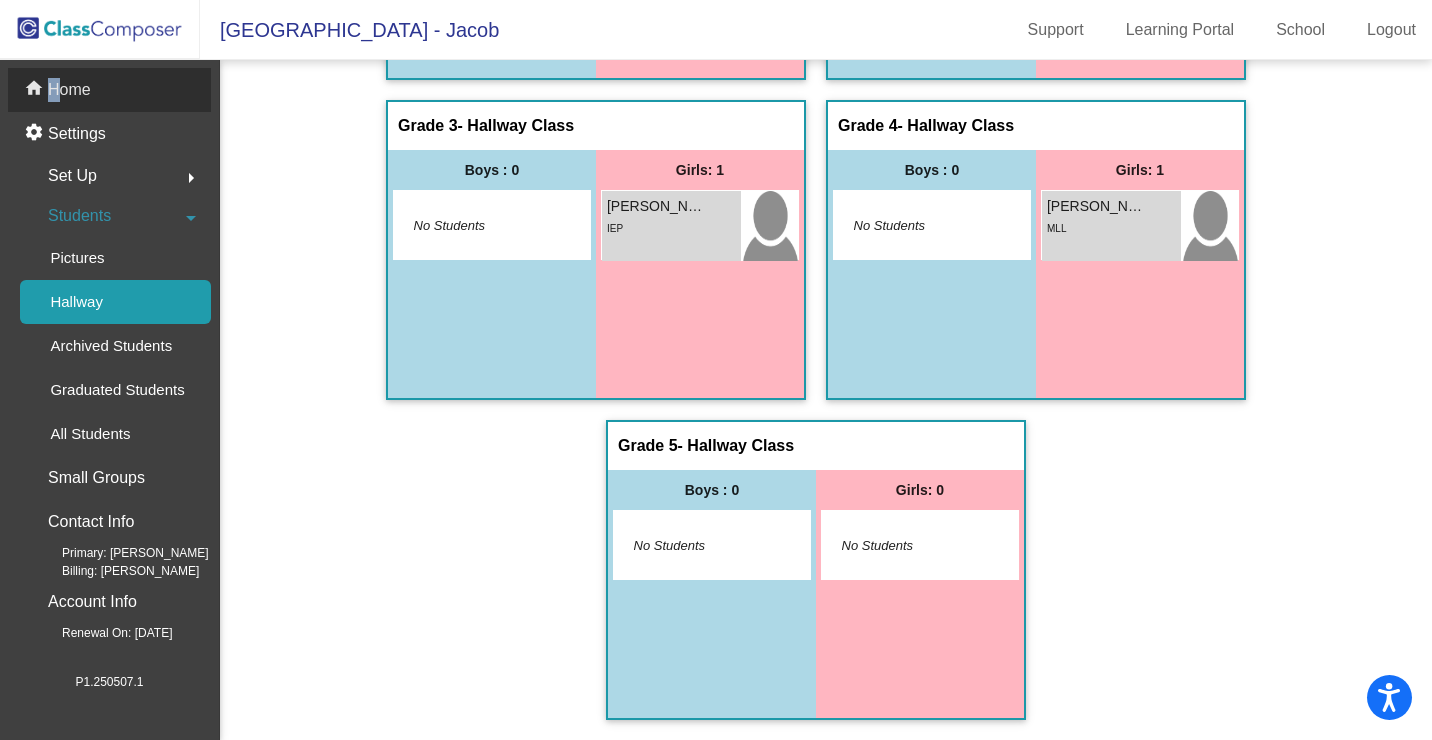 click on "home Home" 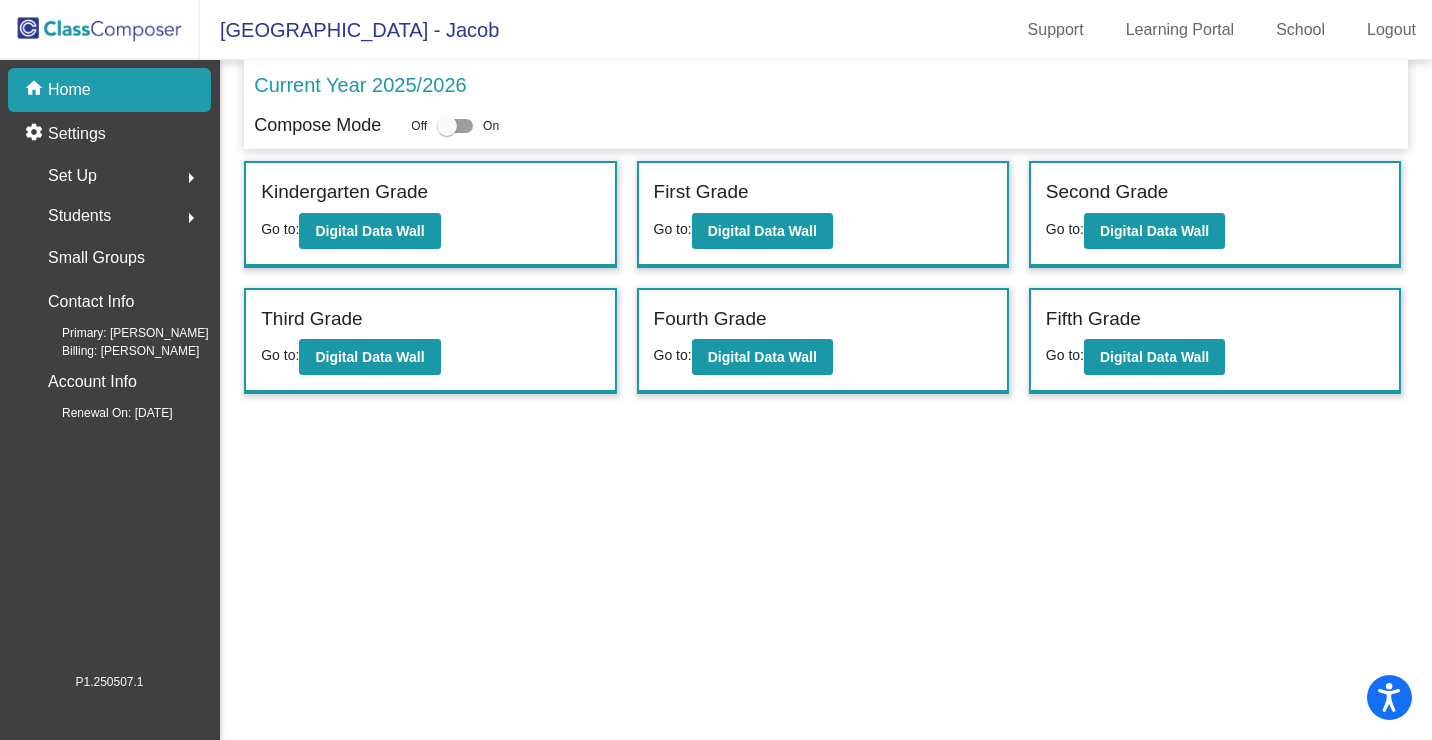 drag, startPoint x: 56, startPoint y: 78, endPoint x: 95, endPoint y: 213, distance: 140.52046 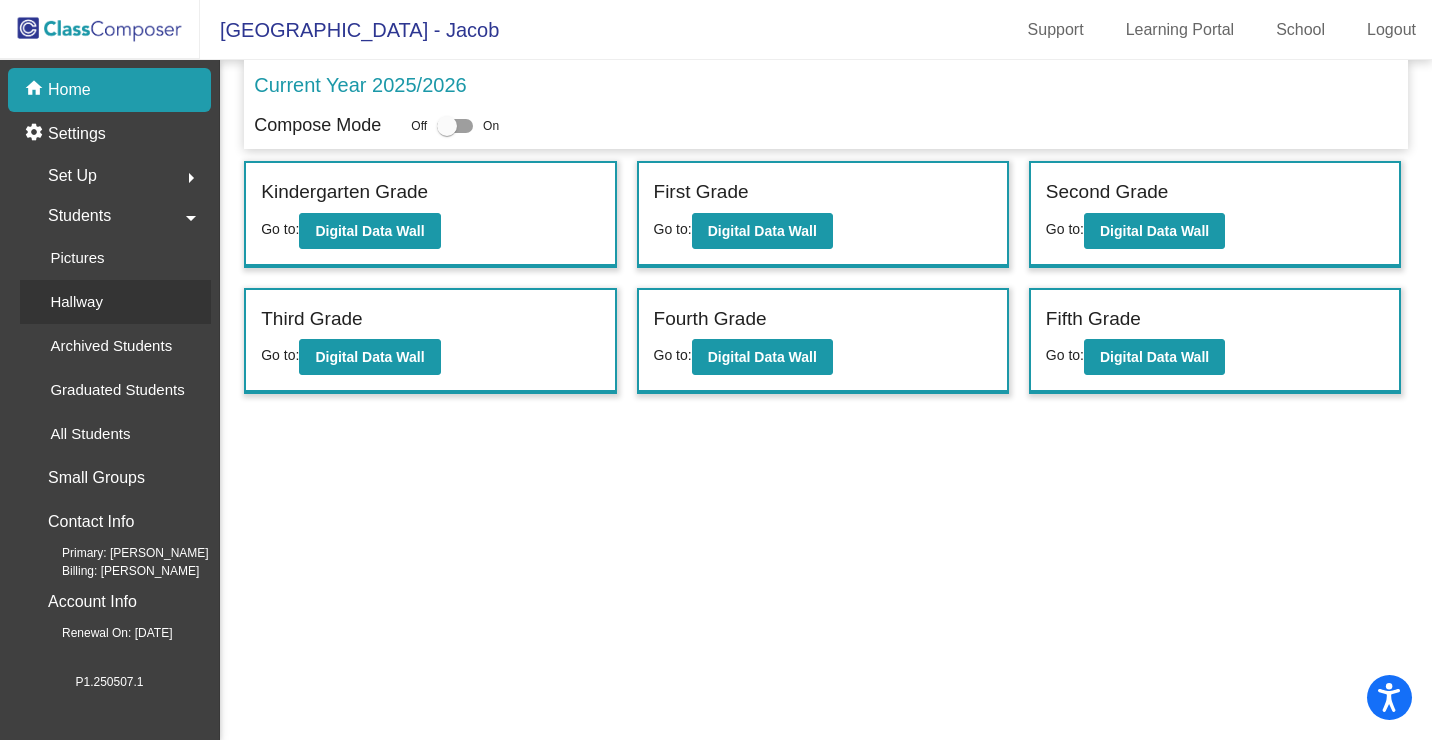 click on "Hallway" 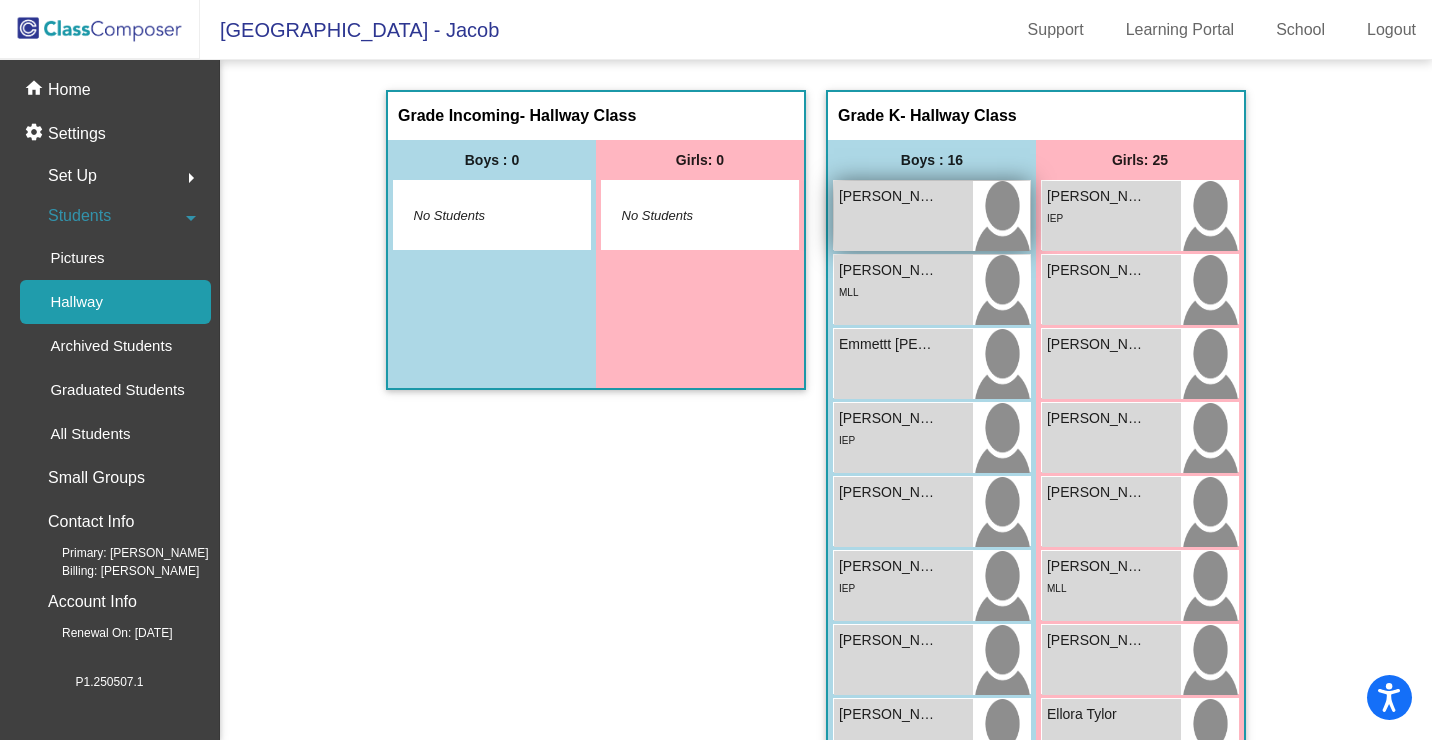 click on "Baylin Rai lock do_not_disturb_alt" at bounding box center (903, 216) 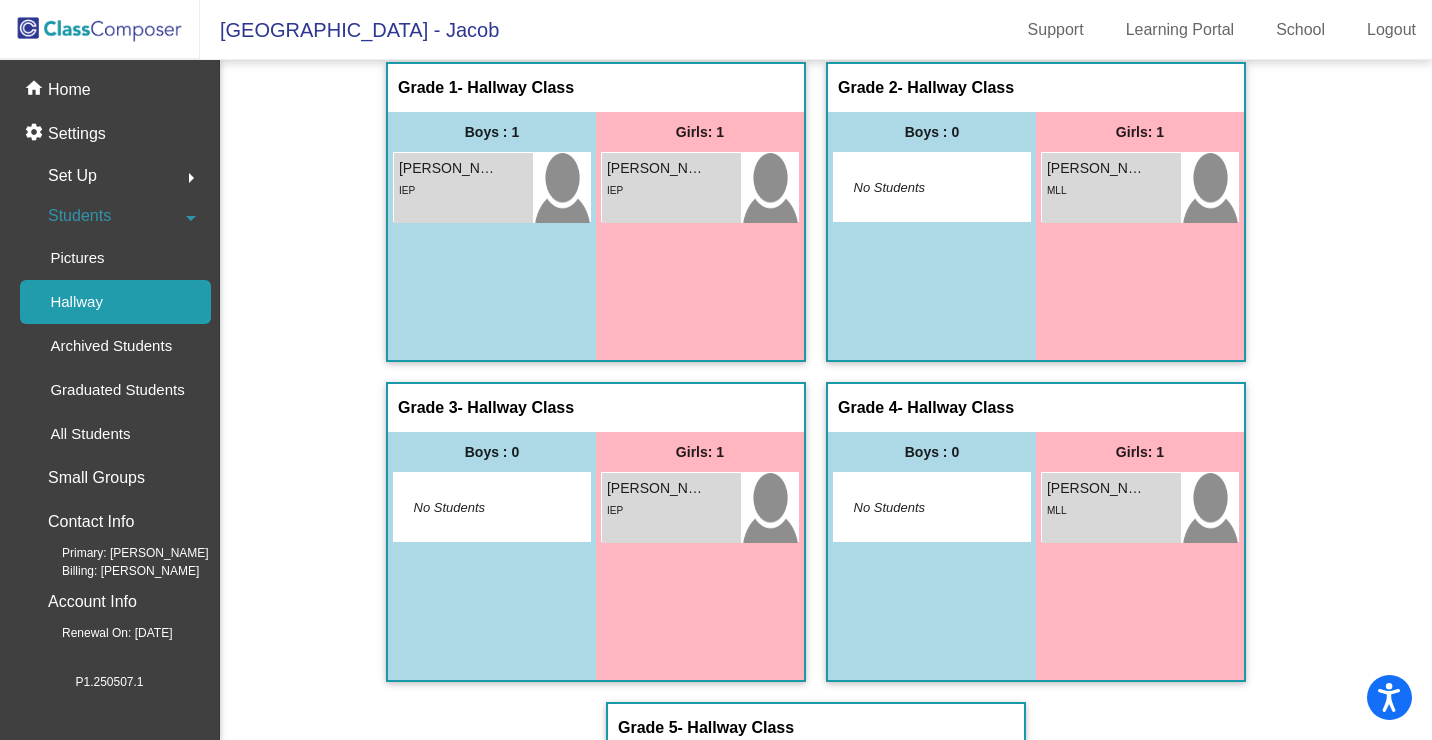 scroll, scrollTop: 1900, scrollLeft: 0, axis: vertical 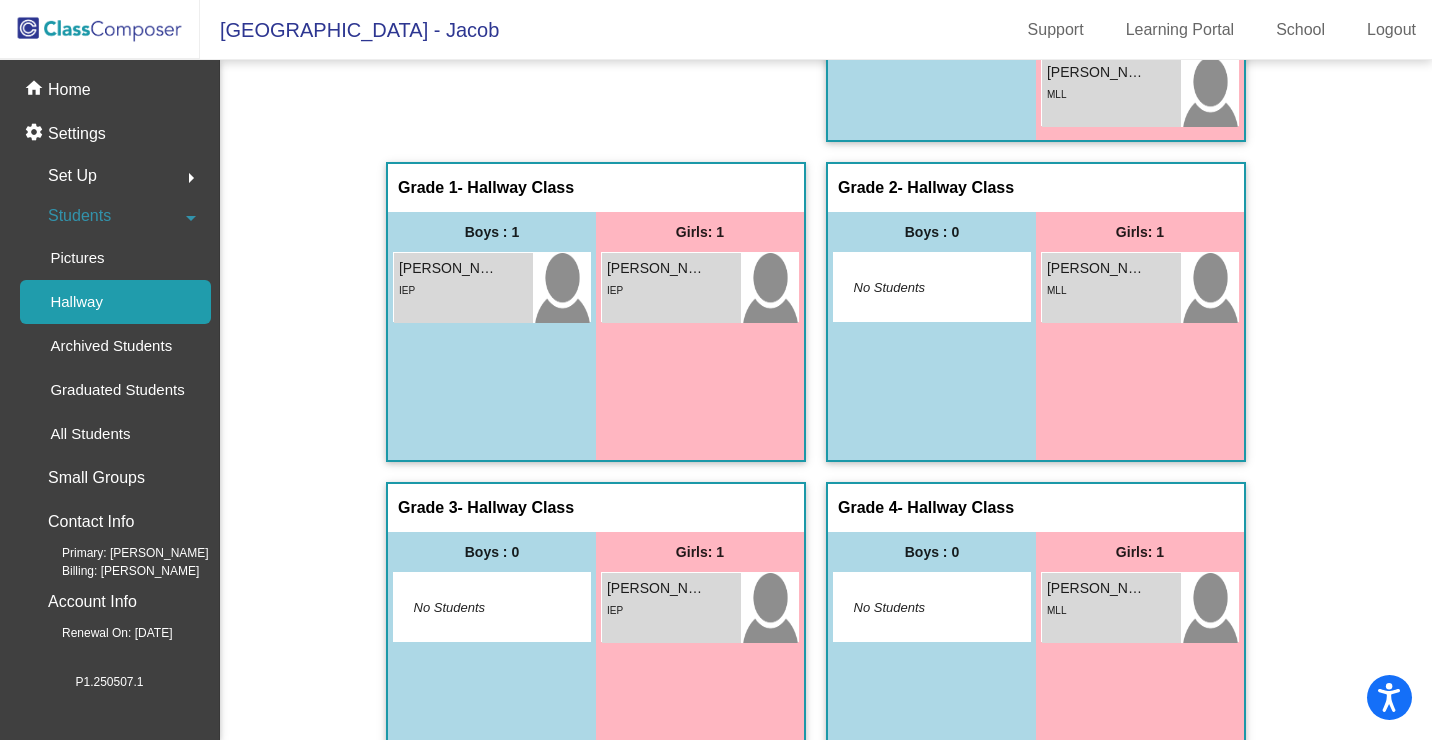 drag, startPoint x: 1067, startPoint y: 273, endPoint x: 1019, endPoint y: 311, distance: 61.220913 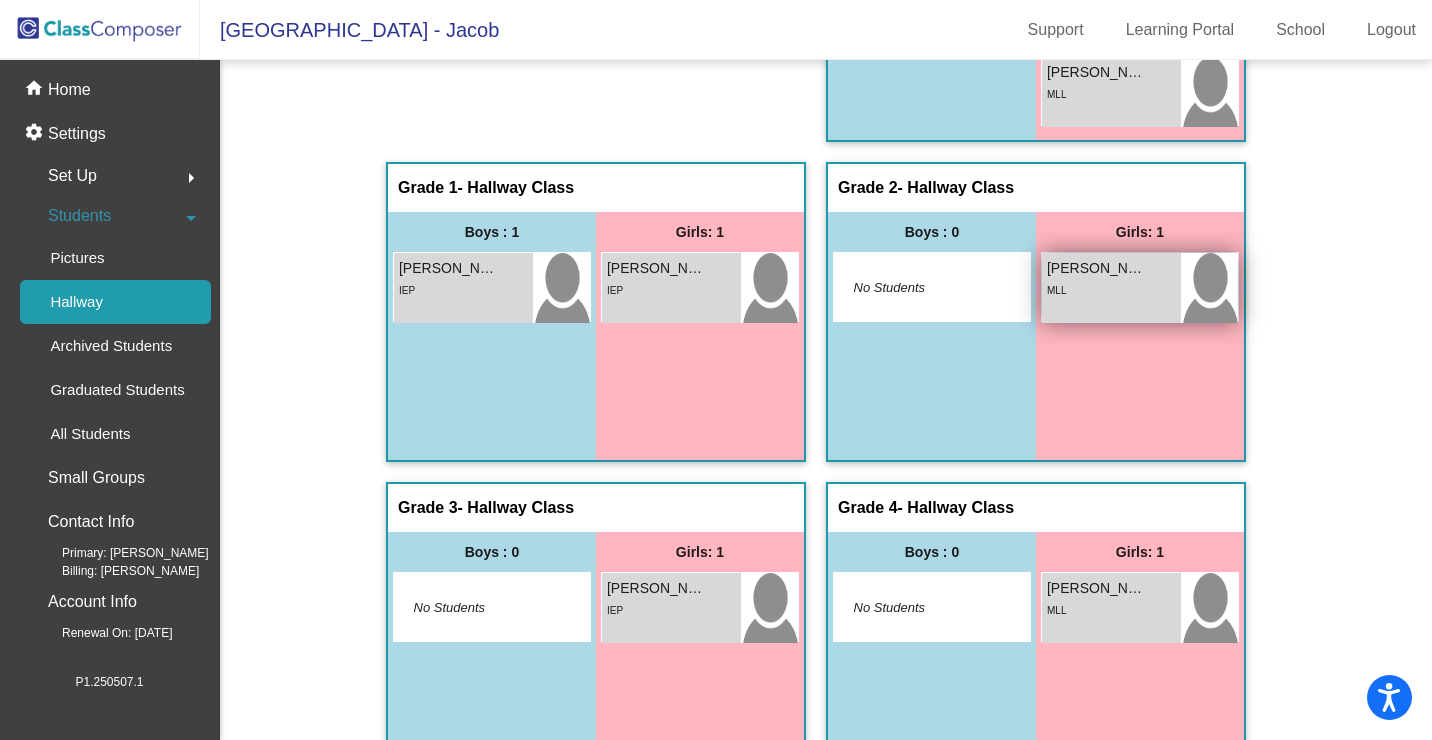 click at bounding box center [1209, 288] 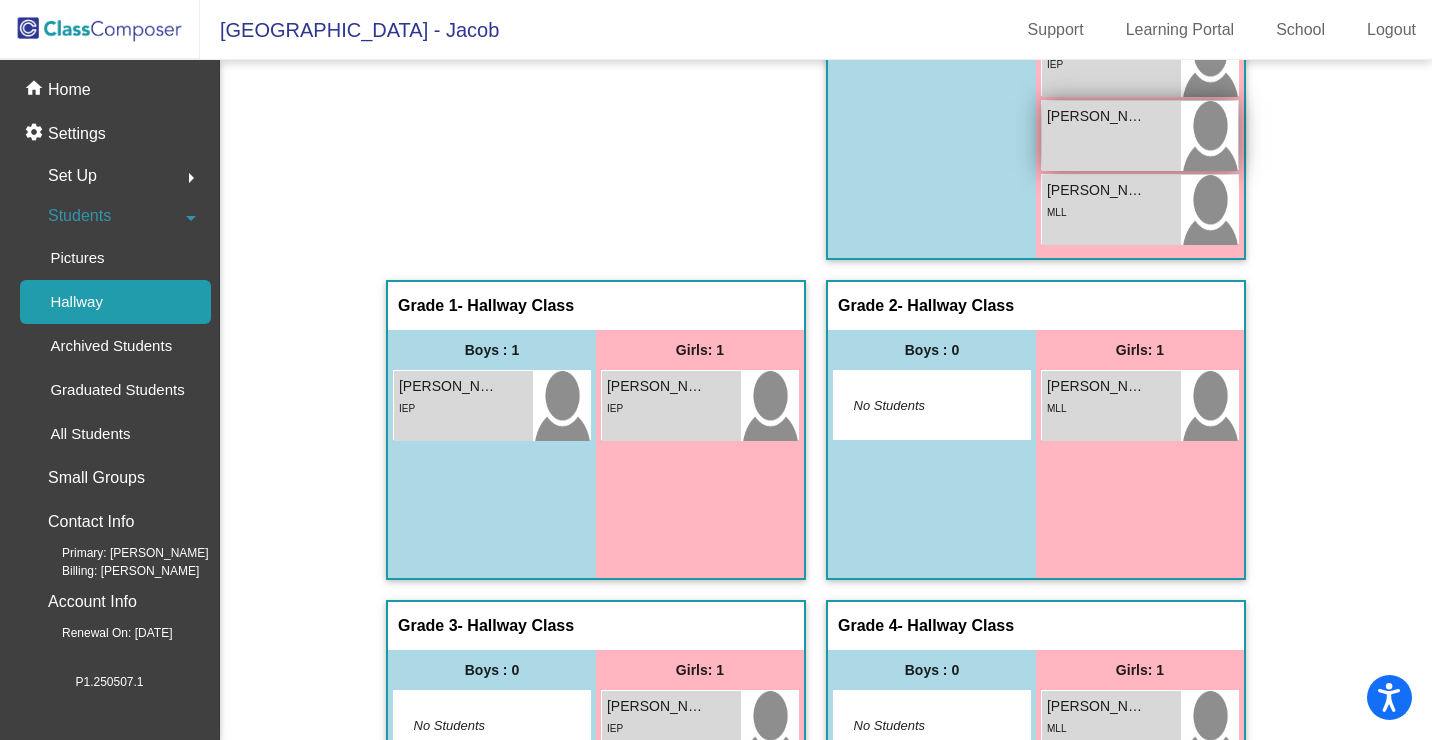scroll, scrollTop: 1482, scrollLeft: 0, axis: vertical 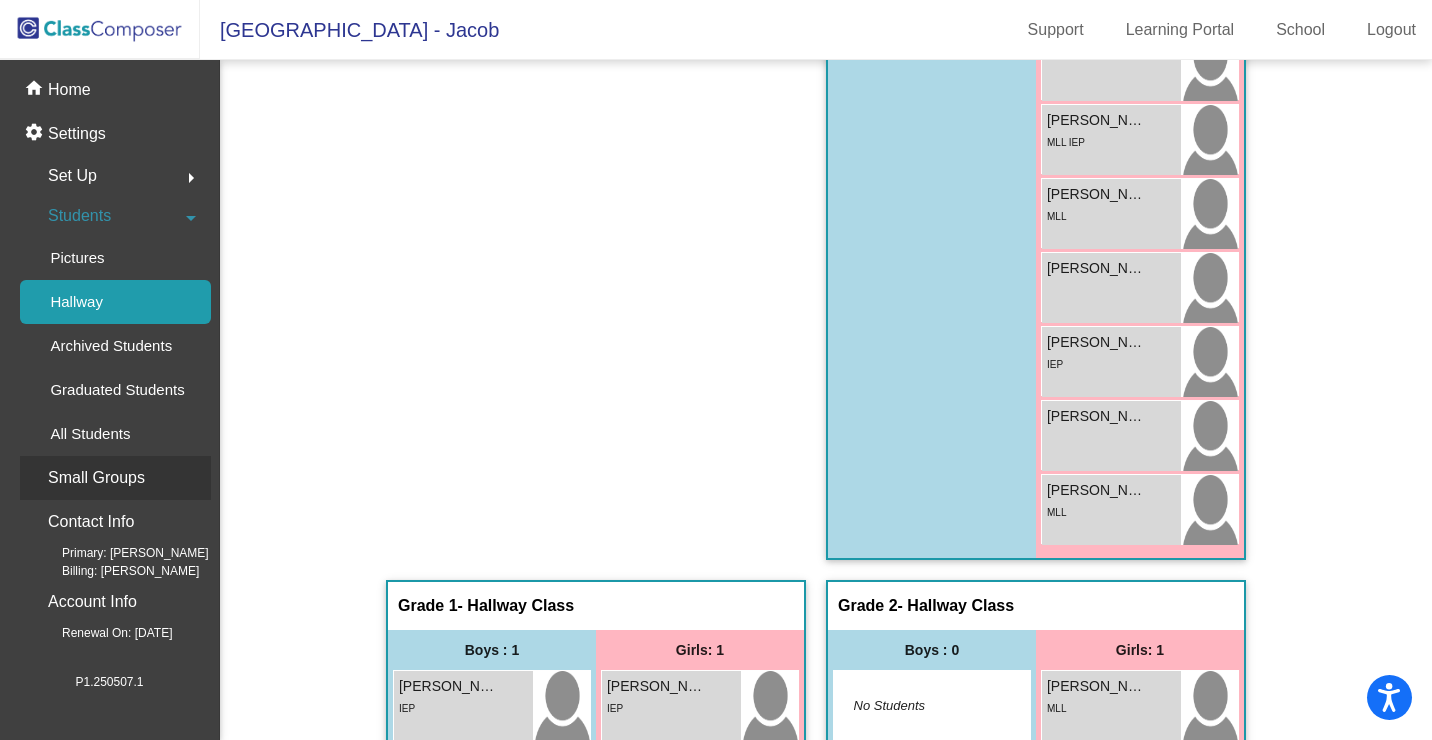 click on "Small Groups" 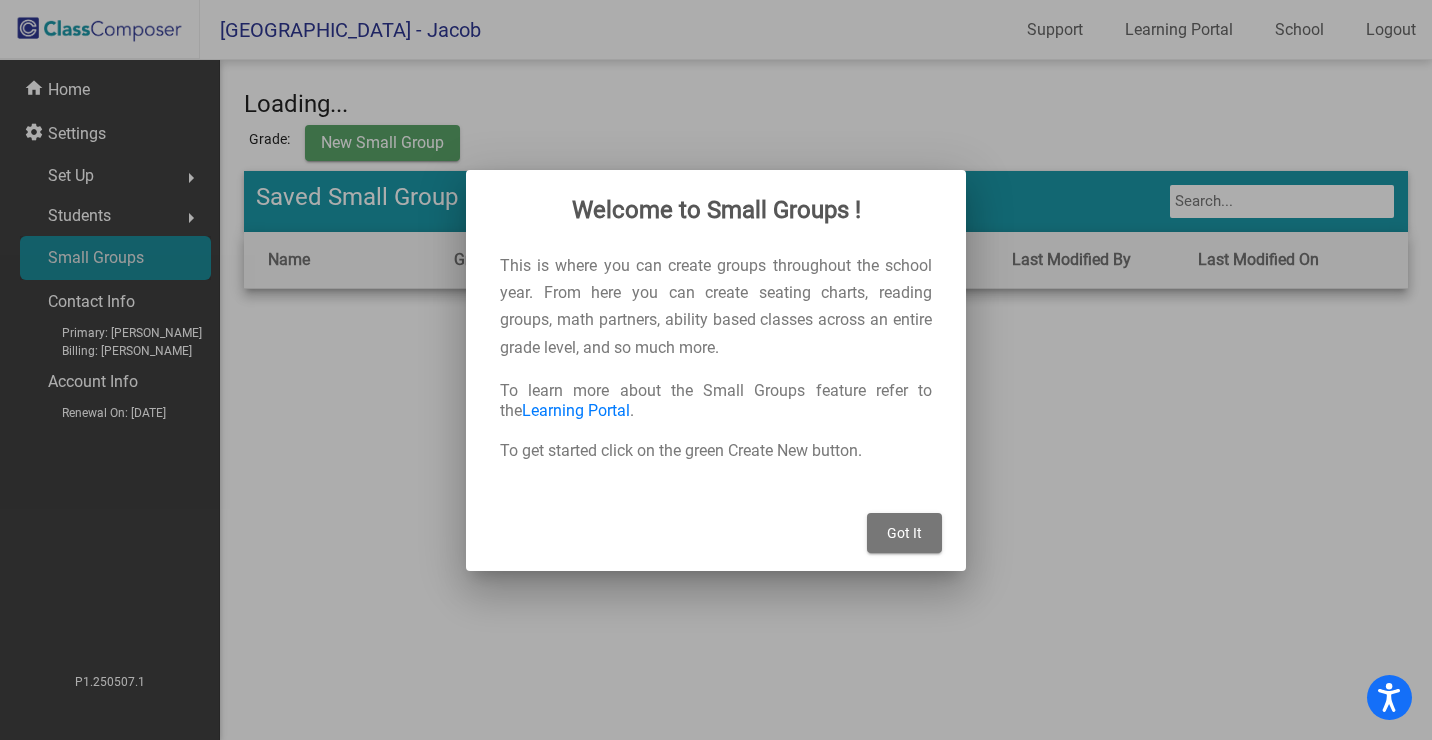 scroll, scrollTop: 0, scrollLeft: 0, axis: both 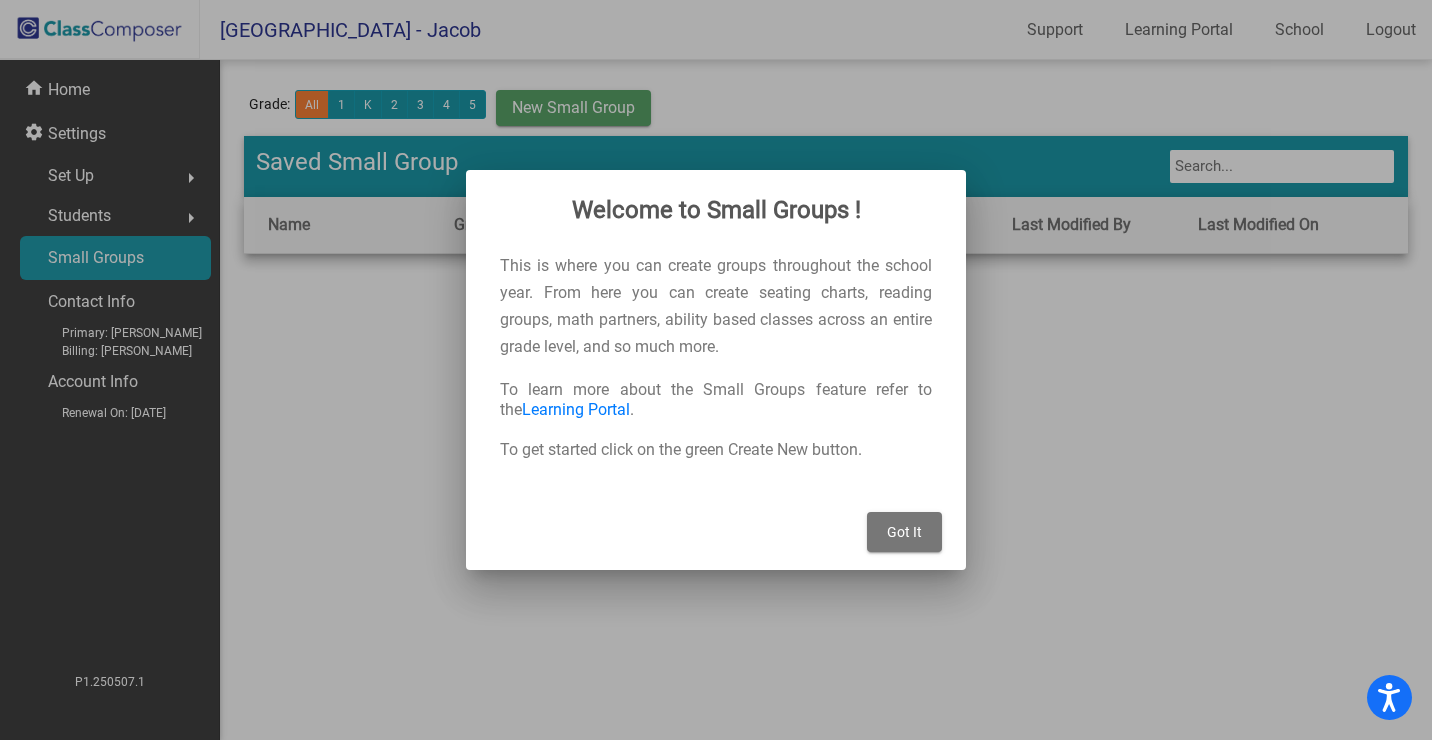 click on "Got It" at bounding box center [904, 532] 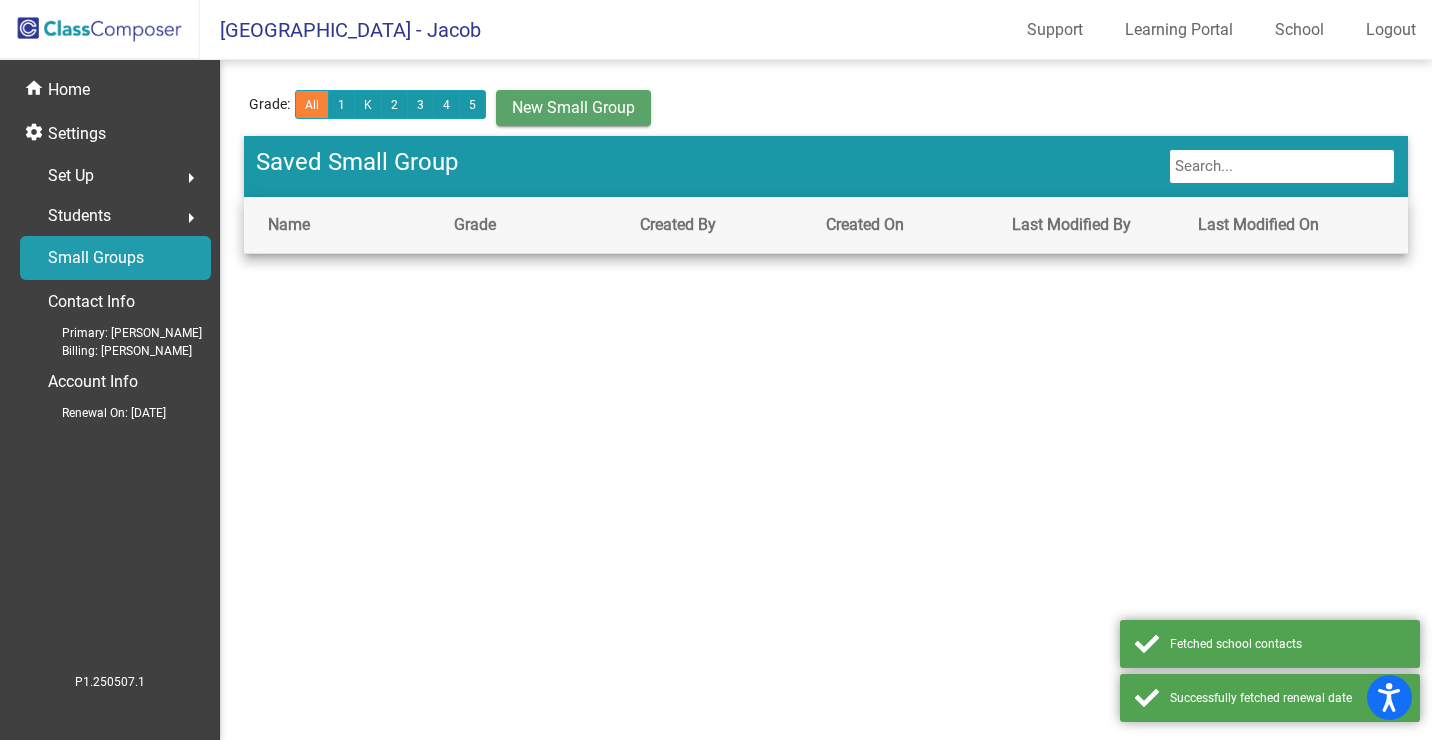 click on "Students" 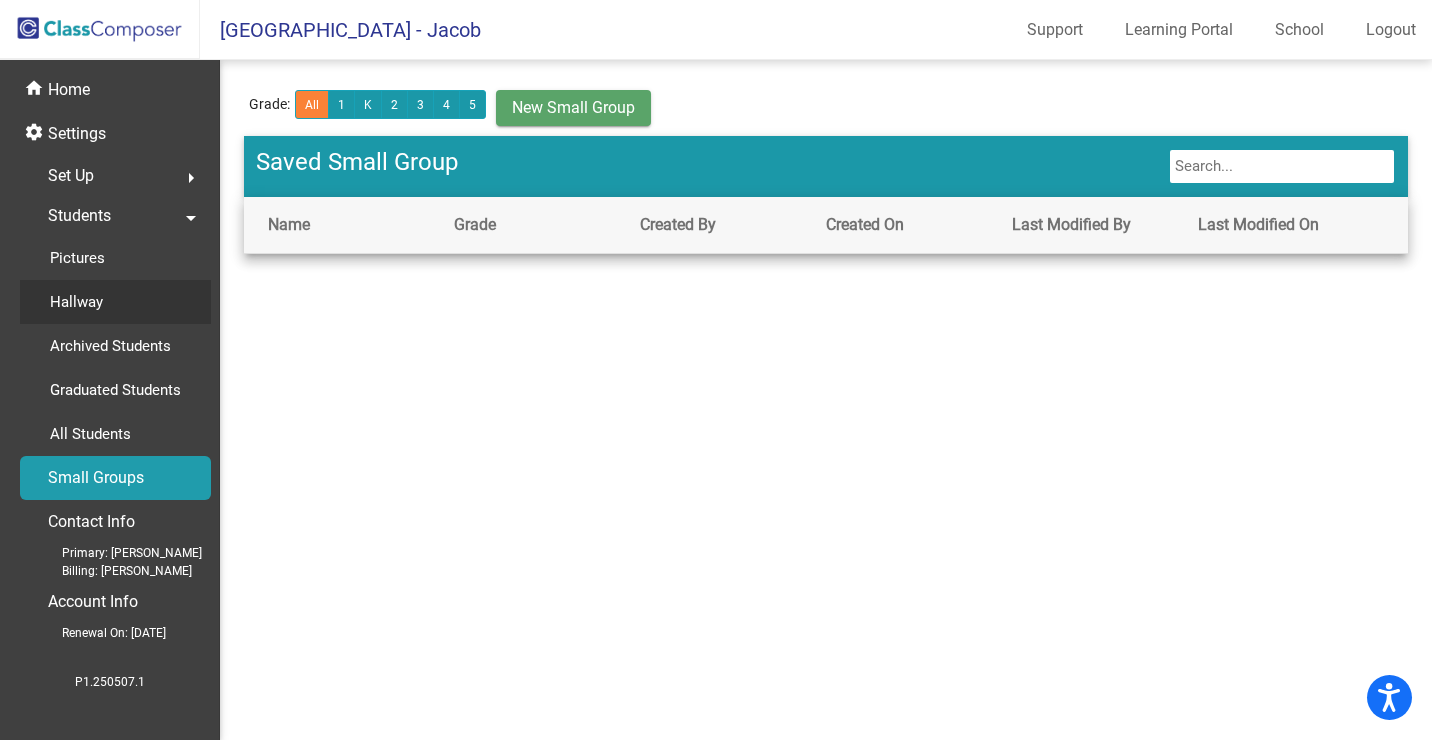 click on "Hallway" 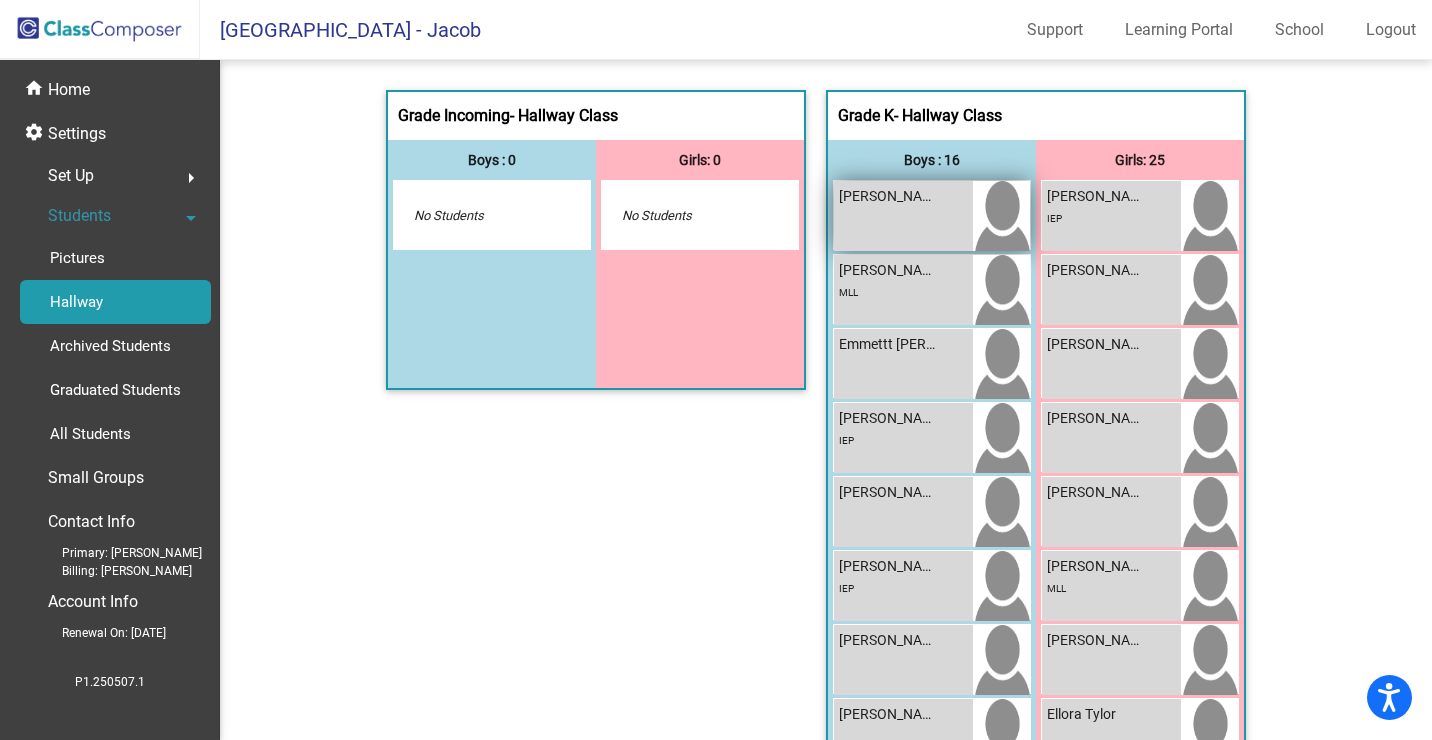 click on "Baylin Rai lock do_not_disturb_alt" at bounding box center (903, 216) 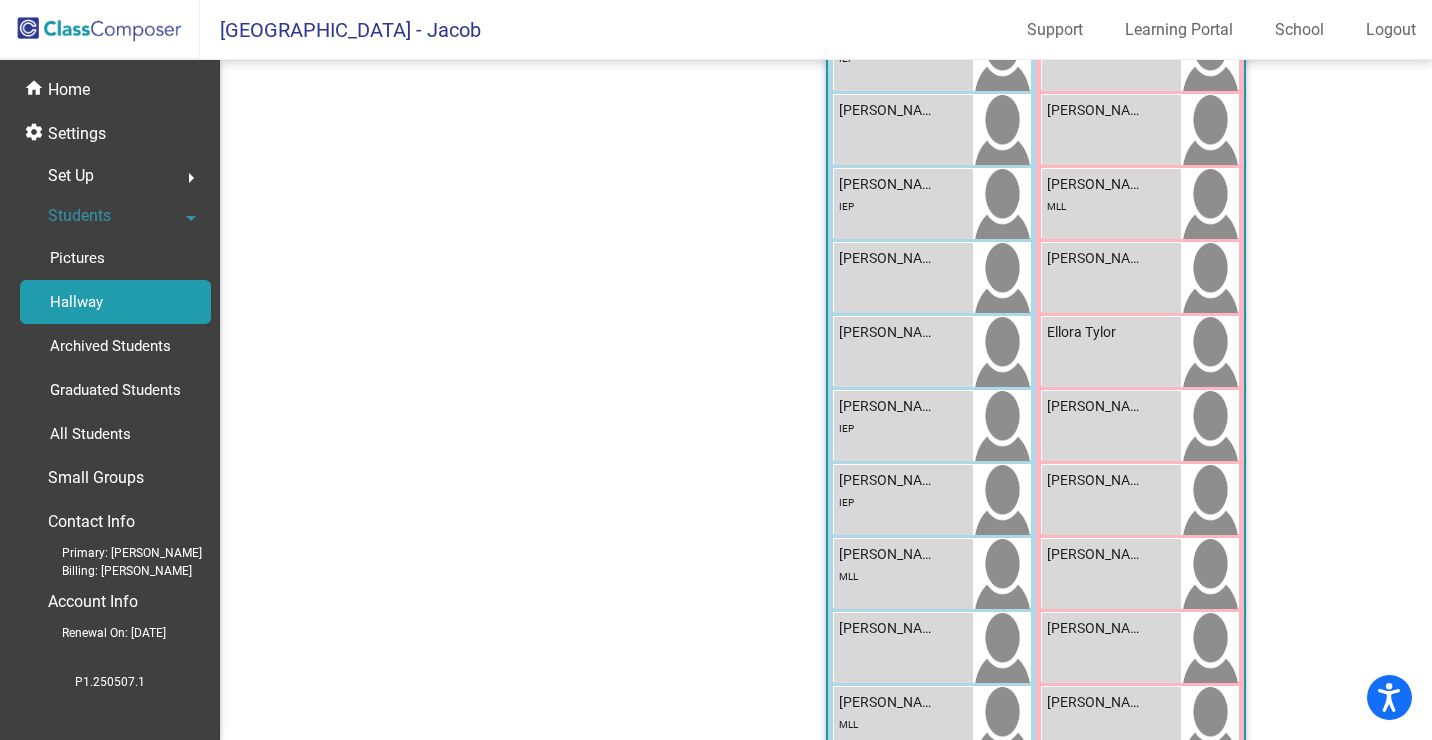 scroll, scrollTop: 0, scrollLeft: 0, axis: both 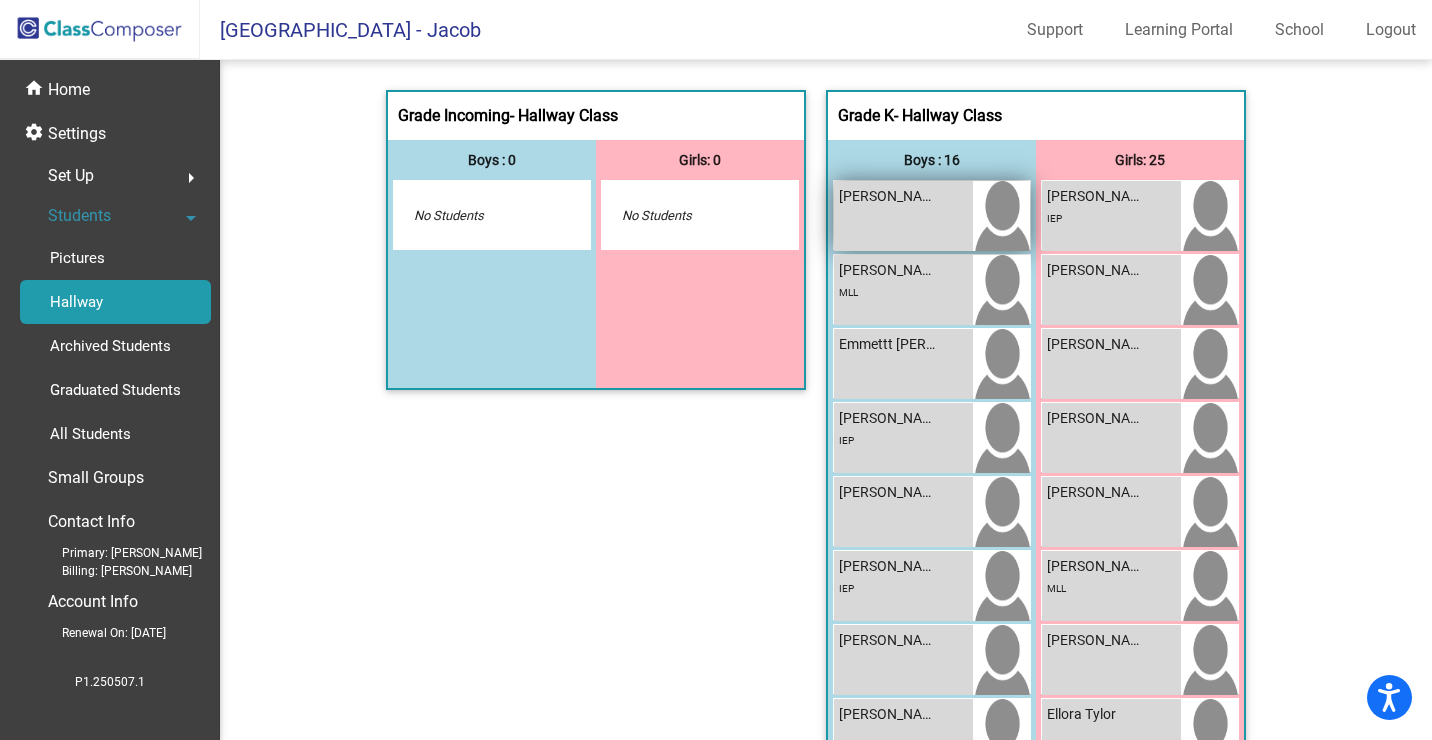 click on "Baylin Rai lock do_not_disturb_alt" at bounding box center [903, 216] 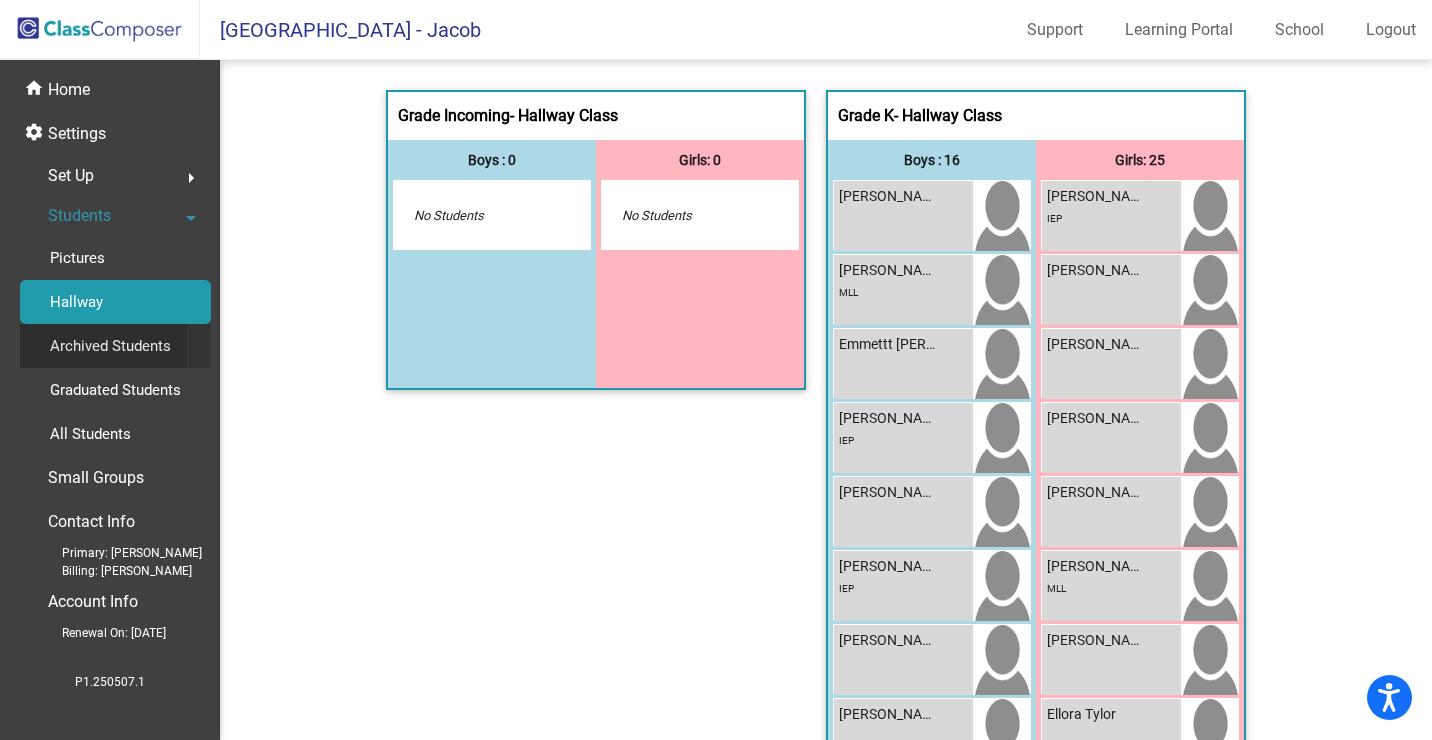 click on "Archived Students" 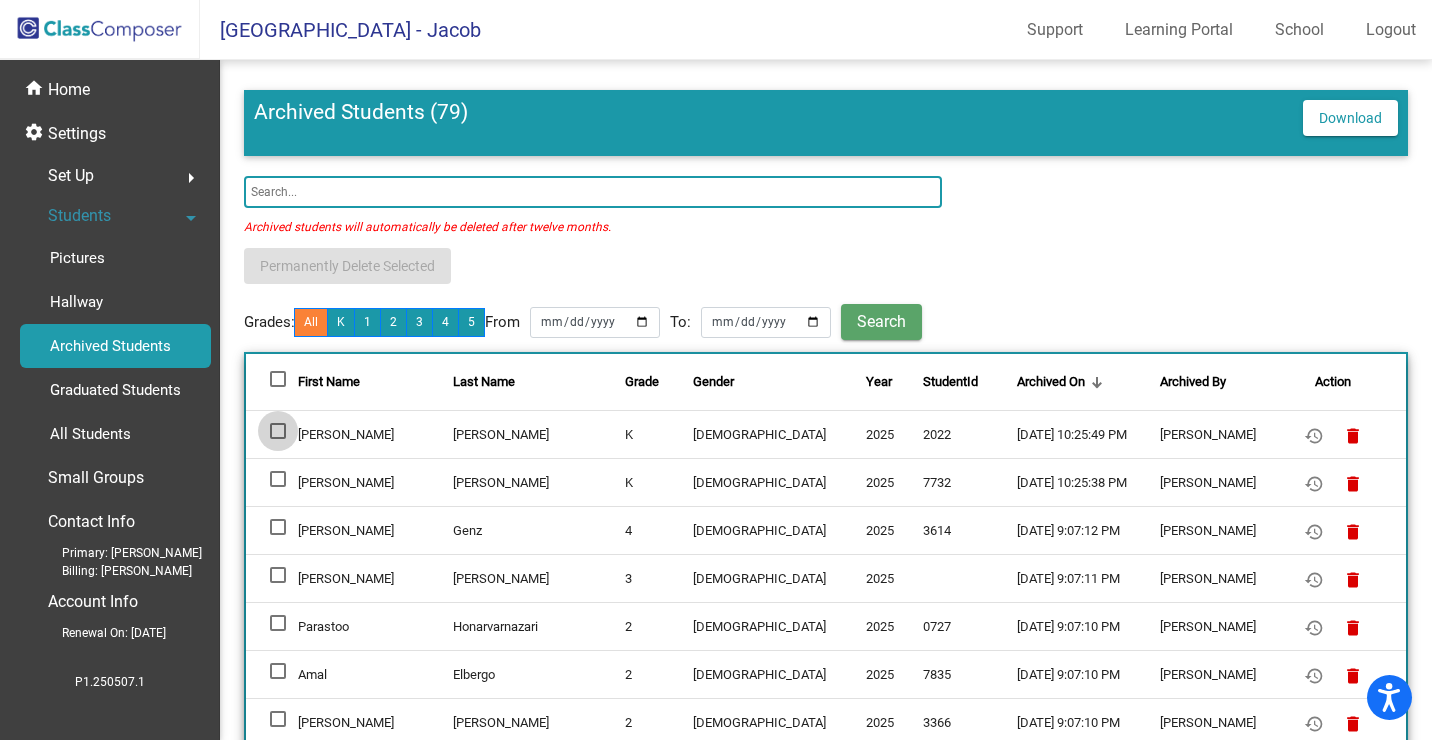 click at bounding box center (278, 431) 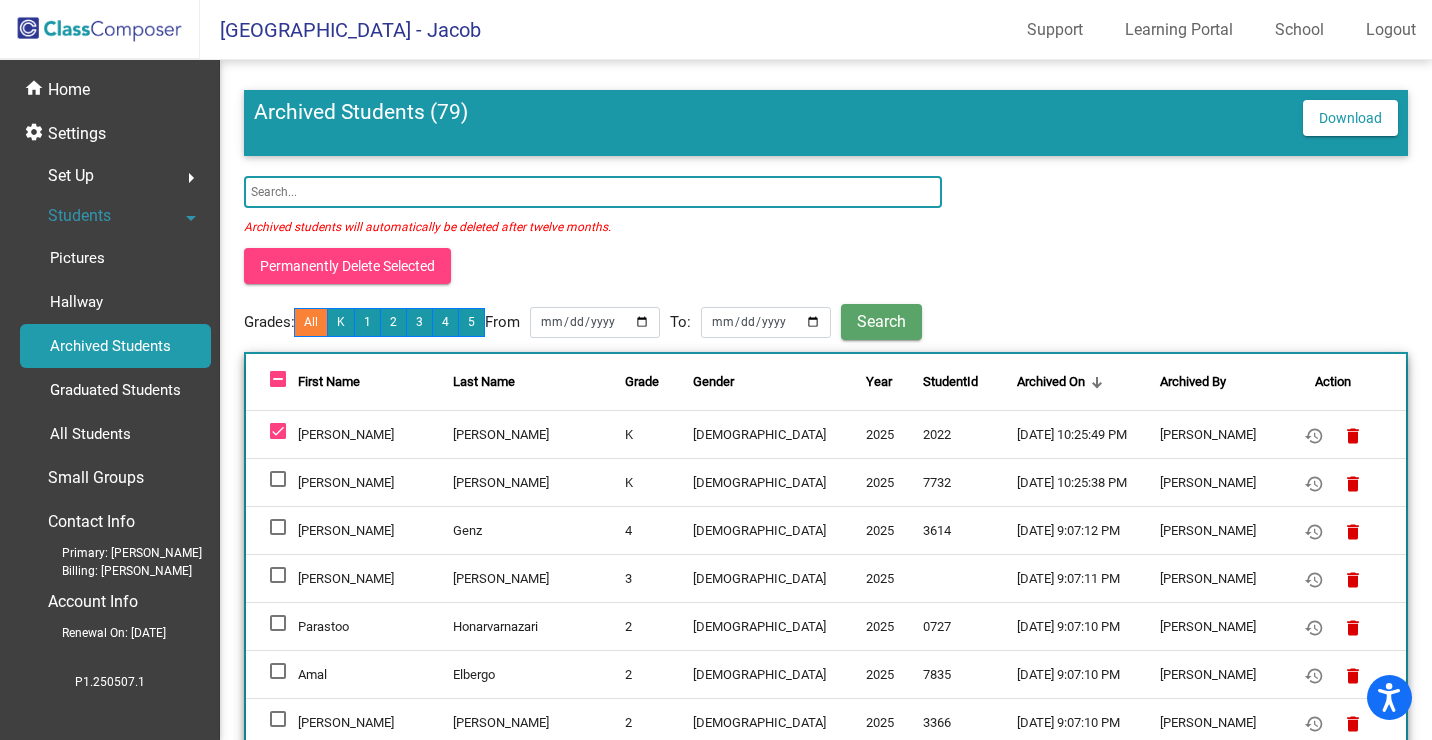 click at bounding box center [278, 431] 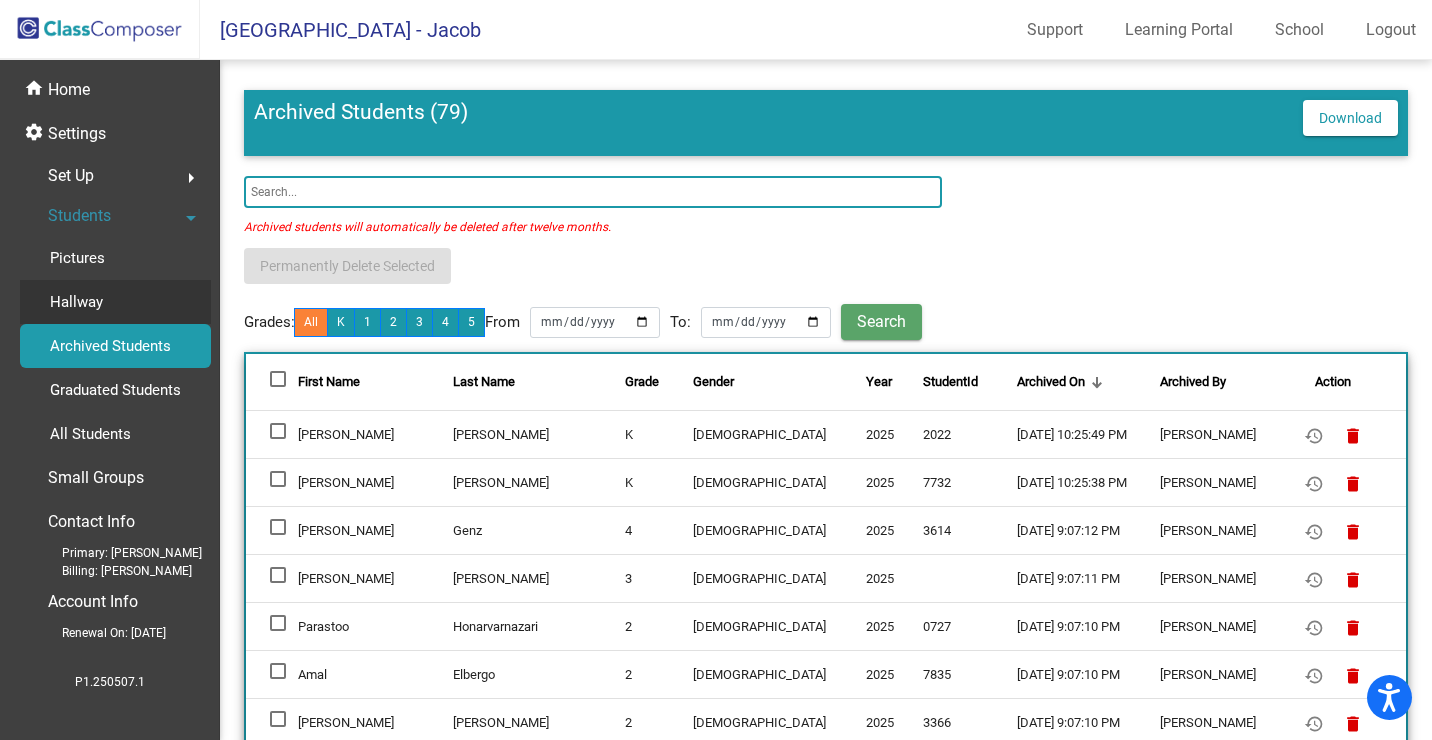 click on "Hallway" 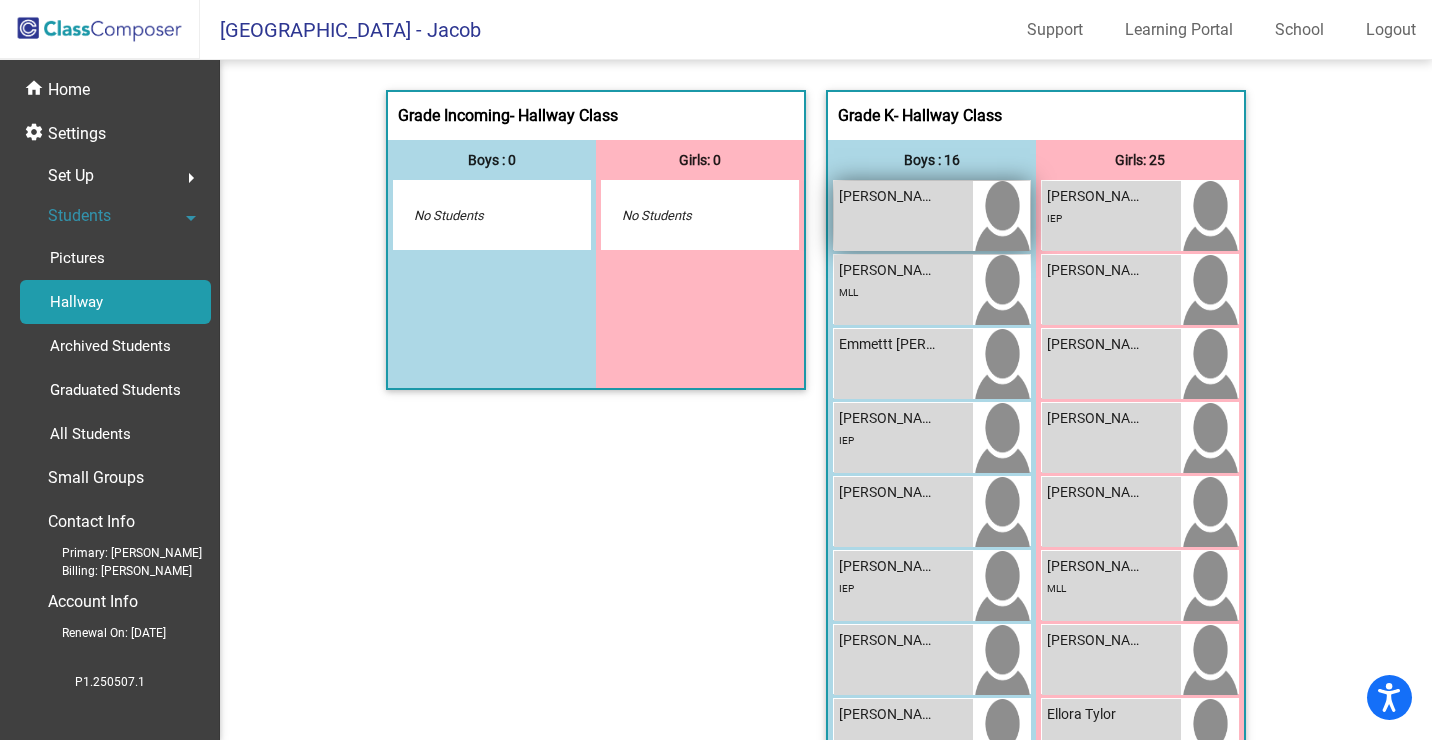 click on "Baylin Rai lock do_not_disturb_alt" at bounding box center [903, 216] 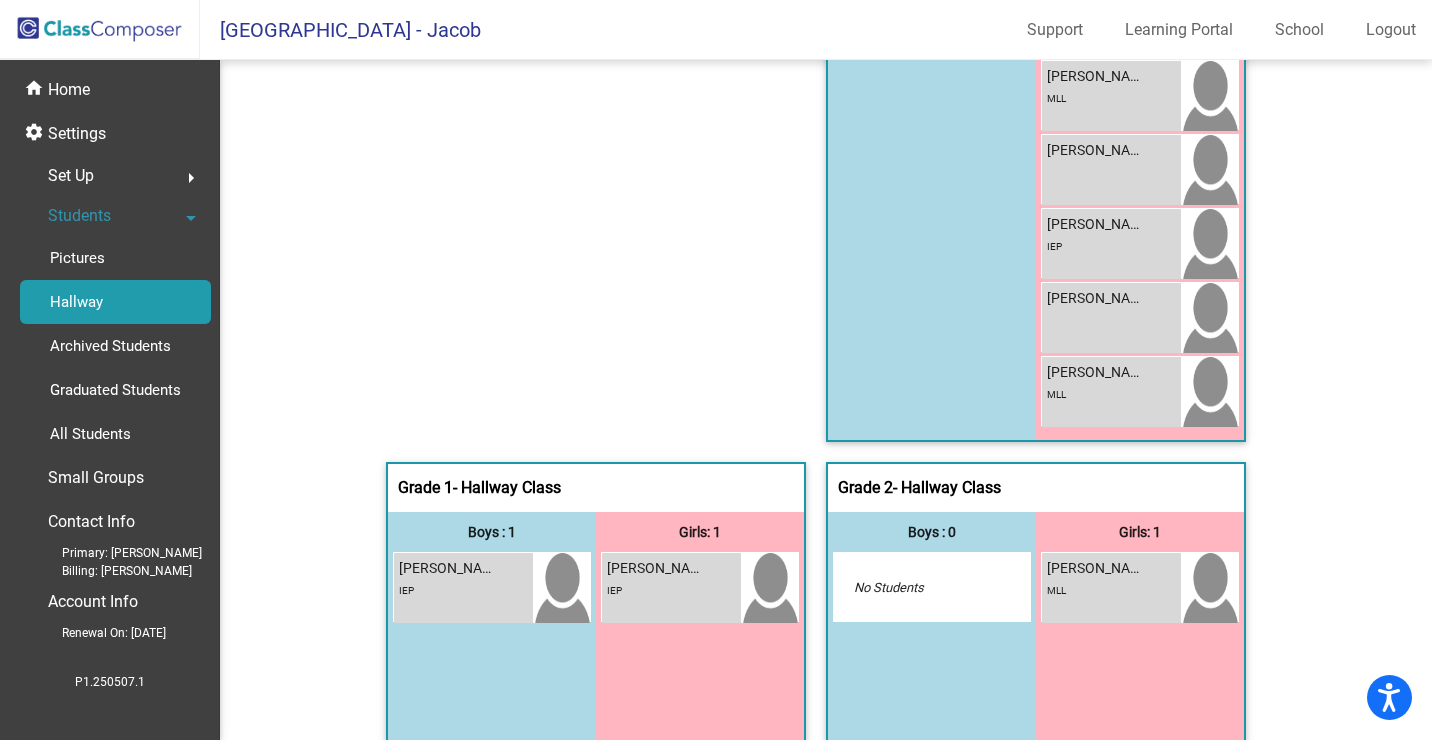 scroll, scrollTop: 2200, scrollLeft: 0, axis: vertical 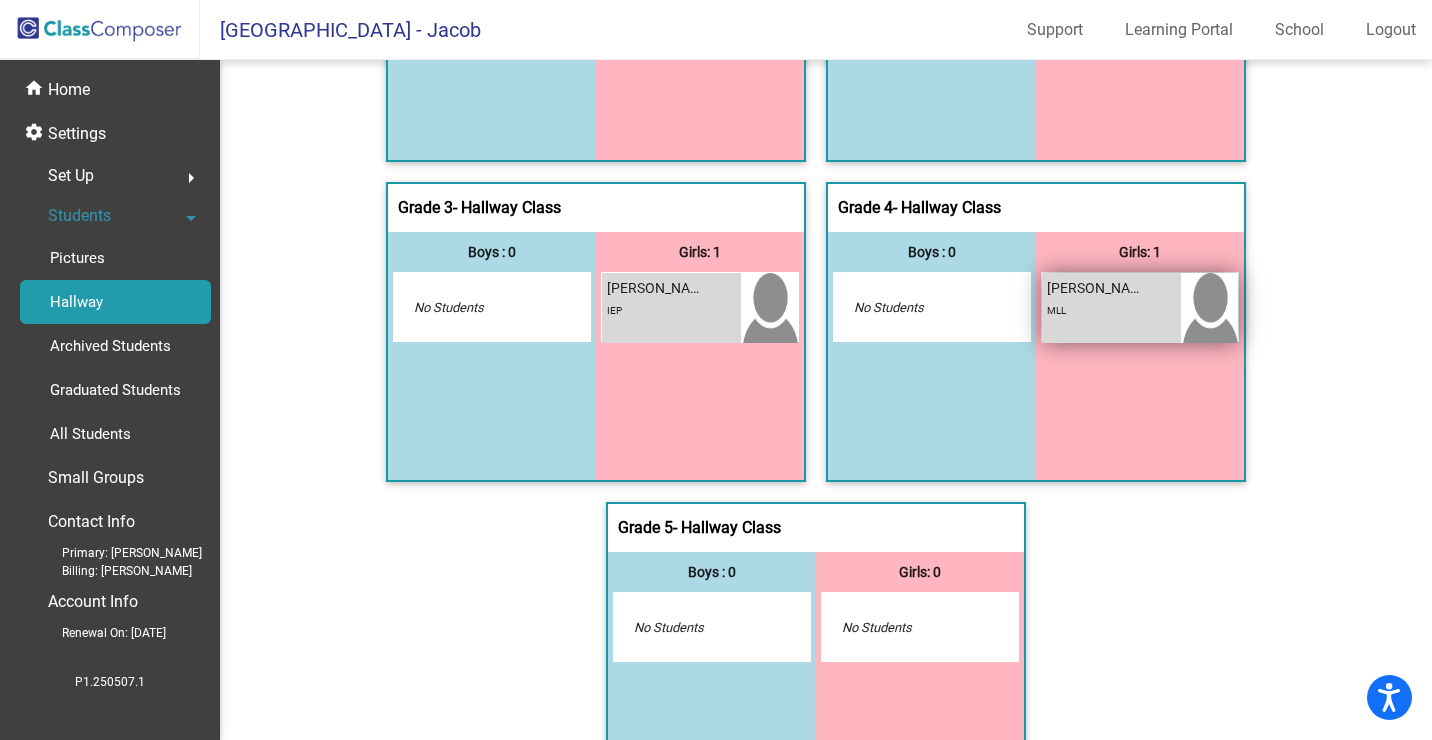click on "MLL" at bounding box center [1111, 309] 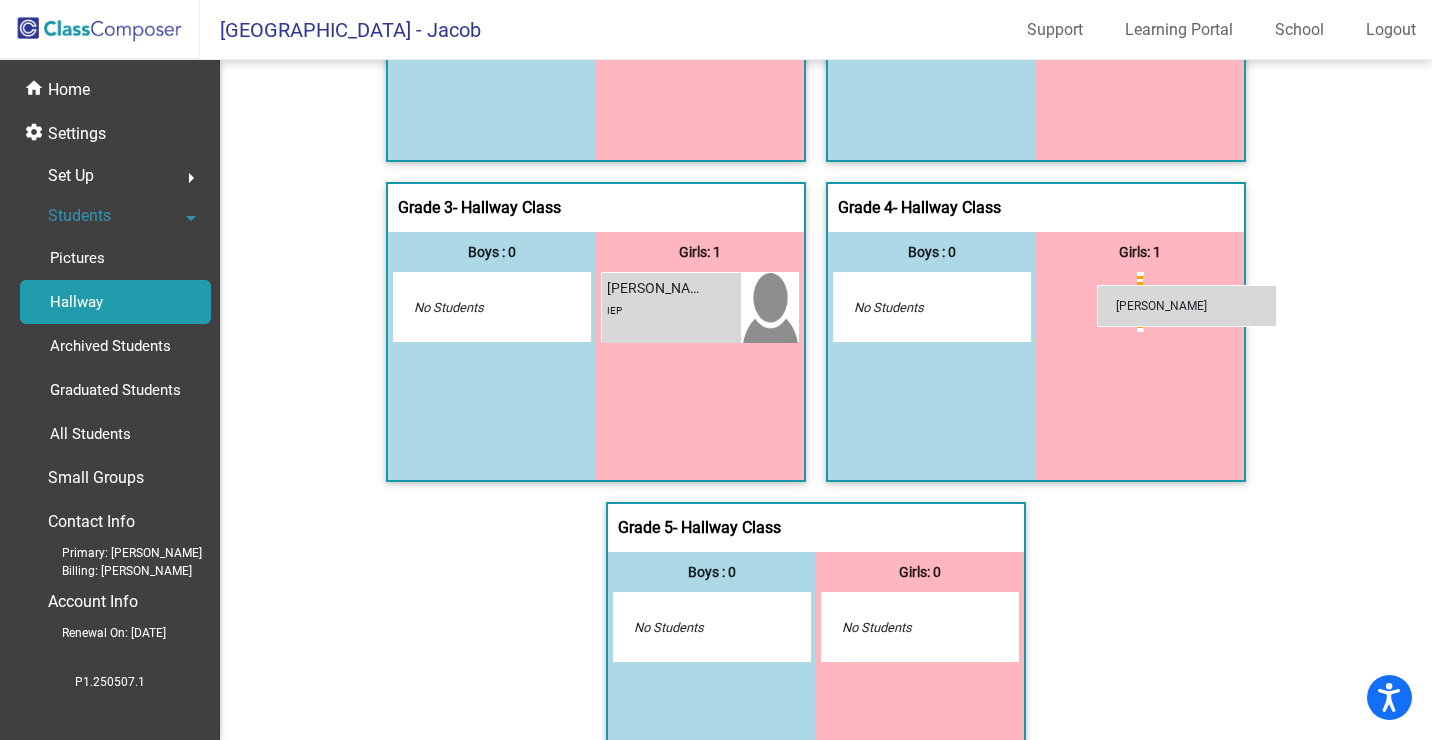 drag, startPoint x: 1097, startPoint y: 285, endPoint x: 1145, endPoint y: 290, distance: 48.259712 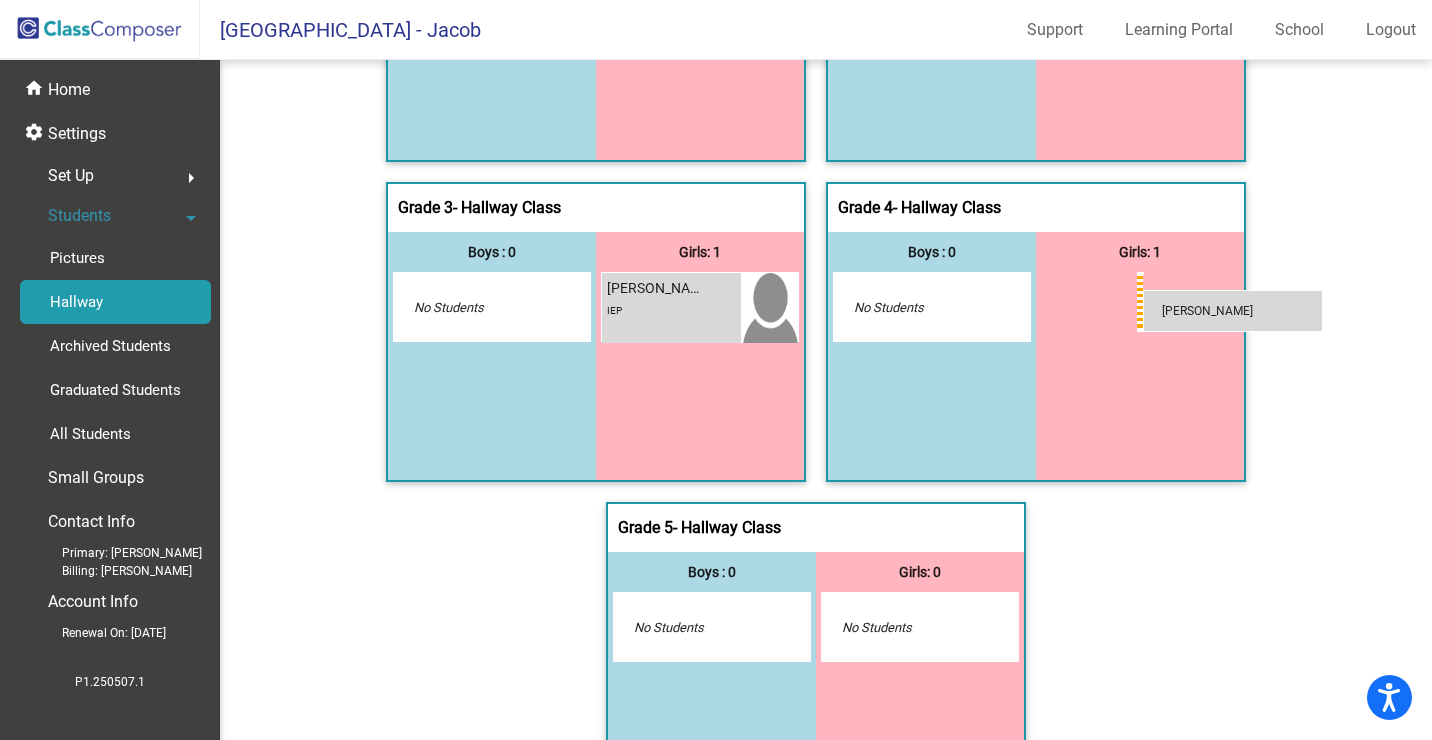 drag, startPoint x: 1145, startPoint y: 290, endPoint x: 1154, endPoint y: 301, distance: 14.21267 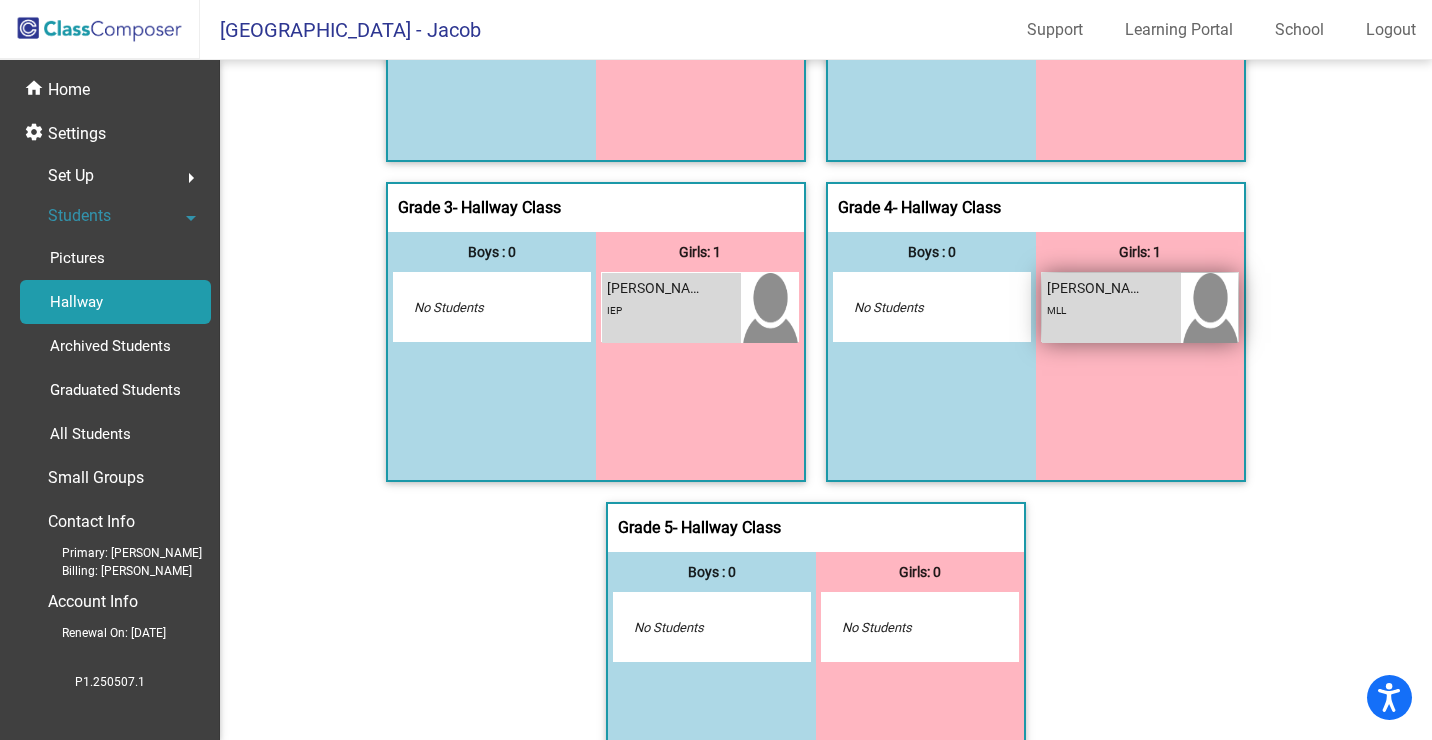 click on "MLL" at bounding box center (1111, 309) 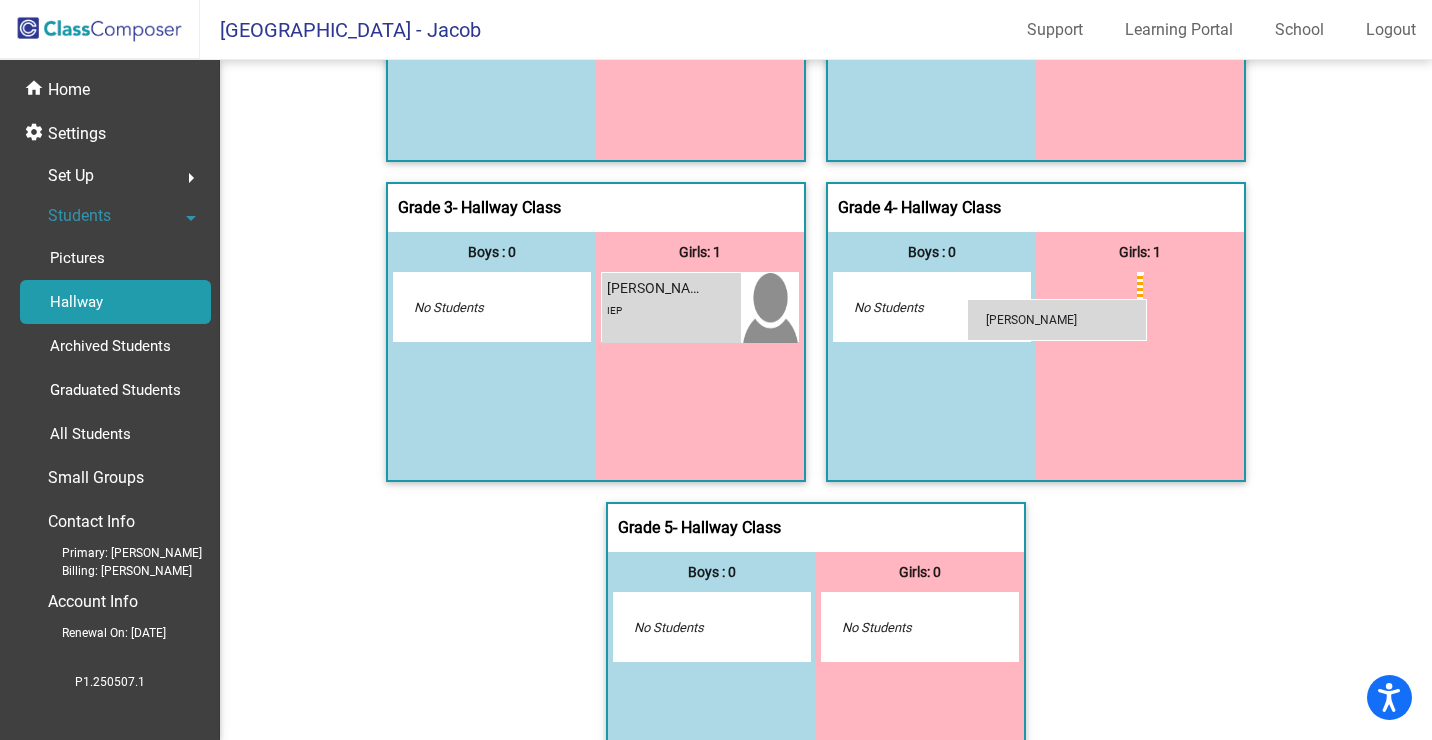 drag, startPoint x: 1158, startPoint y: 314, endPoint x: 968, endPoint y: 303, distance: 190.31816 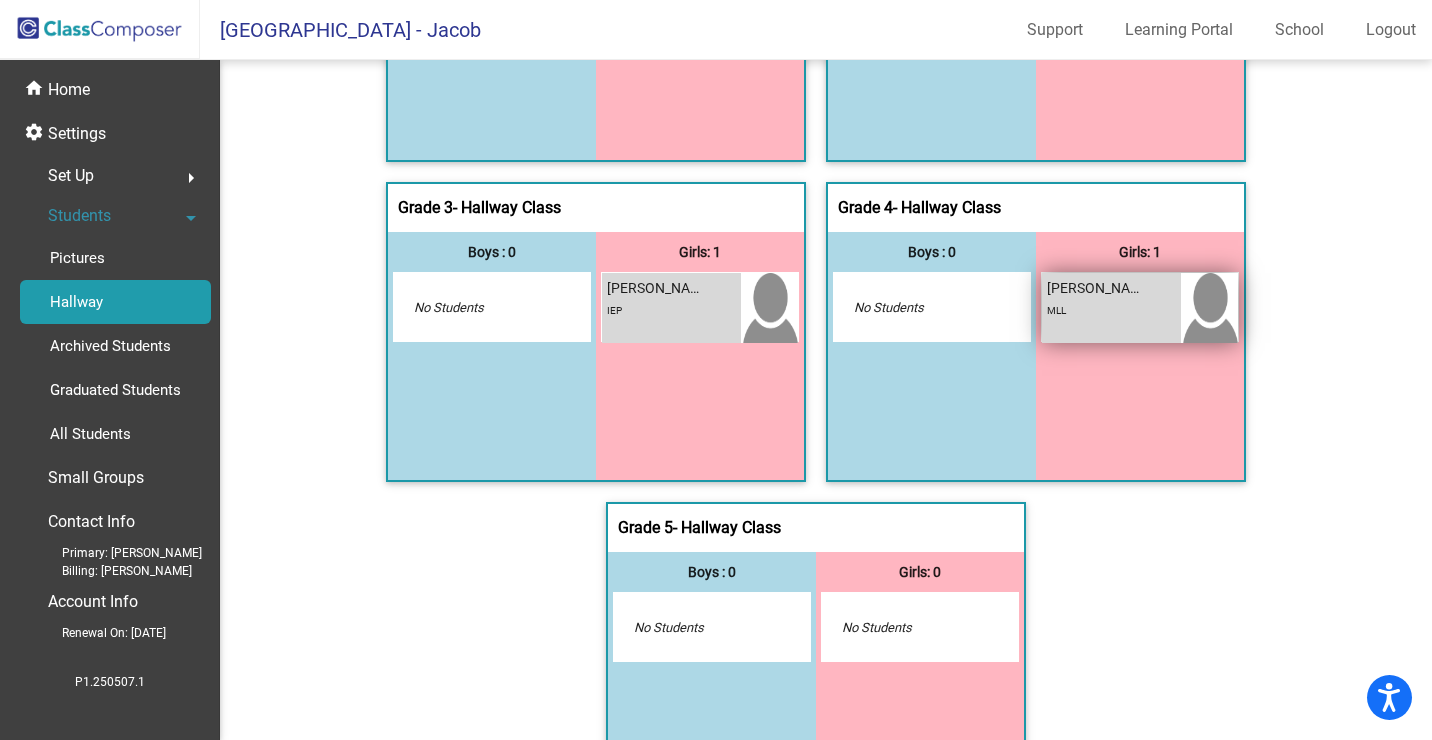 click on "MLL" at bounding box center [1056, 309] 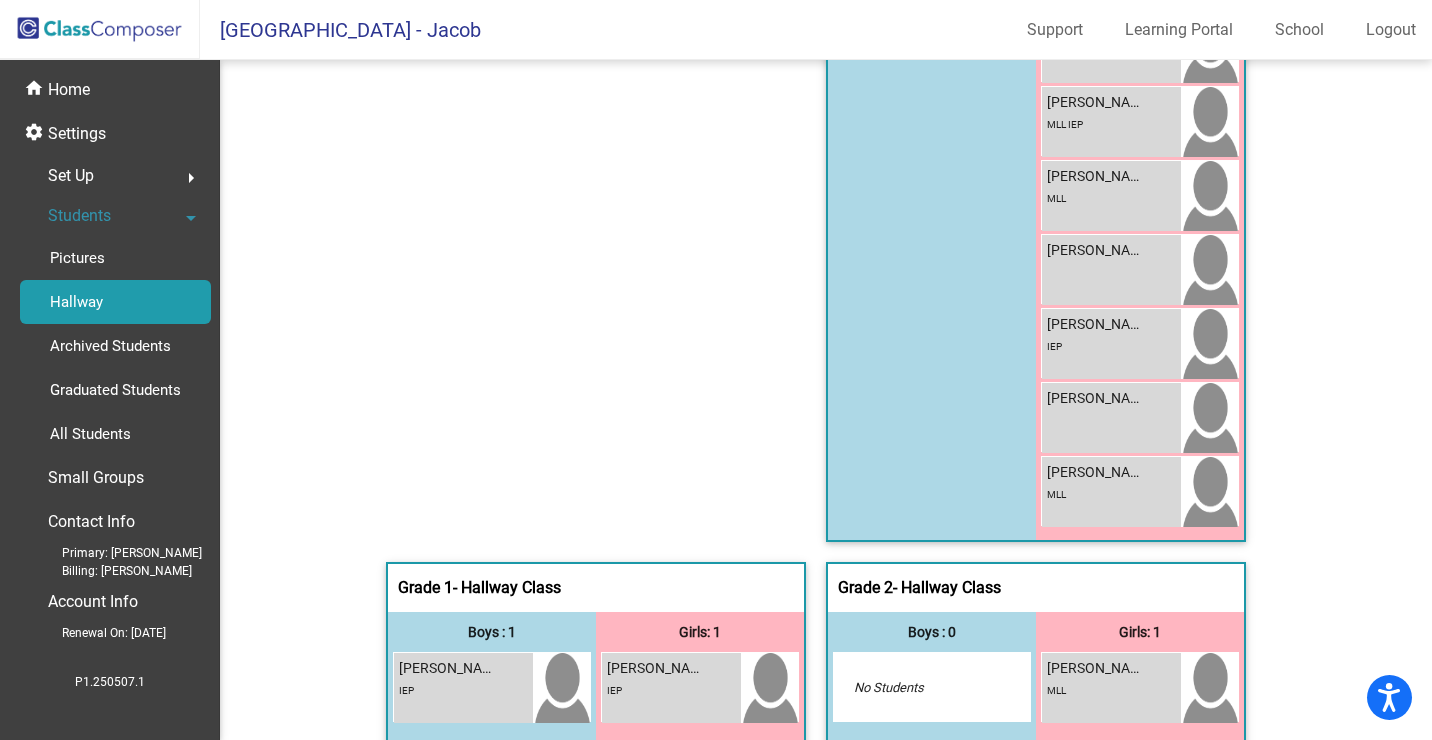 scroll, scrollTop: 2100, scrollLeft: 0, axis: vertical 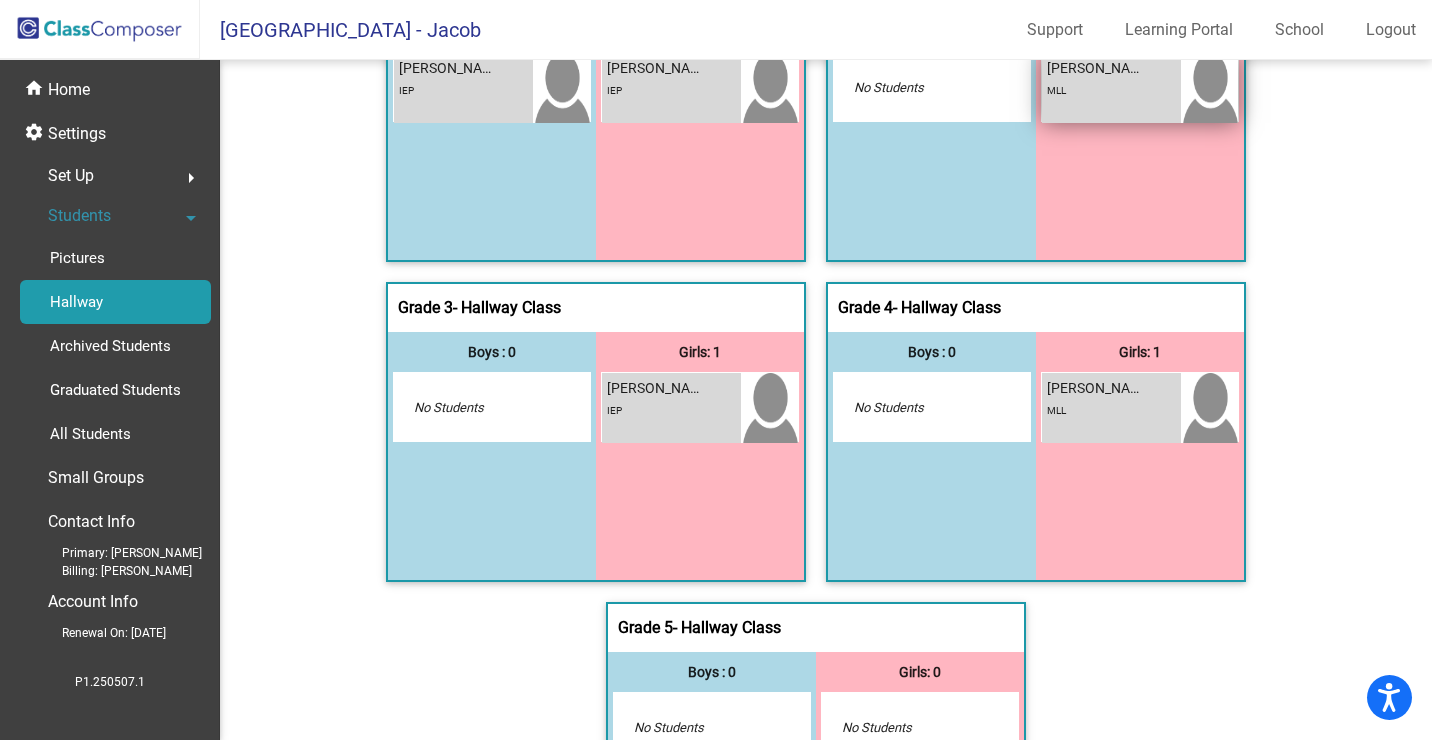 click on "MLL" at bounding box center [1111, 89] 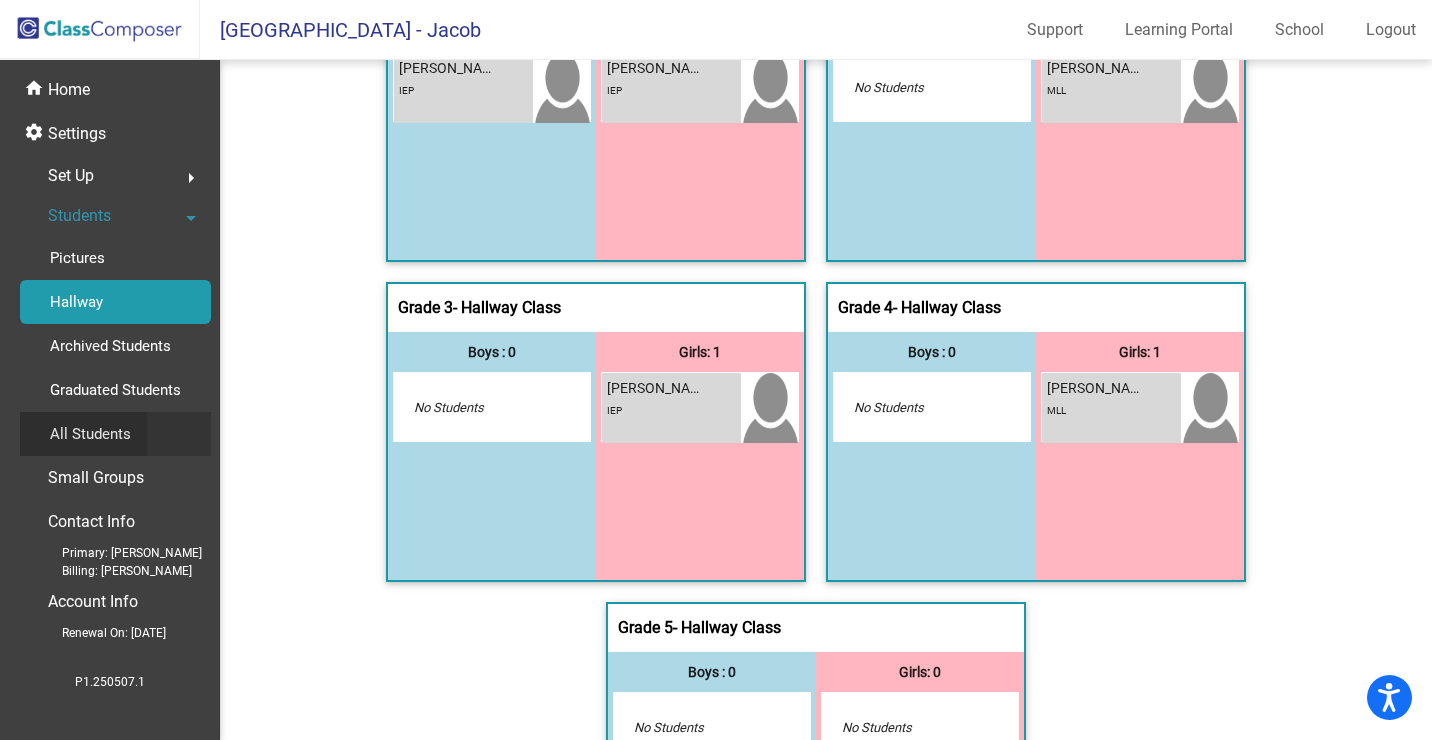 click on "All Students" 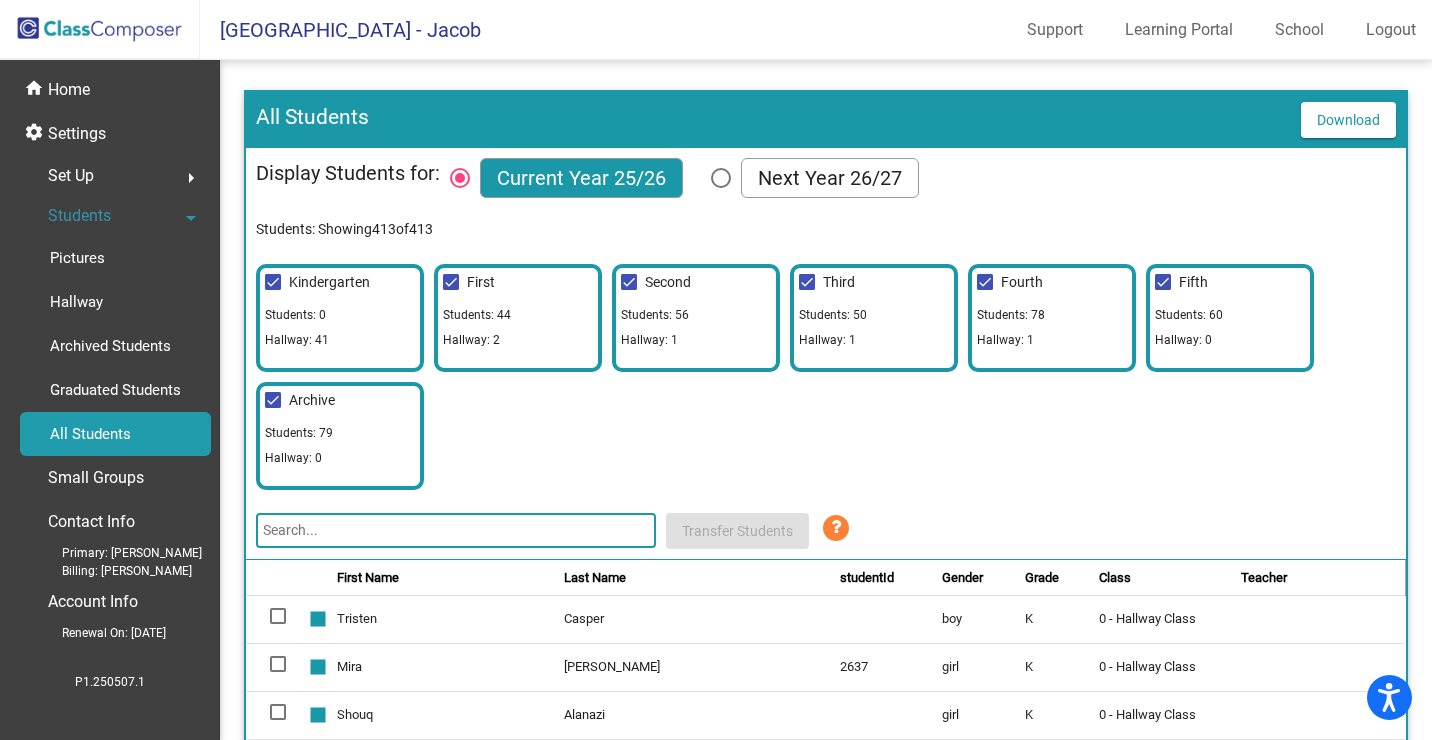 click on "Hallway: 2" 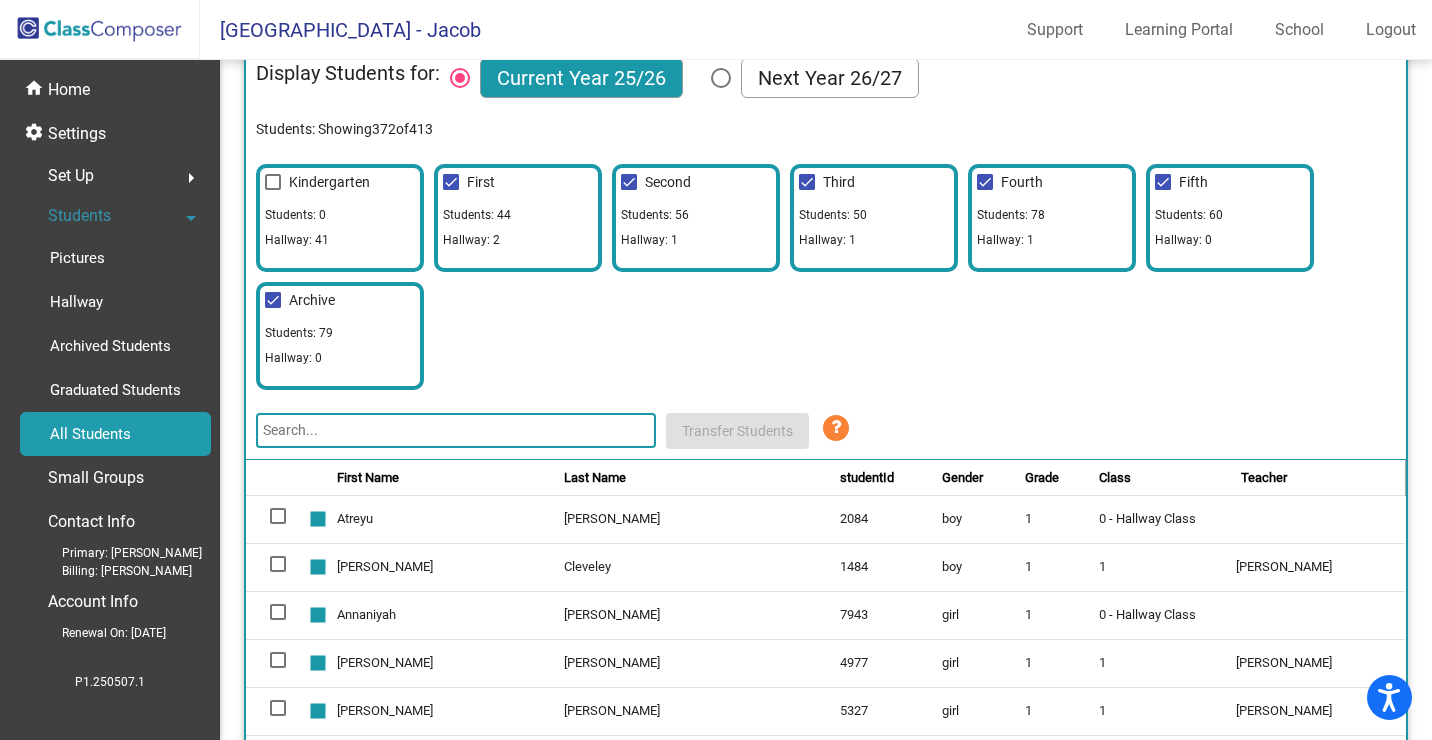 scroll, scrollTop: 200, scrollLeft: 0, axis: vertical 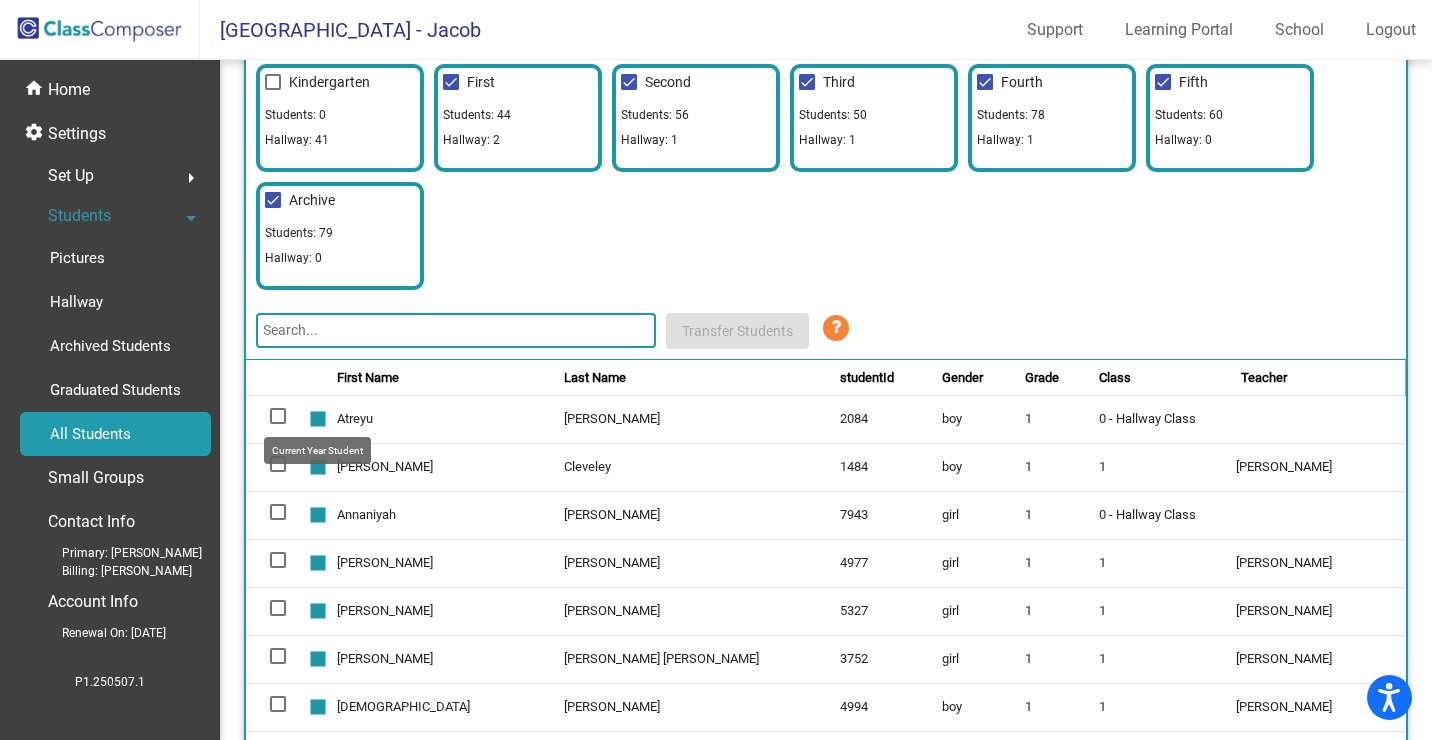 click on "stop" 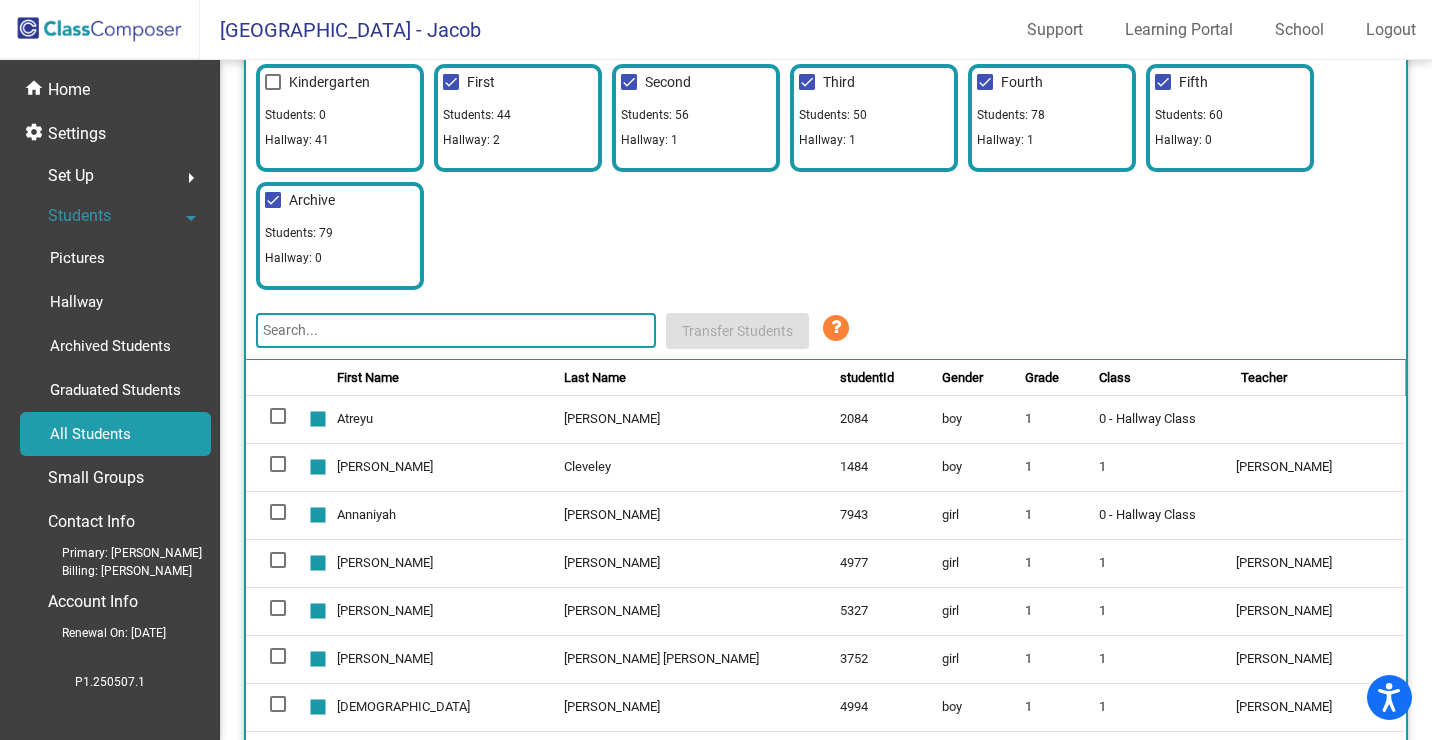 drag, startPoint x: 525, startPoint y: 417, endPoint x: 539, endPoint y: 415, distance: 14.142136 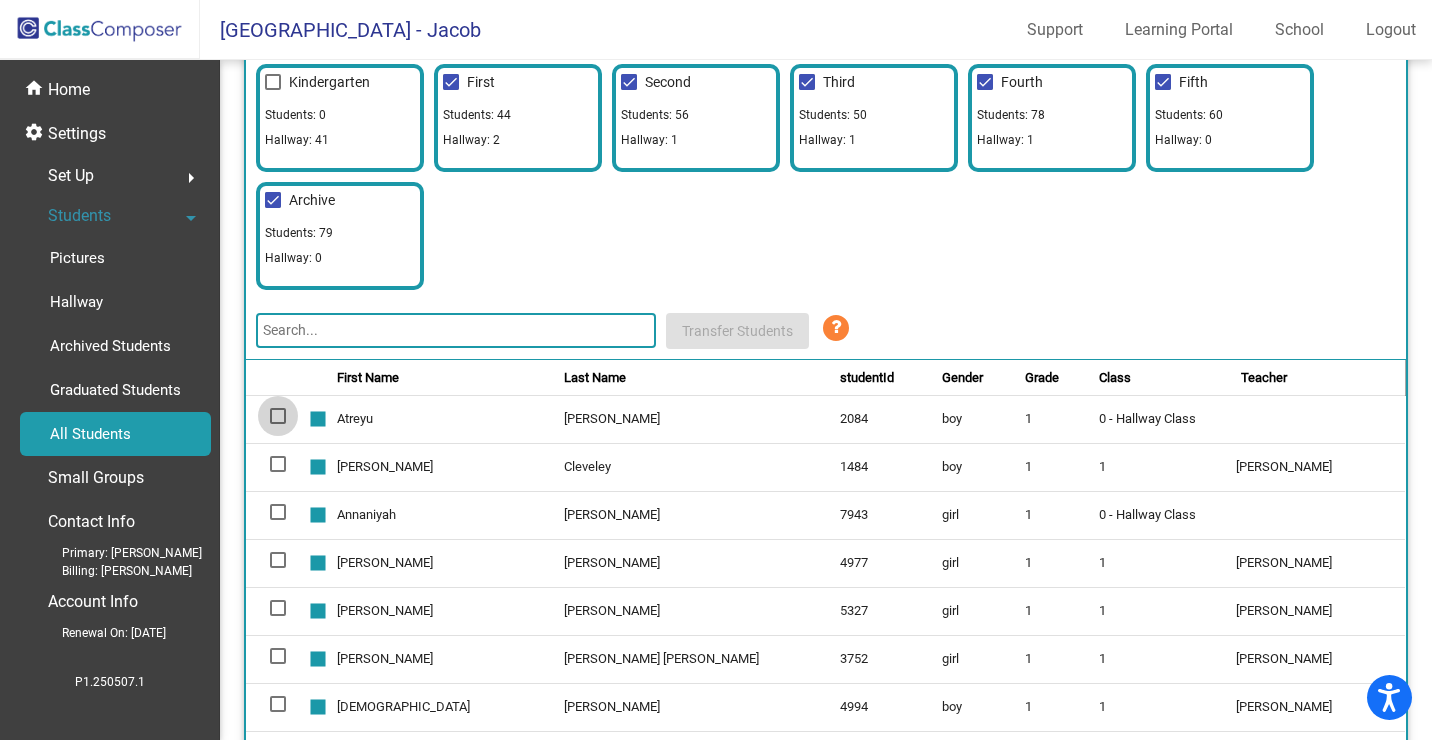 click at bounding box center [278, 416] 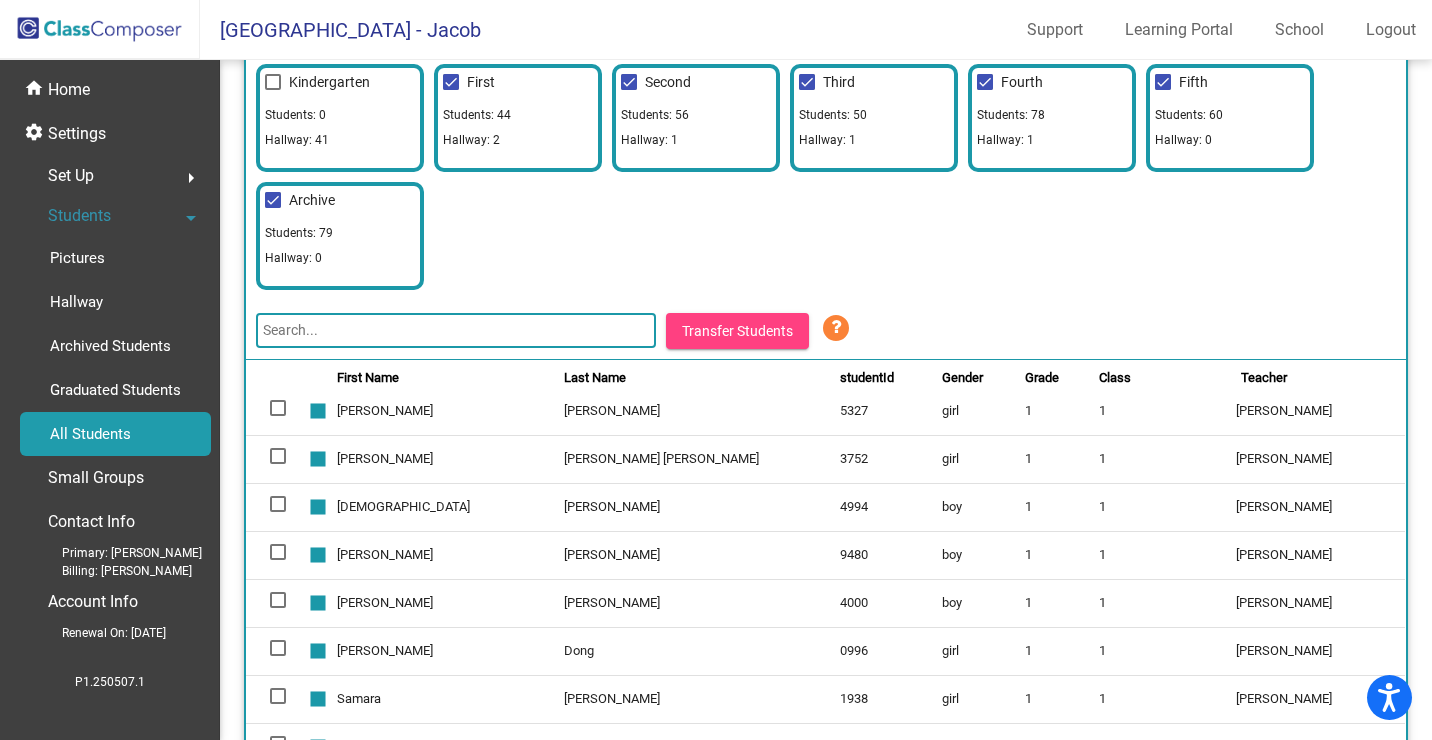 scroll, scrollTop: 0, scrollLeft: 0, axis: both 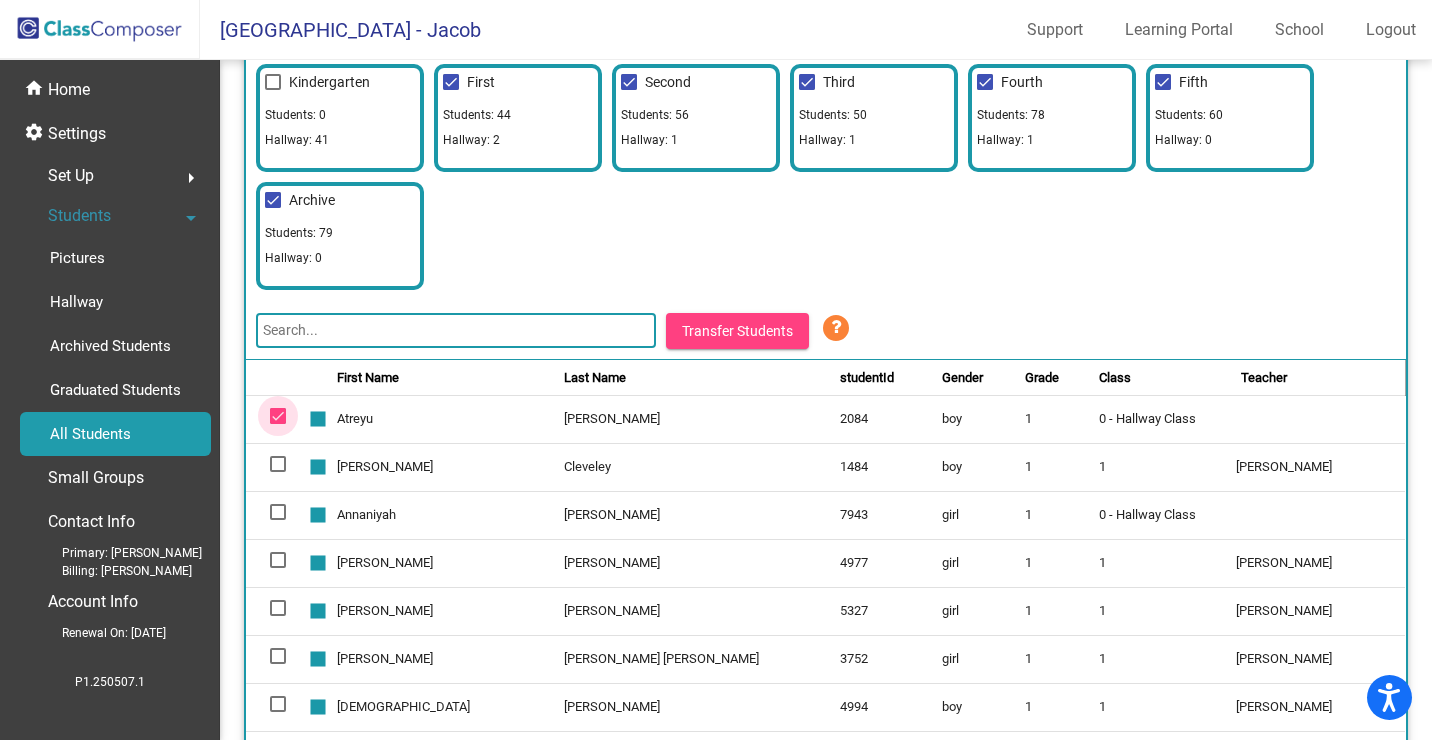 click at bounding box center (278, 416) 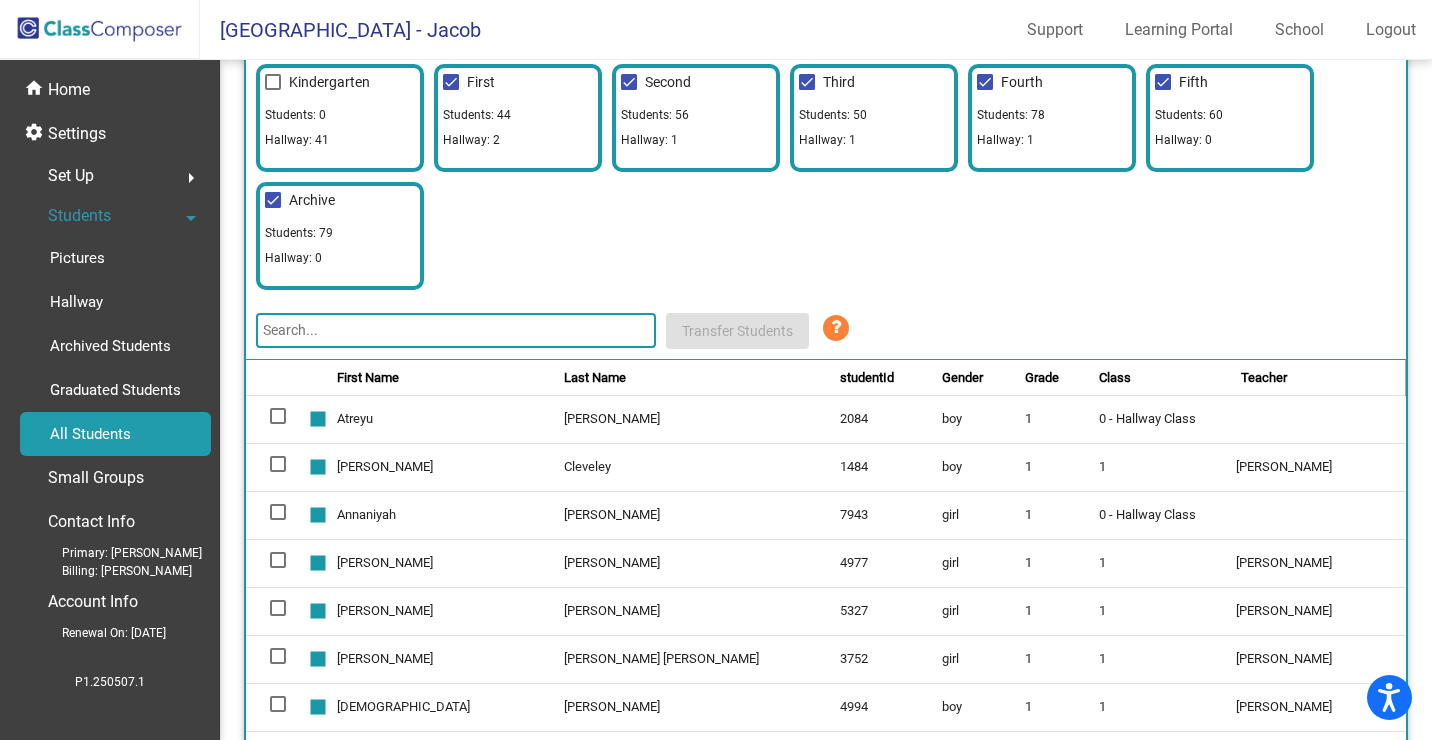click at bounding box center (278, 416) 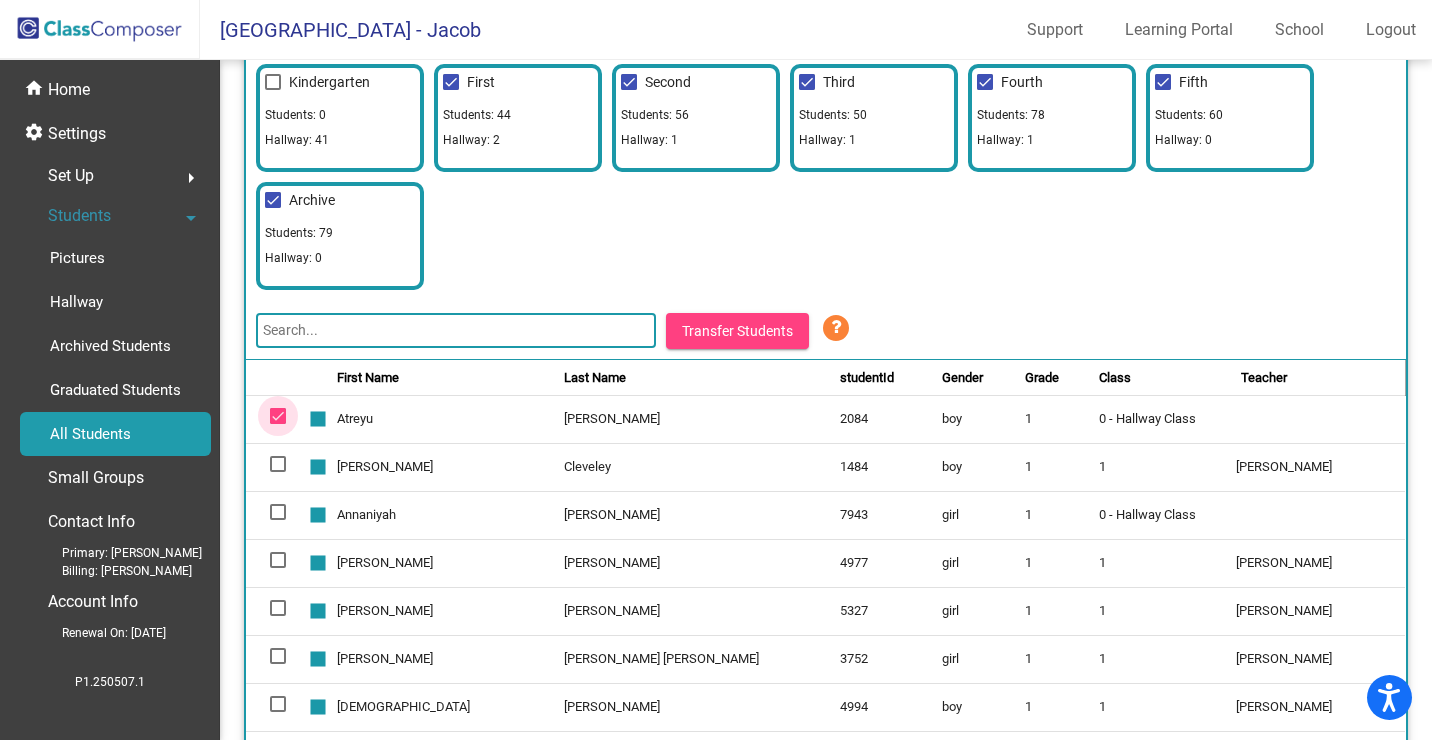 click at bounding box center (278, 416) 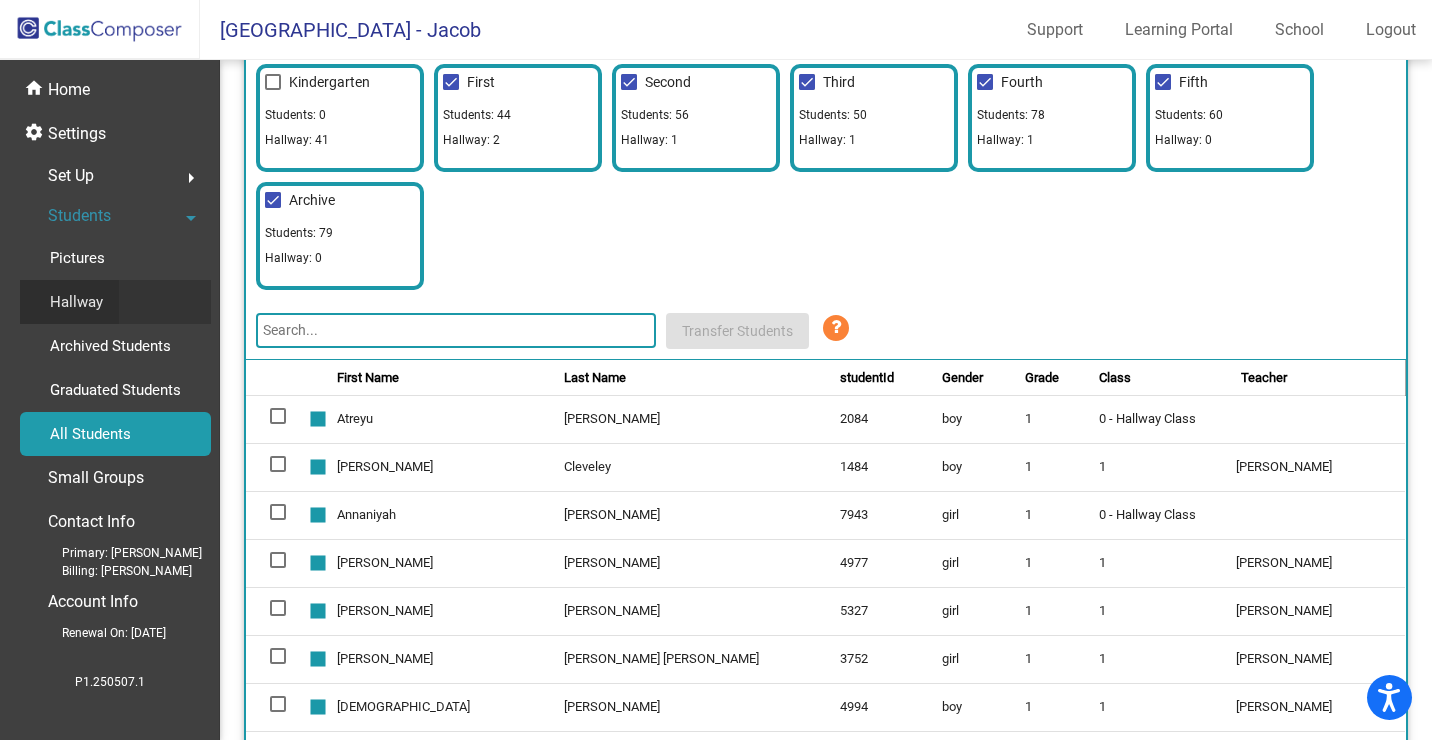 click on "Hallway" 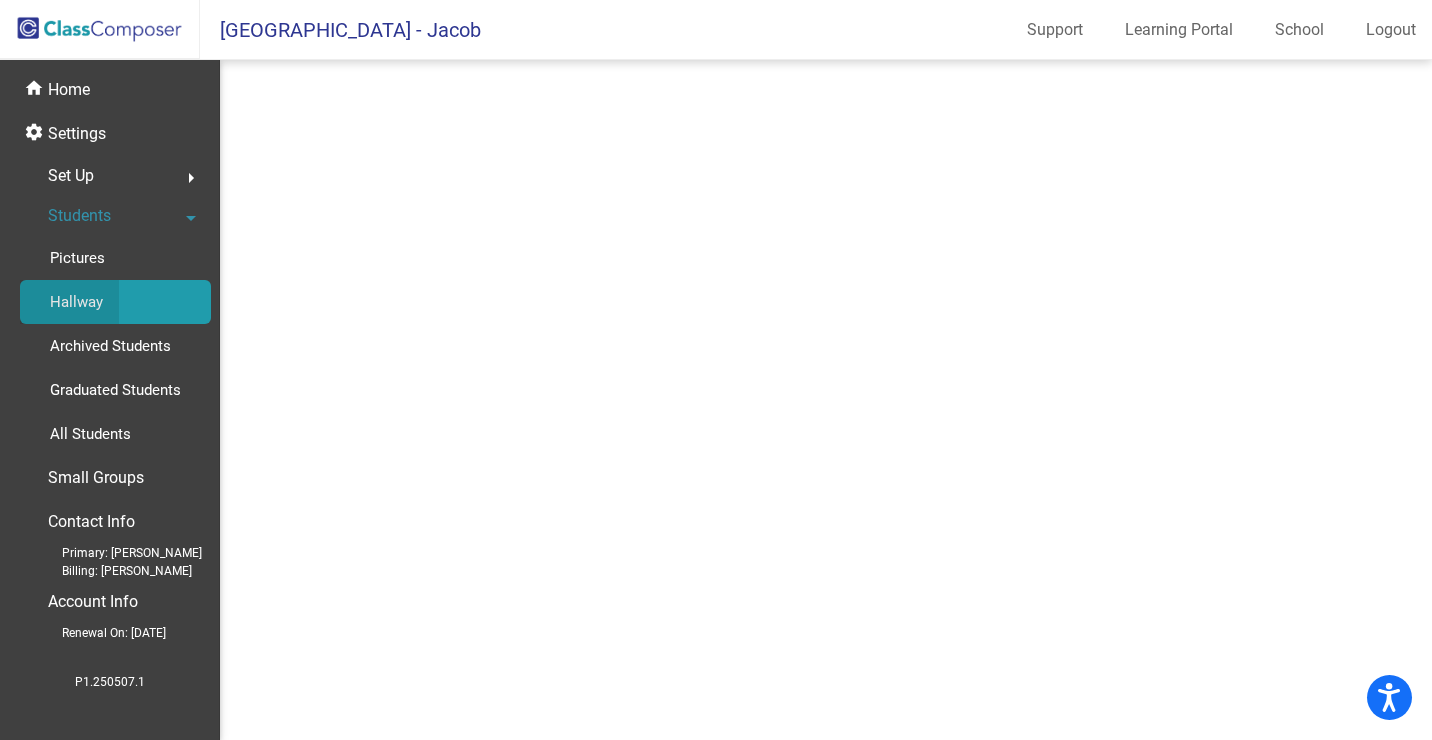 scroll, scrollTop: 0, scrollLeft: 0, axis: both 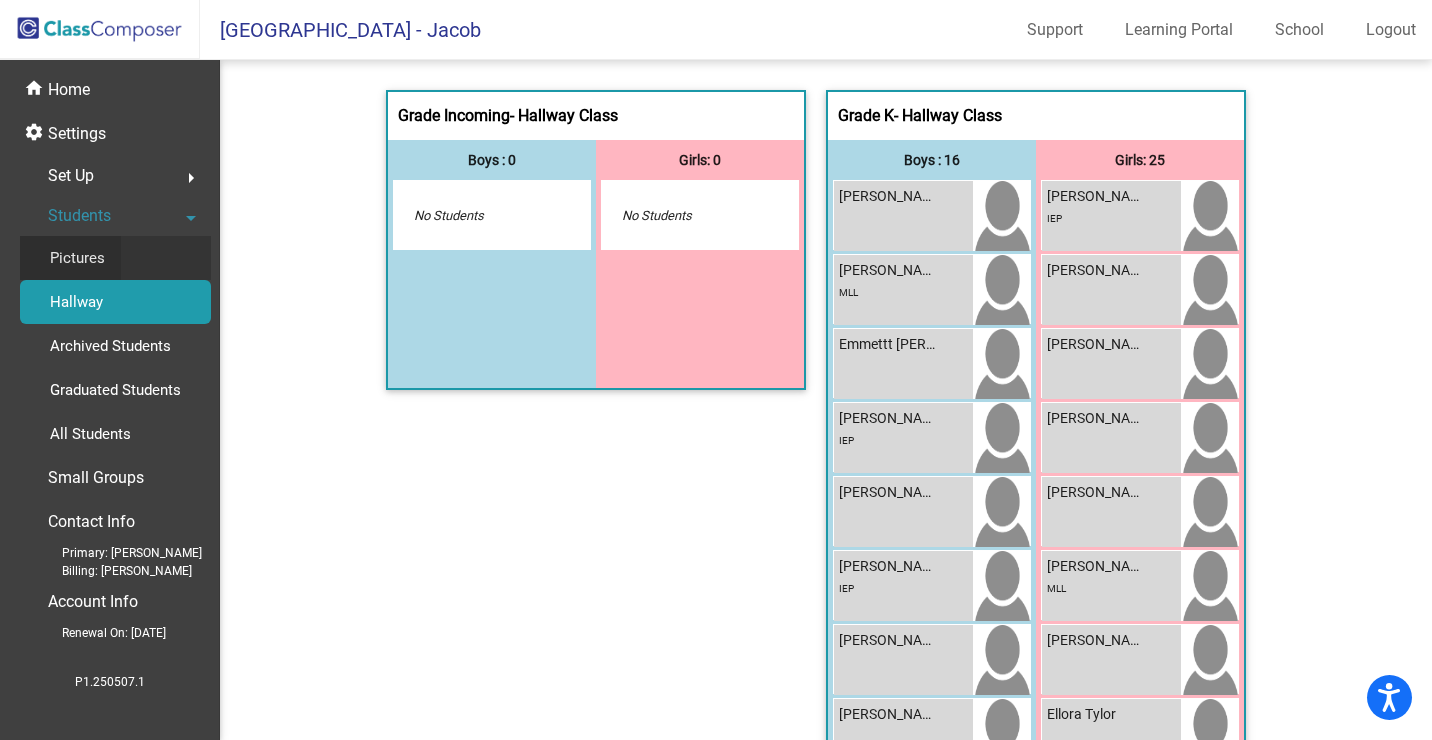 click on "Pictures" 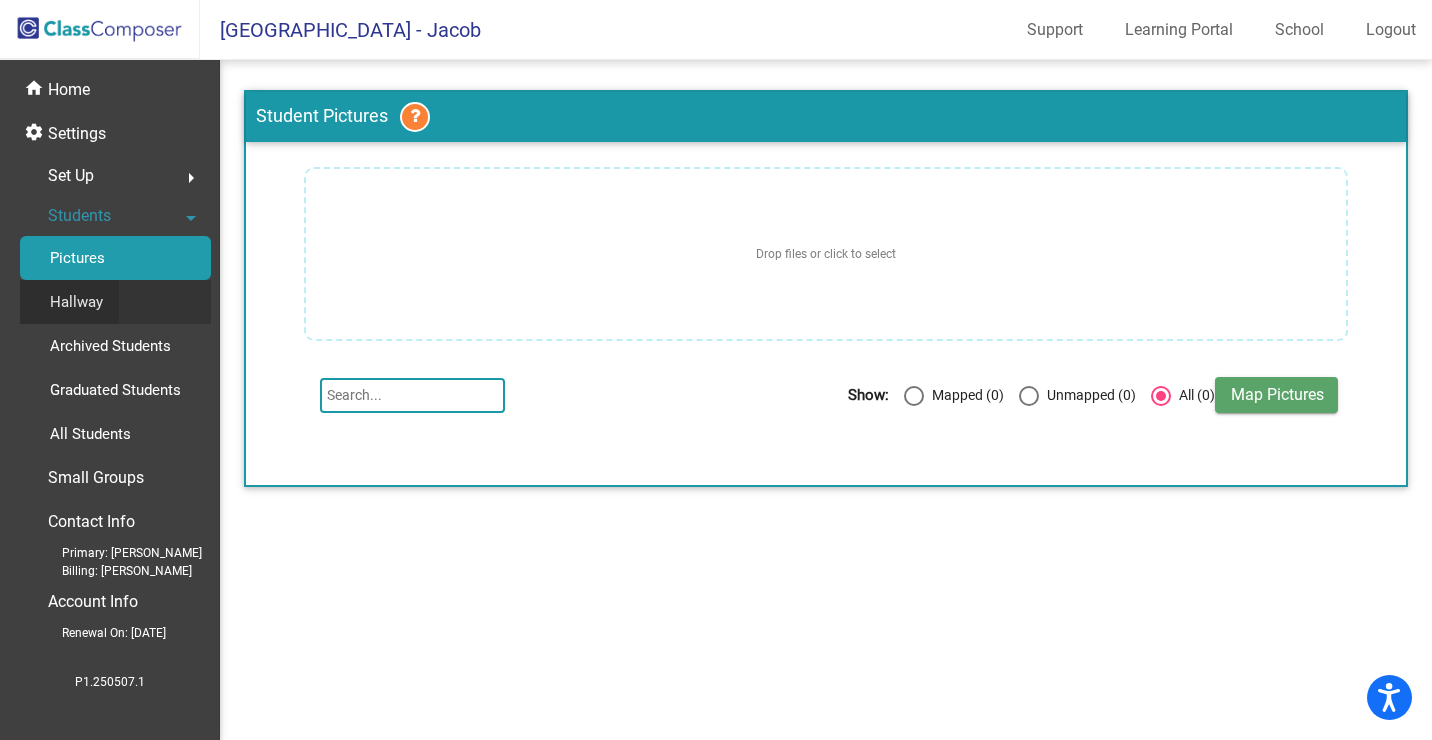 click on "Hallway" 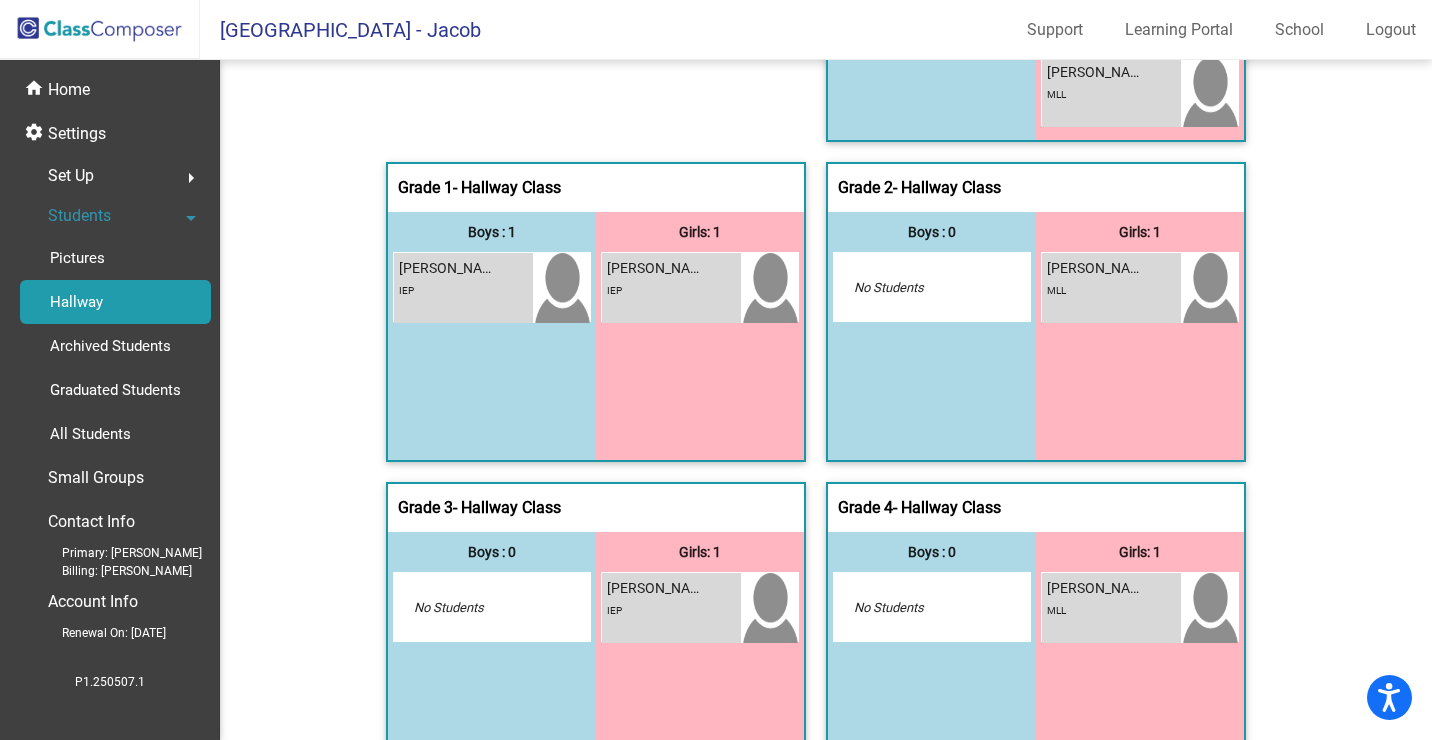 scroll, scrollTop: 2000, scrollLeft: 0, axis: vertical 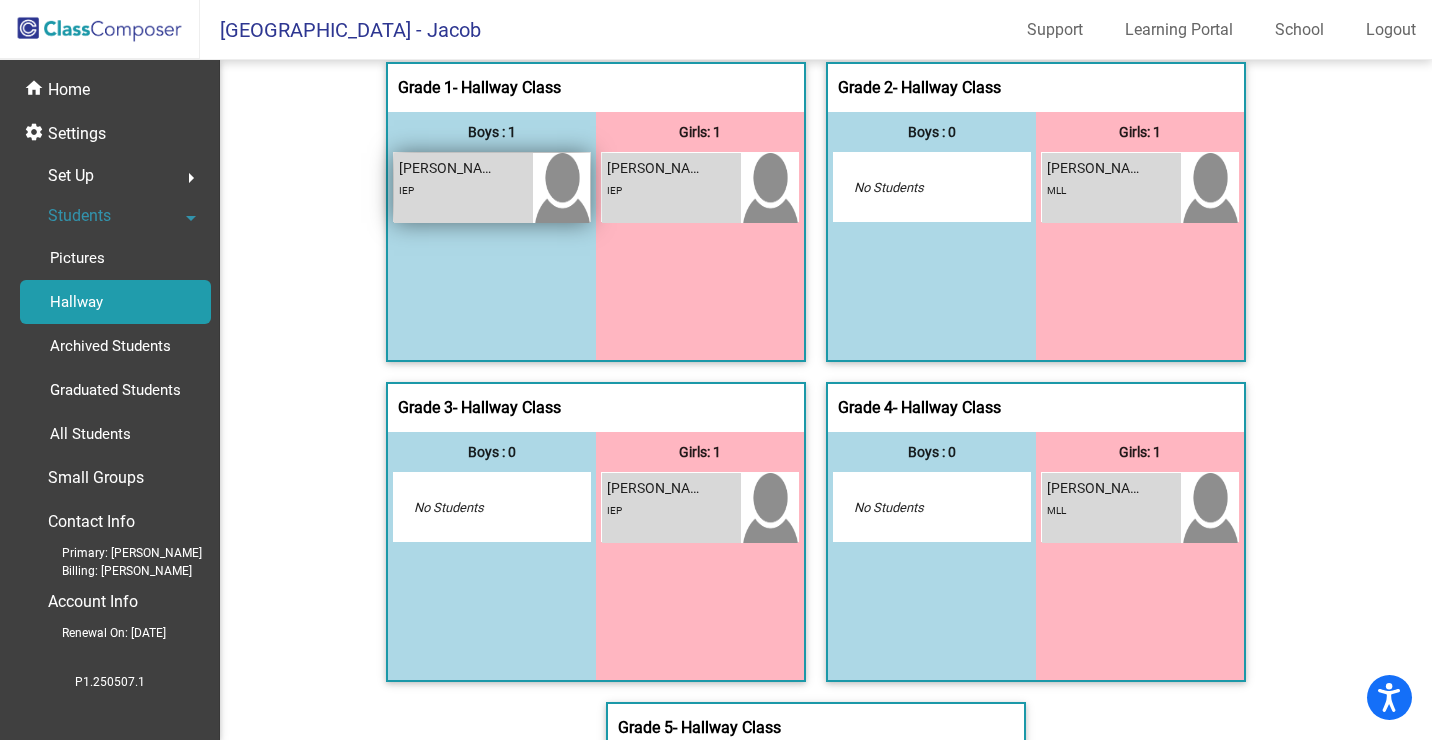 click on "[PERSON_NAME] lock do_not_disturb_alt IEP" at bounding box center (463, 188) 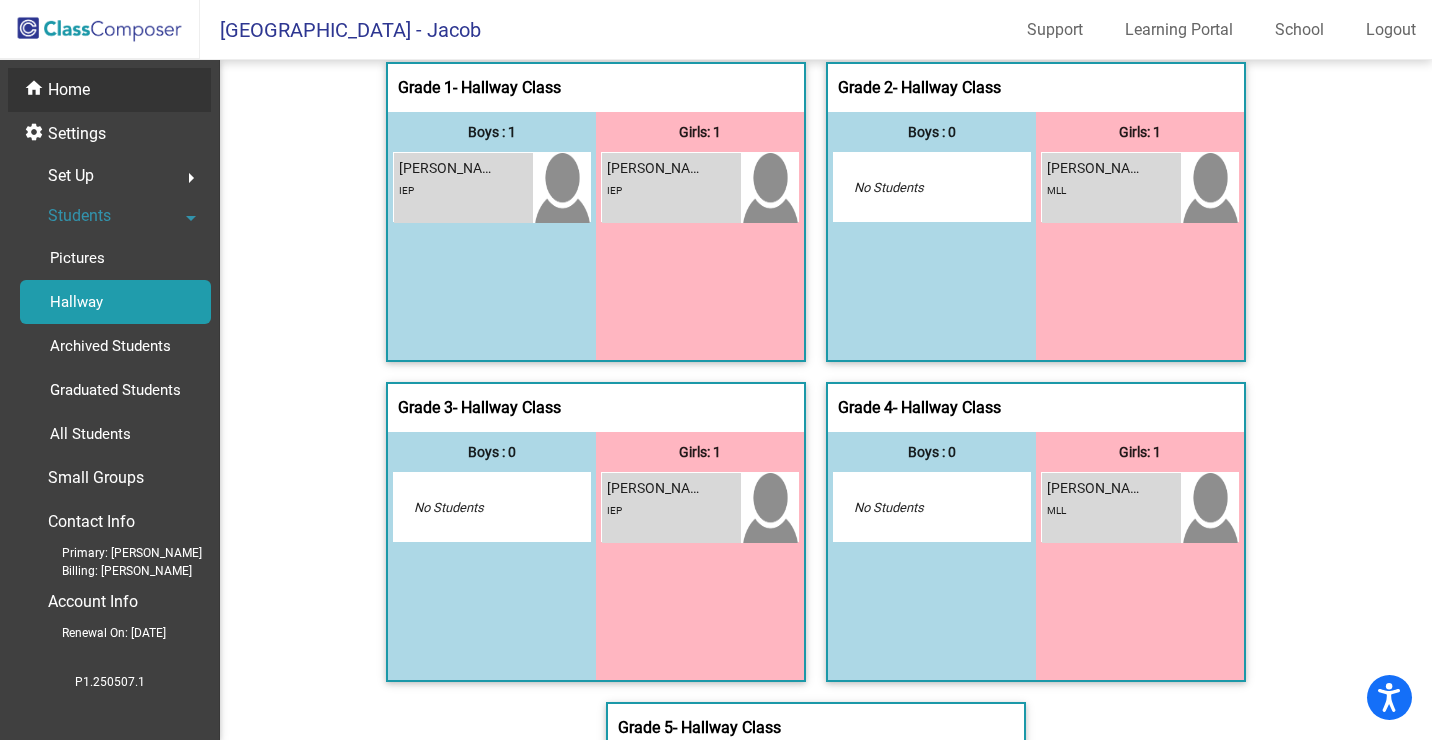 click on "Home" 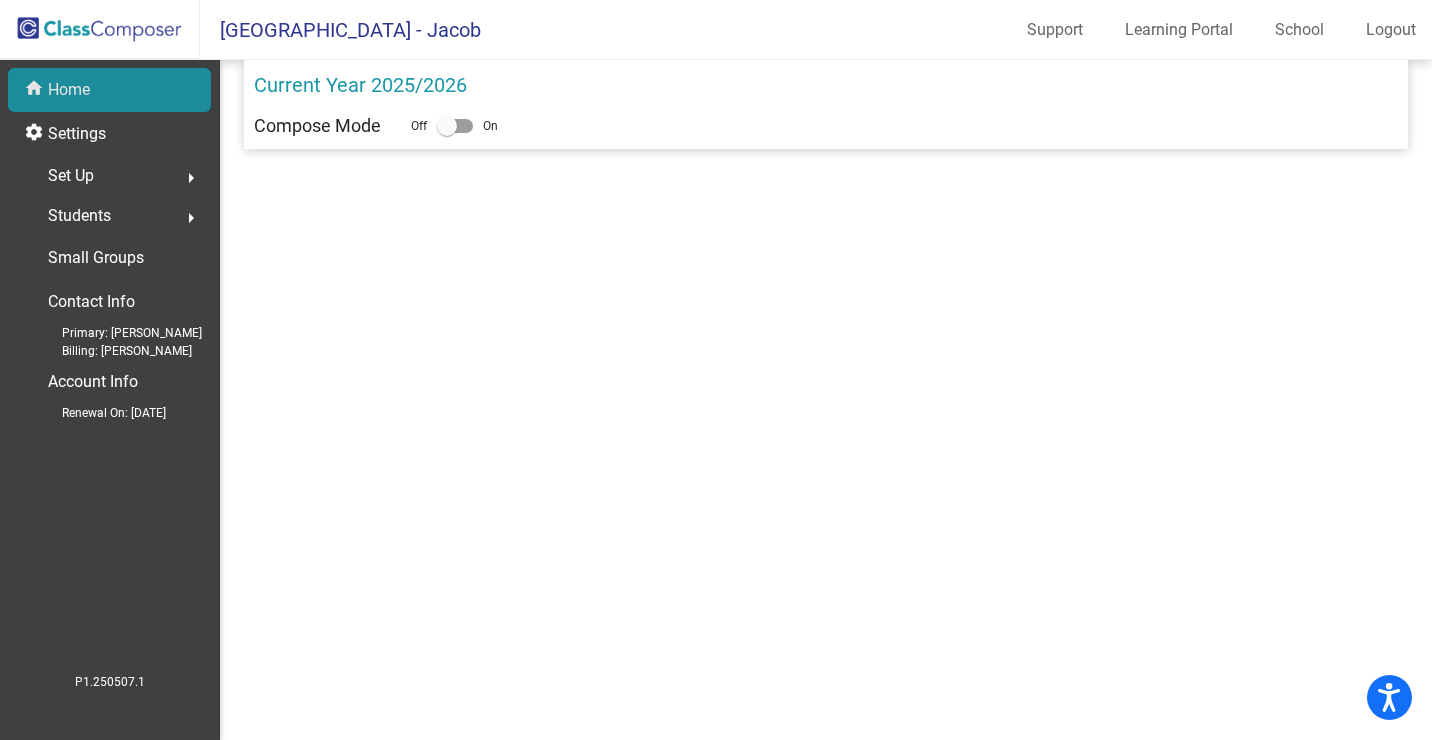 scroll, scrollTop: 0, scrollLeft: 0, axis: both 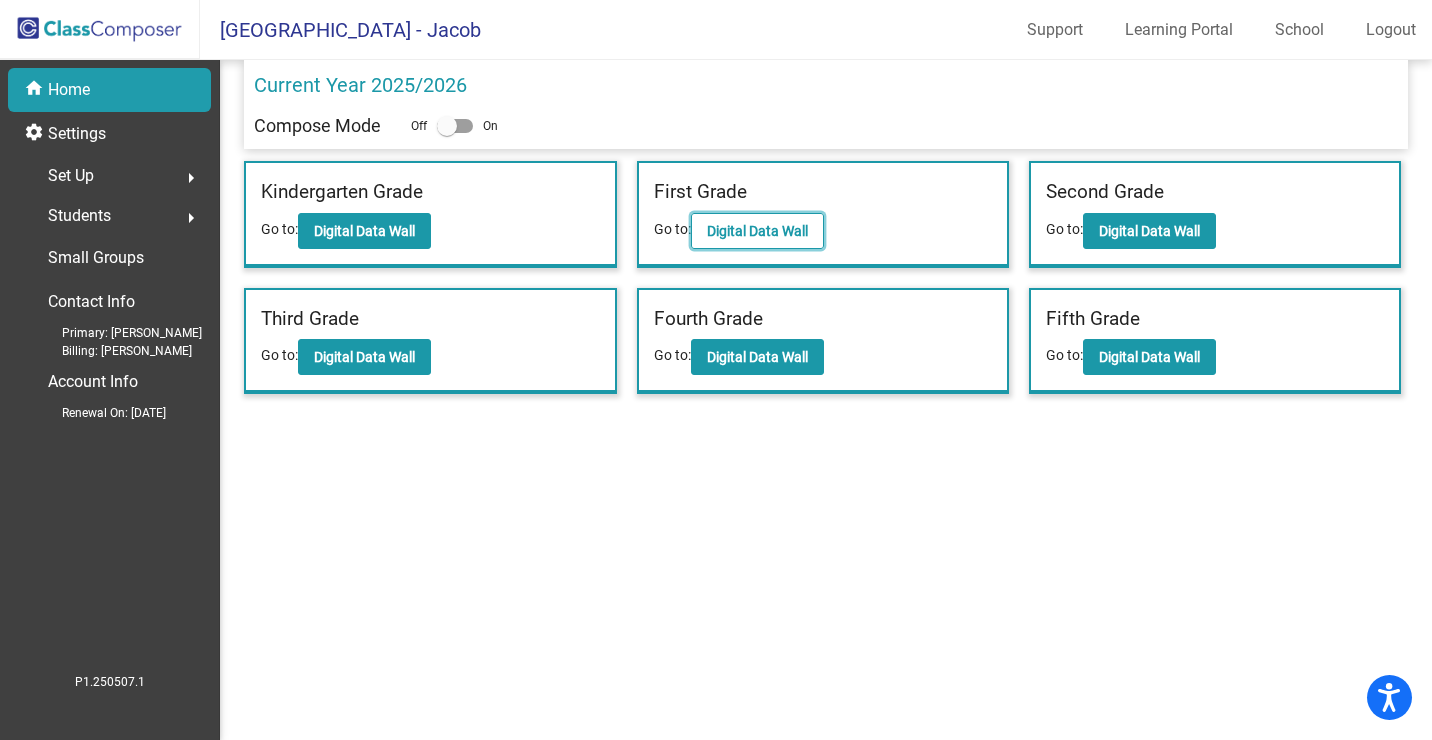 click on "Digital Data Wall" 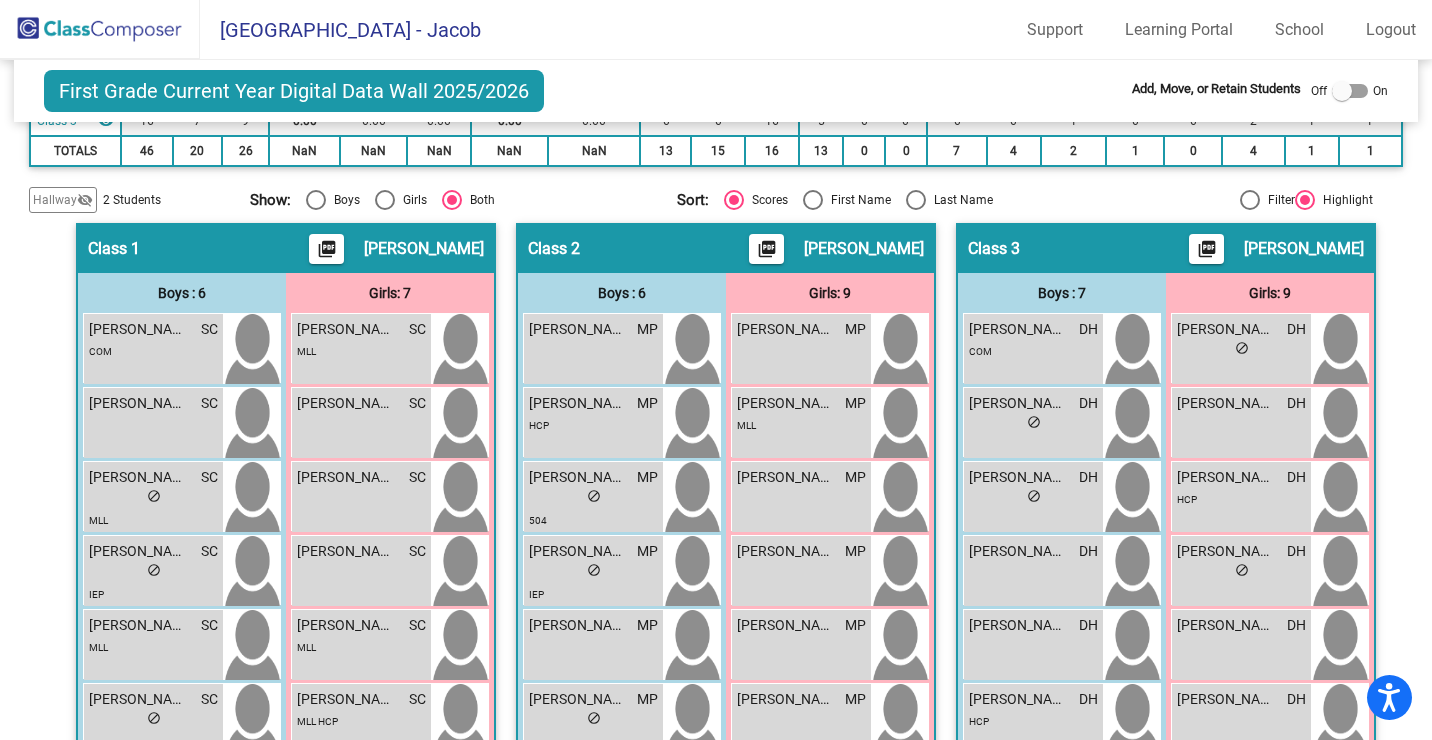 scroll, scrollTop: 200, scrollLeft: 0, axis: vertical 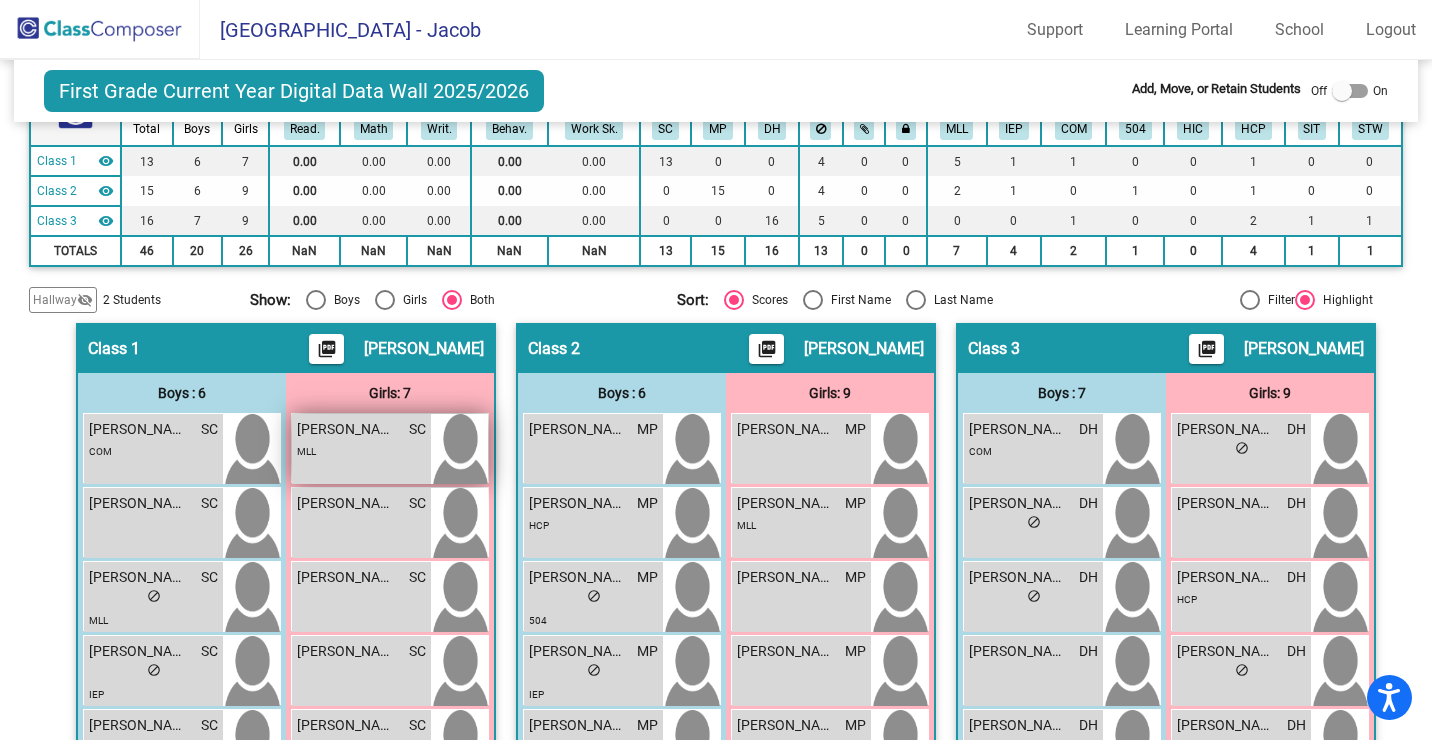 click on "MLL" at bounding box center [361, 450] 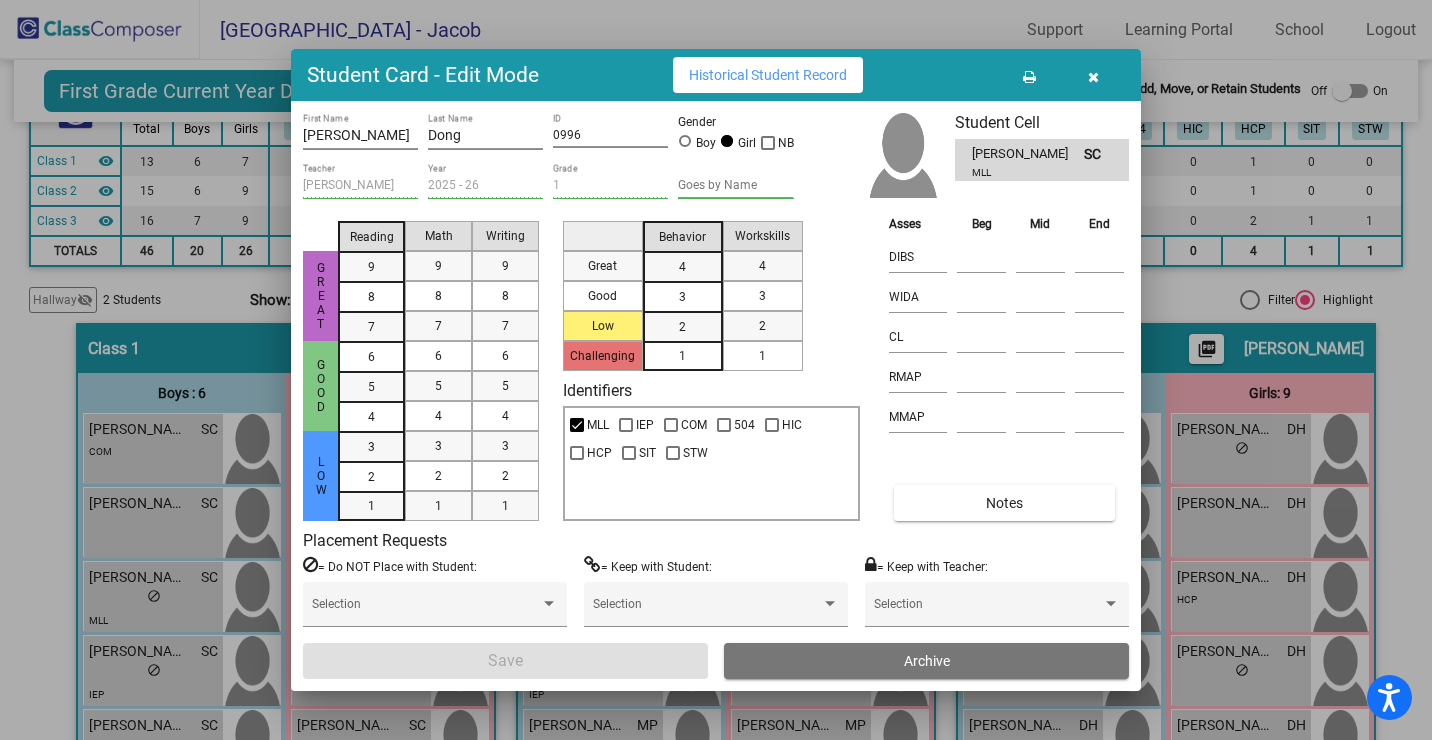click at bounding box center [1093, 77] 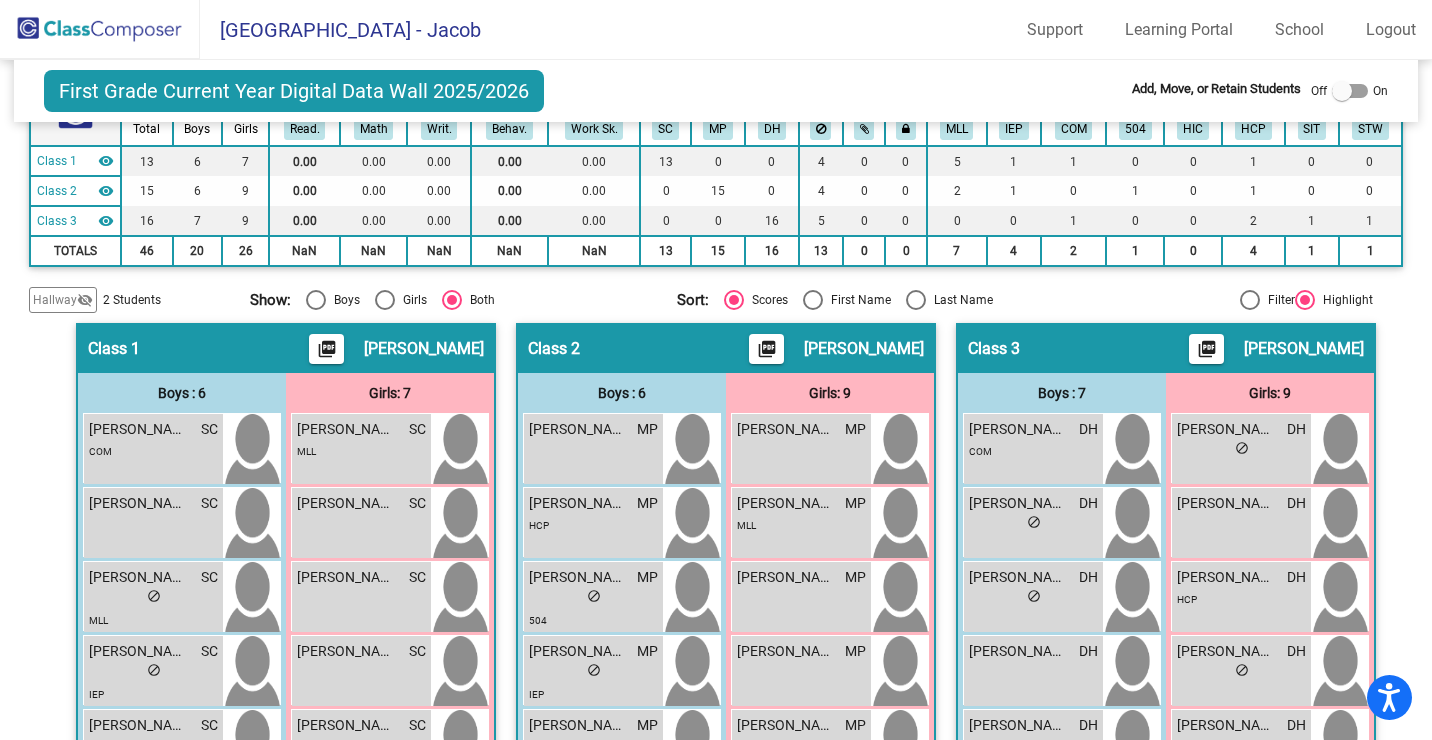 scroll, scrollTop: 0, scrollLeft: 0, axis: both 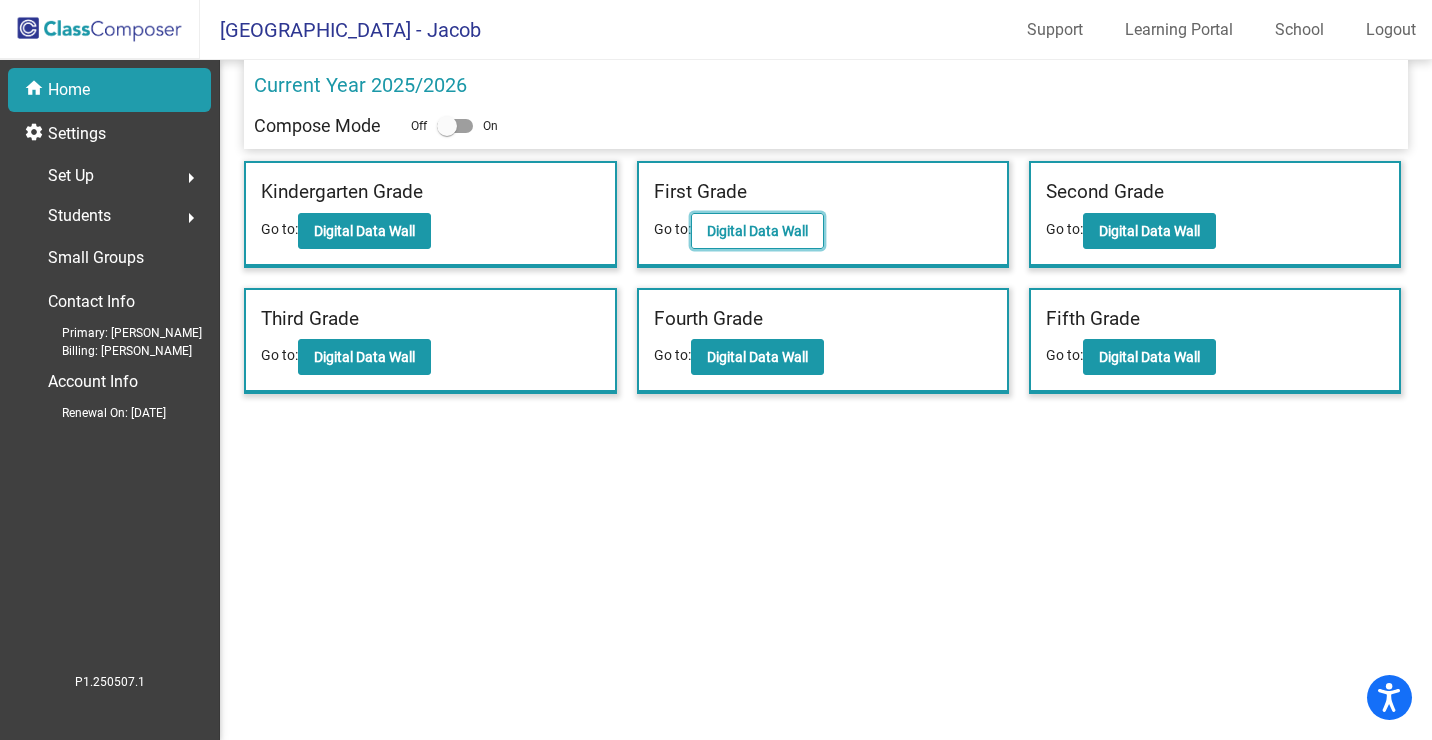click on "Digital Data Wall" 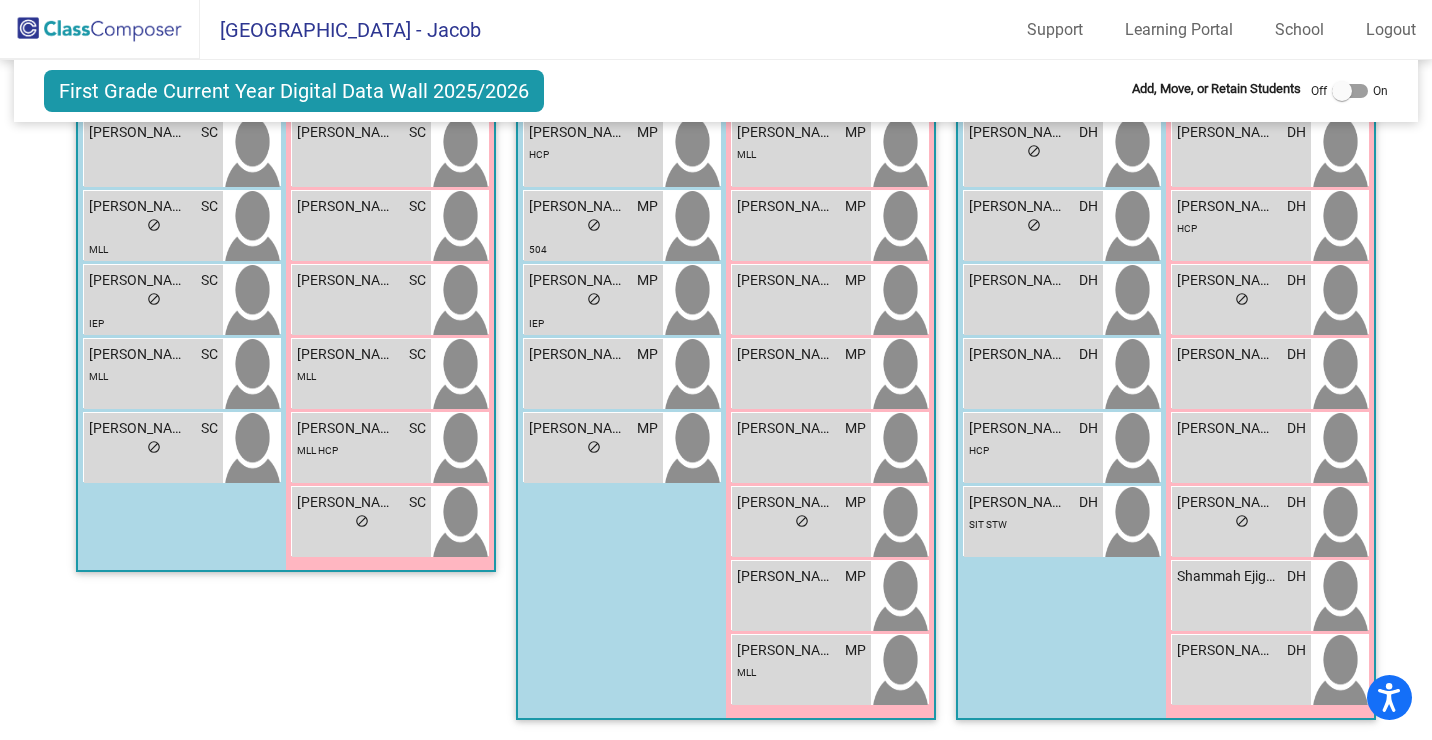 scroll, scrollTop: 0, scrollLeft: 0, axis: both 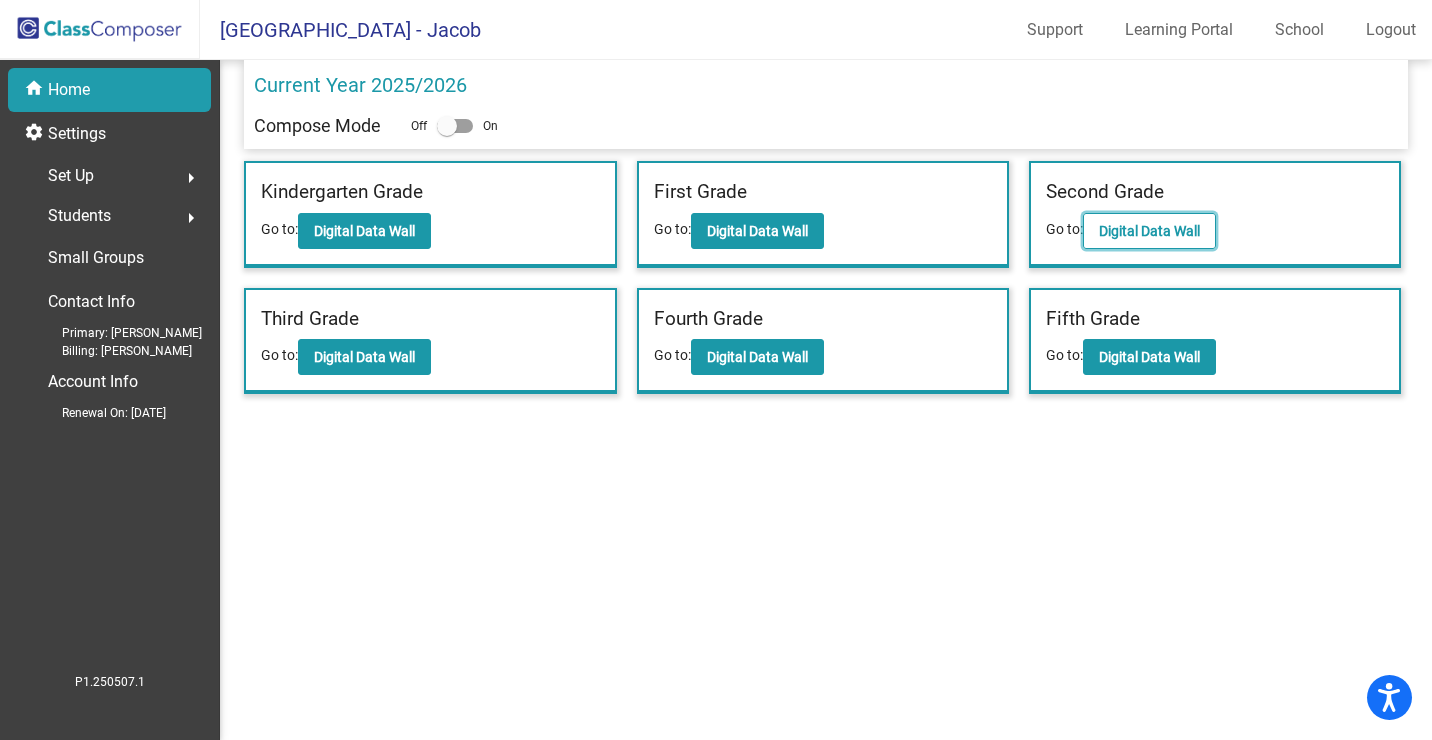 click on "Digital Data Wall" 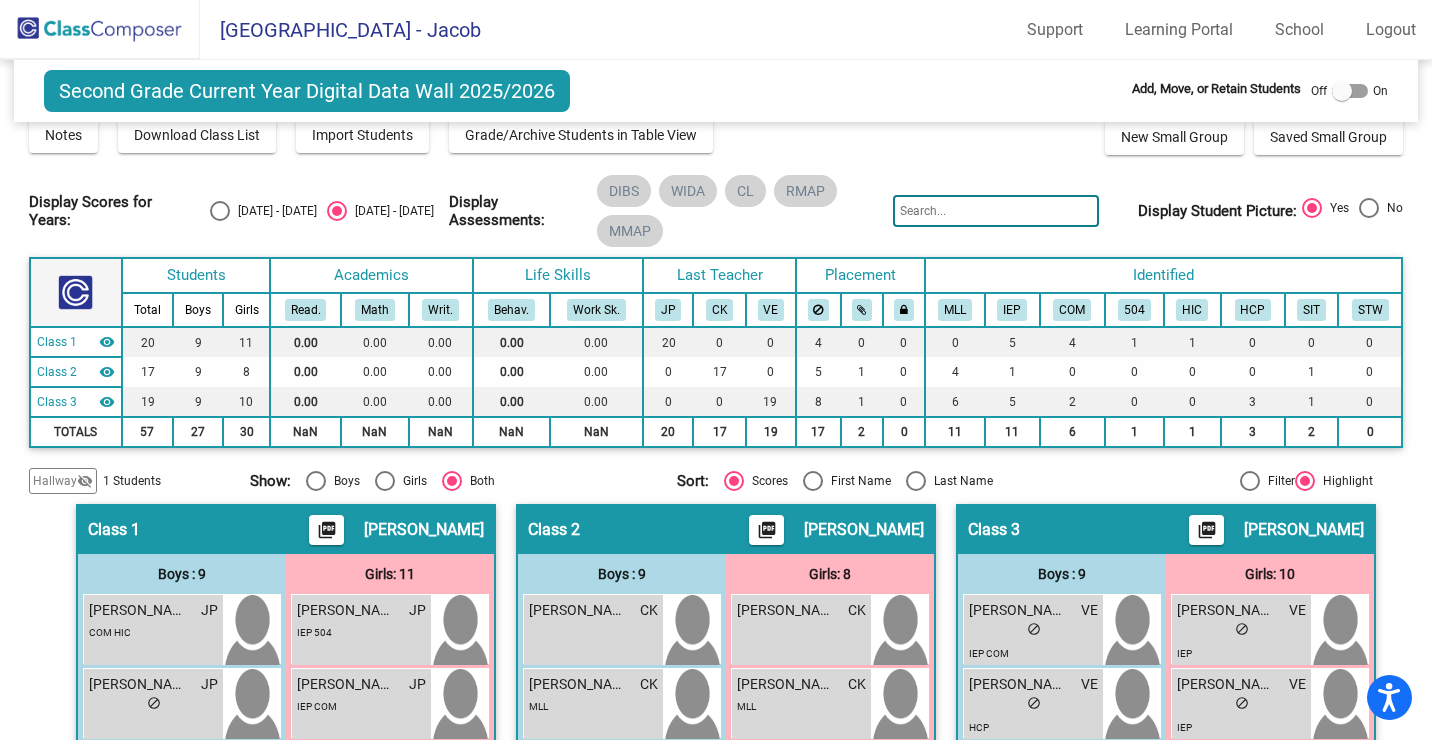 scroll, scrollTop: 0, scrollLeft: 0, axis: both 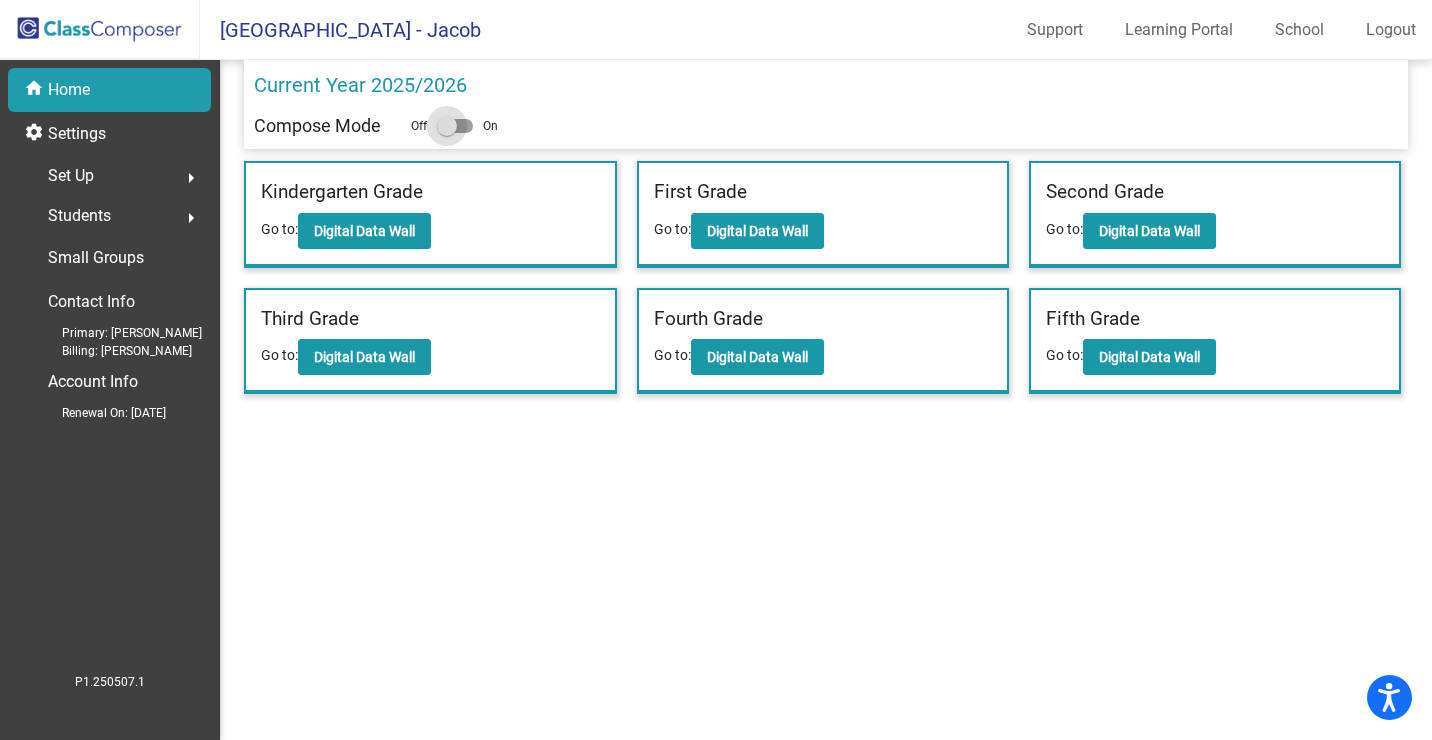 click at bounding box center (447, 126) 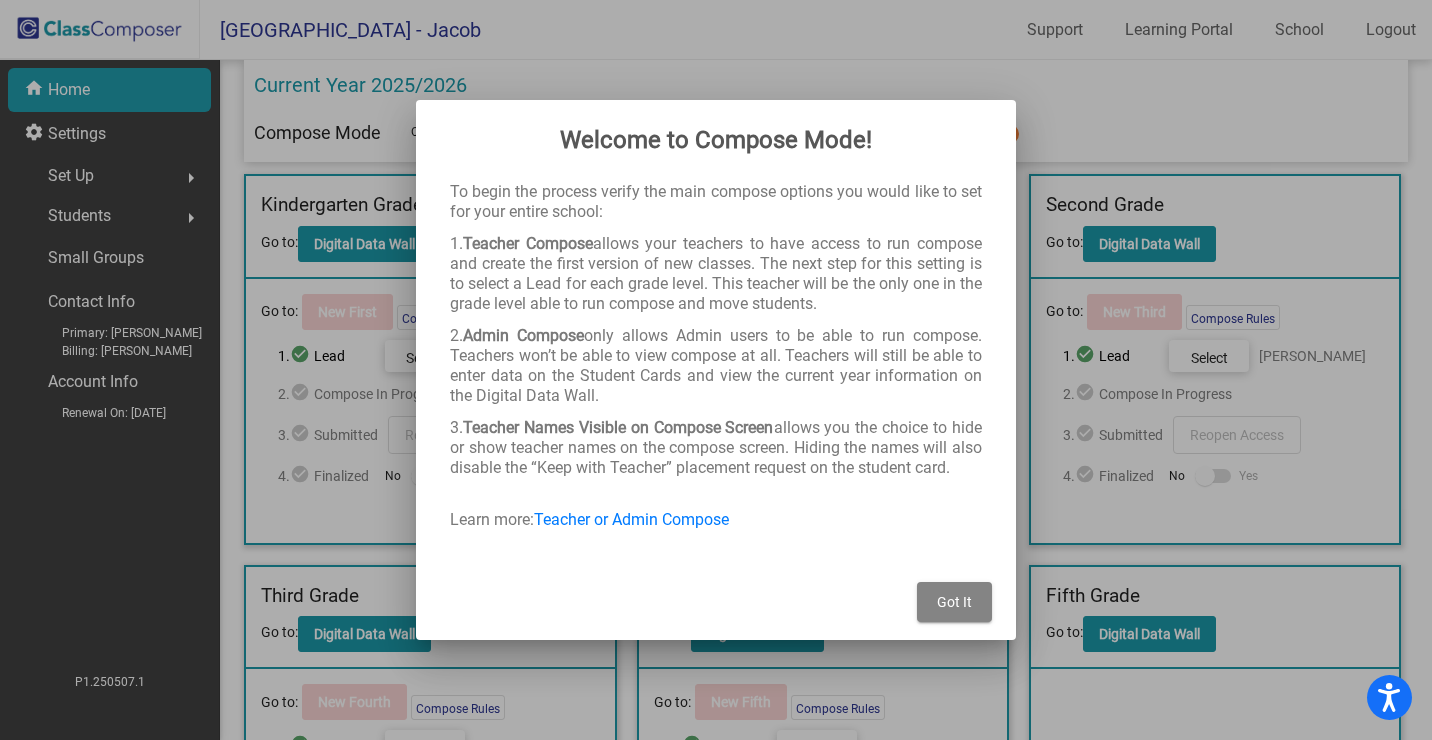 click on "Got It" at bounding box center [954, 602] 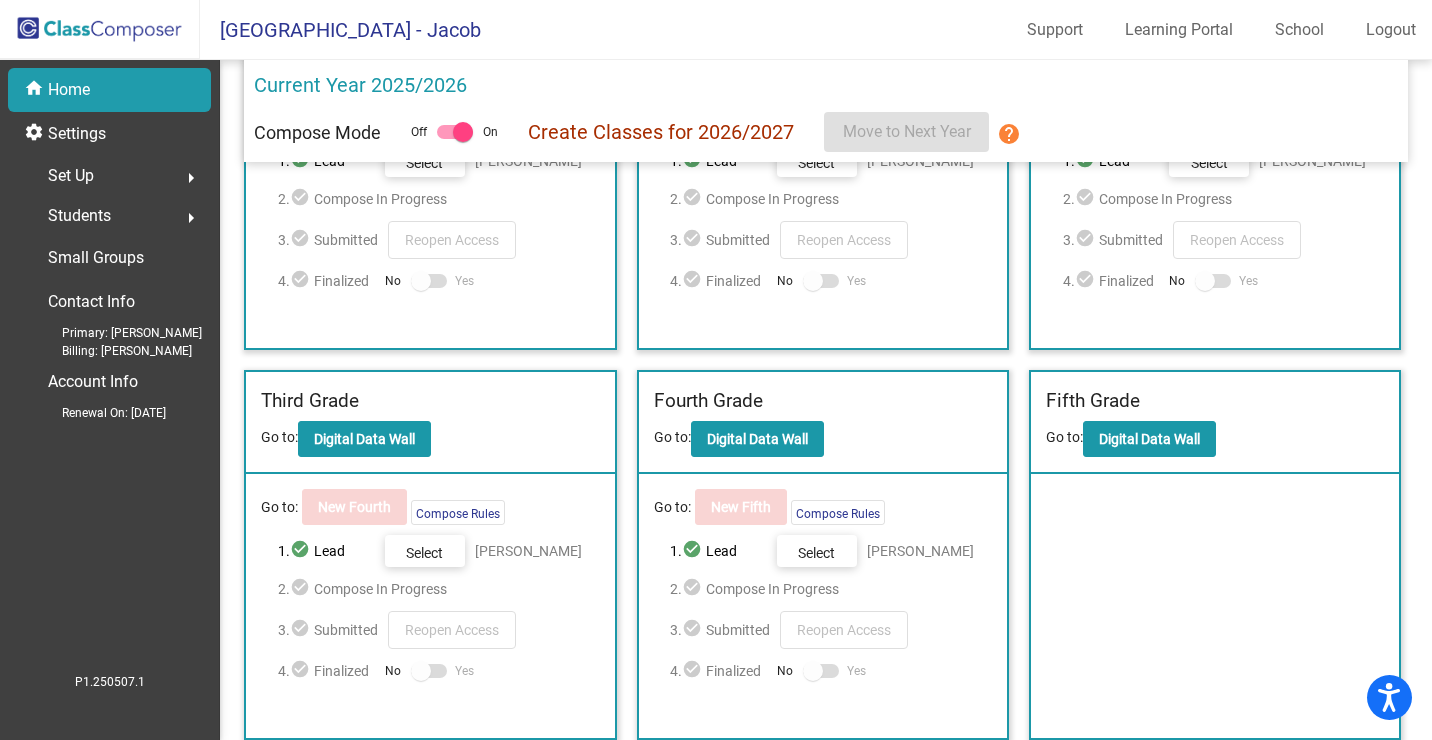 scroll, scrollTop: 0, scrollLeft: 0, axis: both 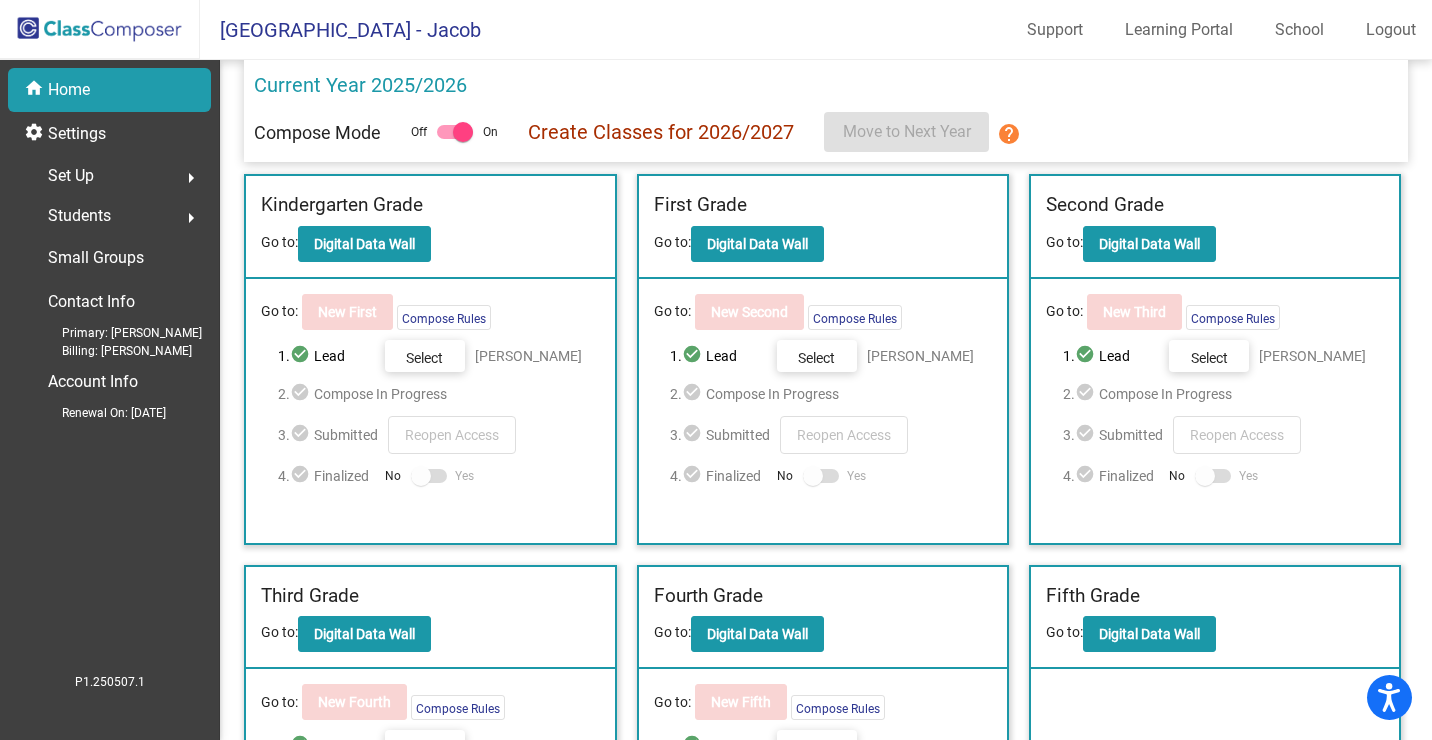 click at bounding box center (463, 132) 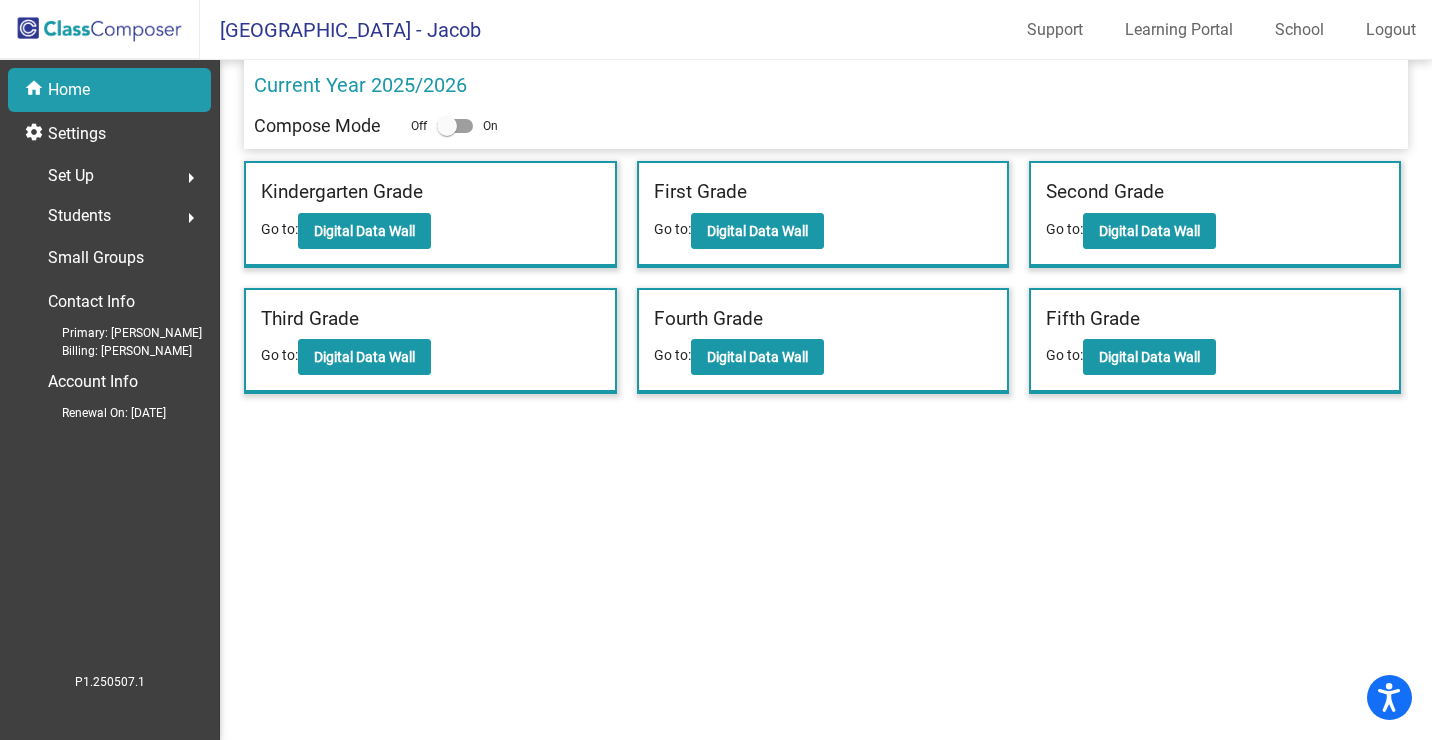click on "Students" 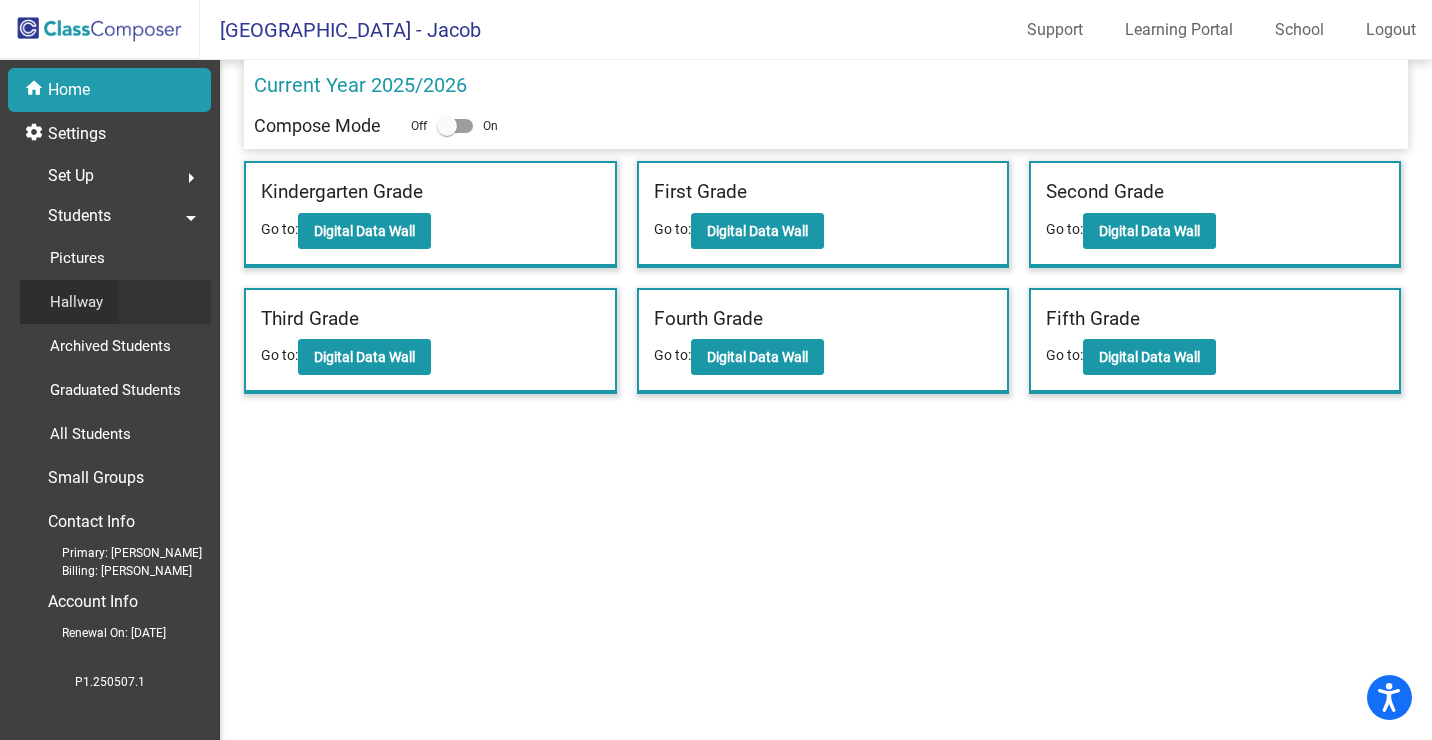 click on "Hallway" 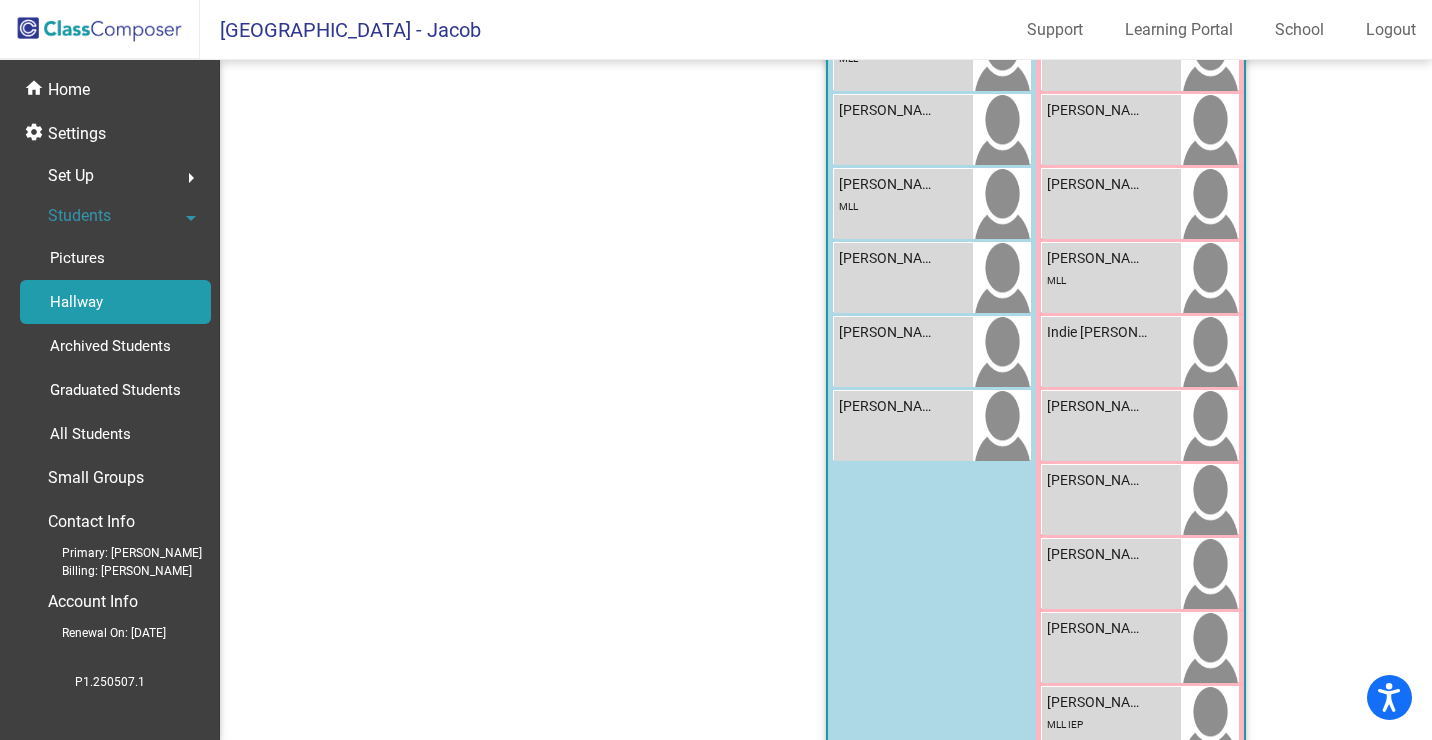 scroll, scrollTop: 1700, scrollLeft: 0, axis: vertical 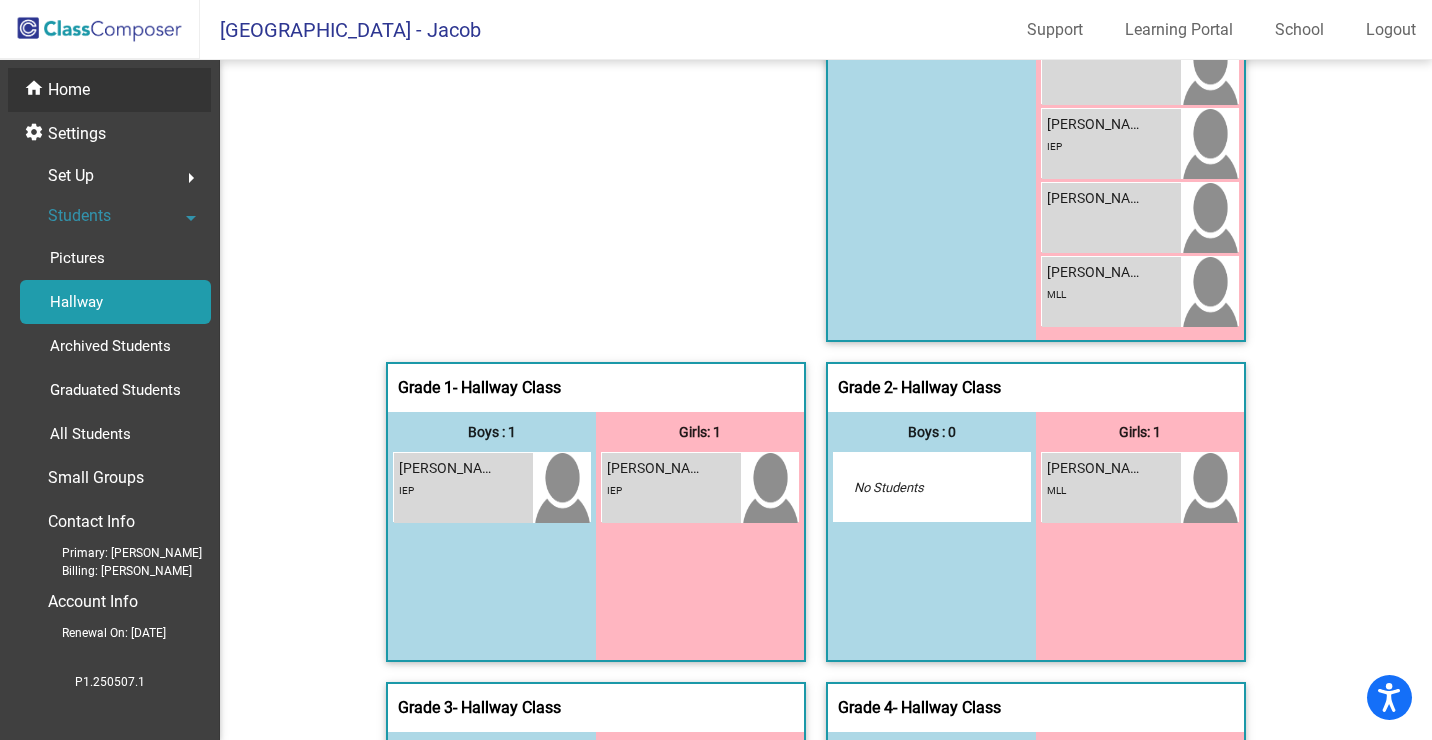 click on "Home" 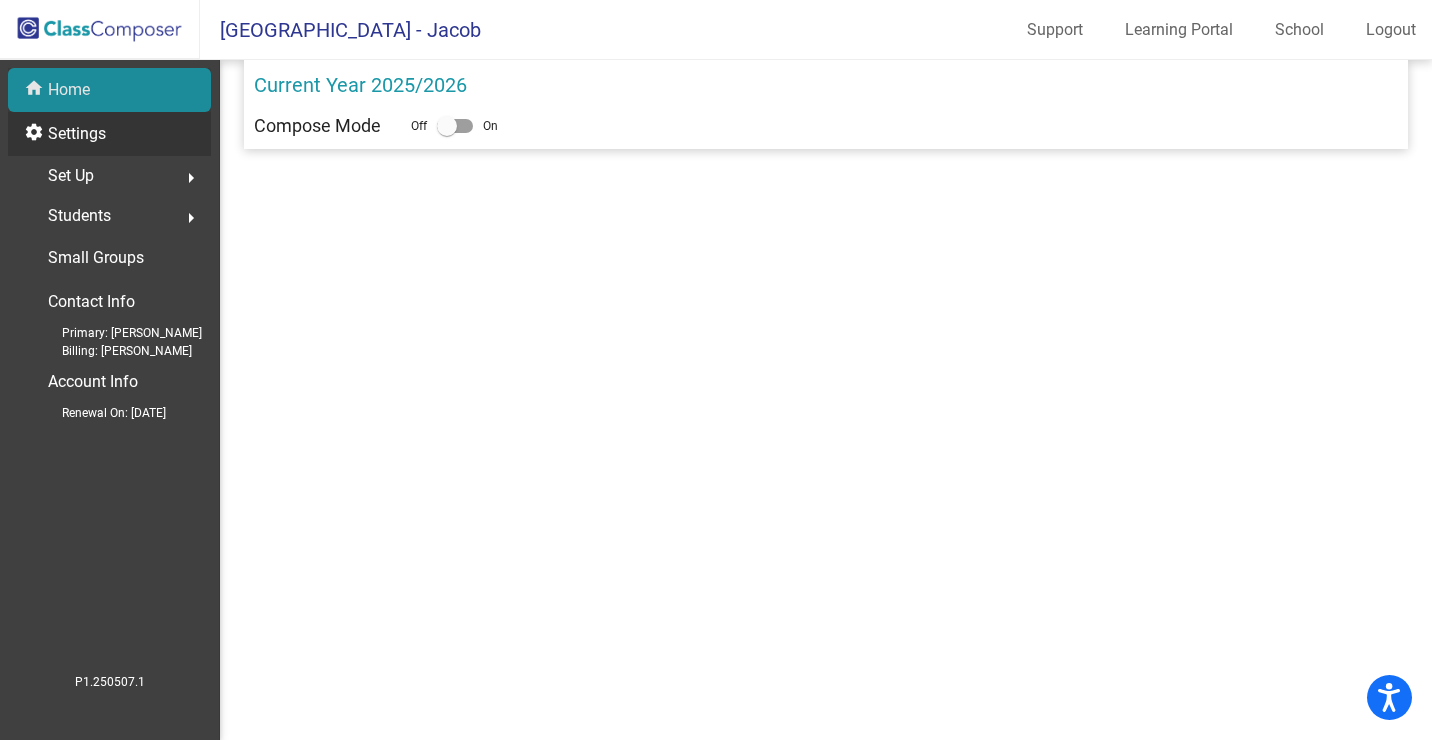 scroll, scrollTop: 0, scrollLeft: 0, axis: both 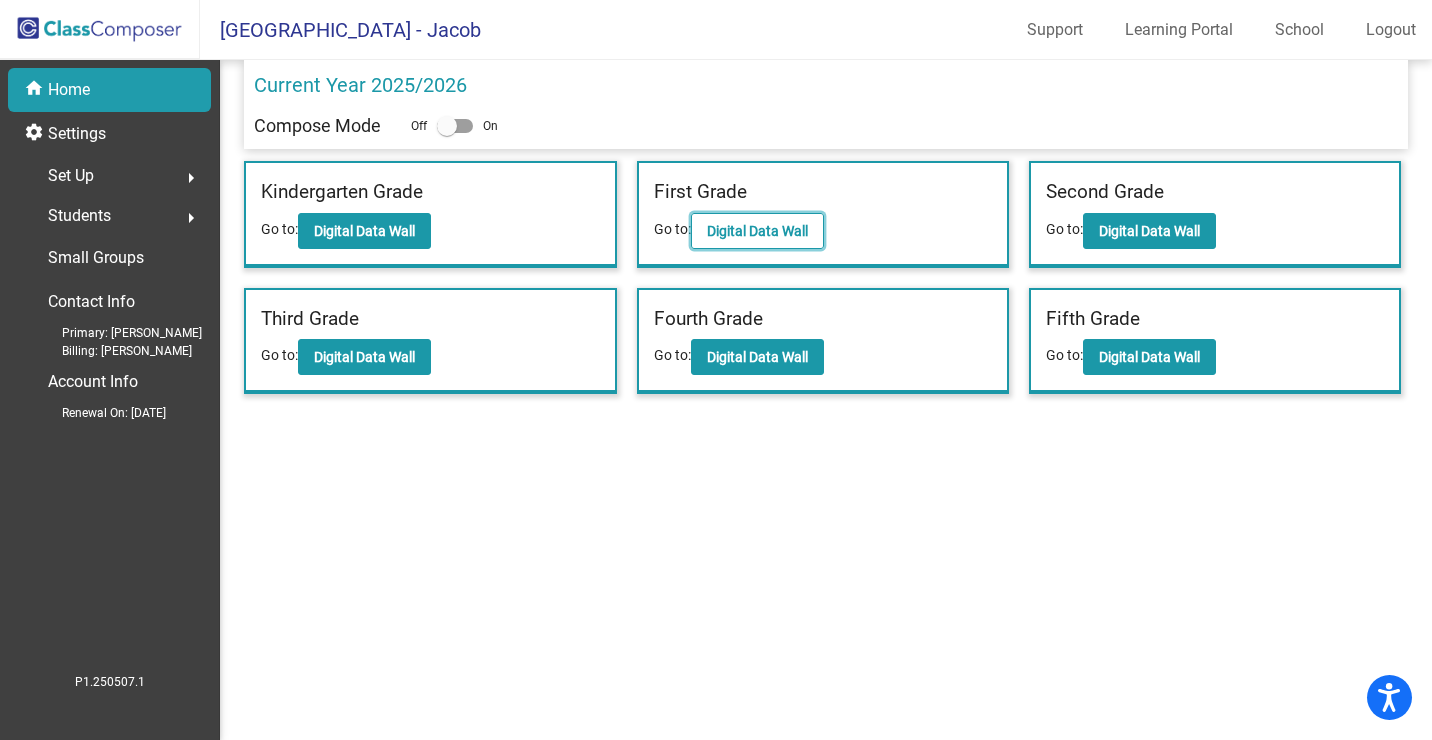 click on "Digital Data Wall" 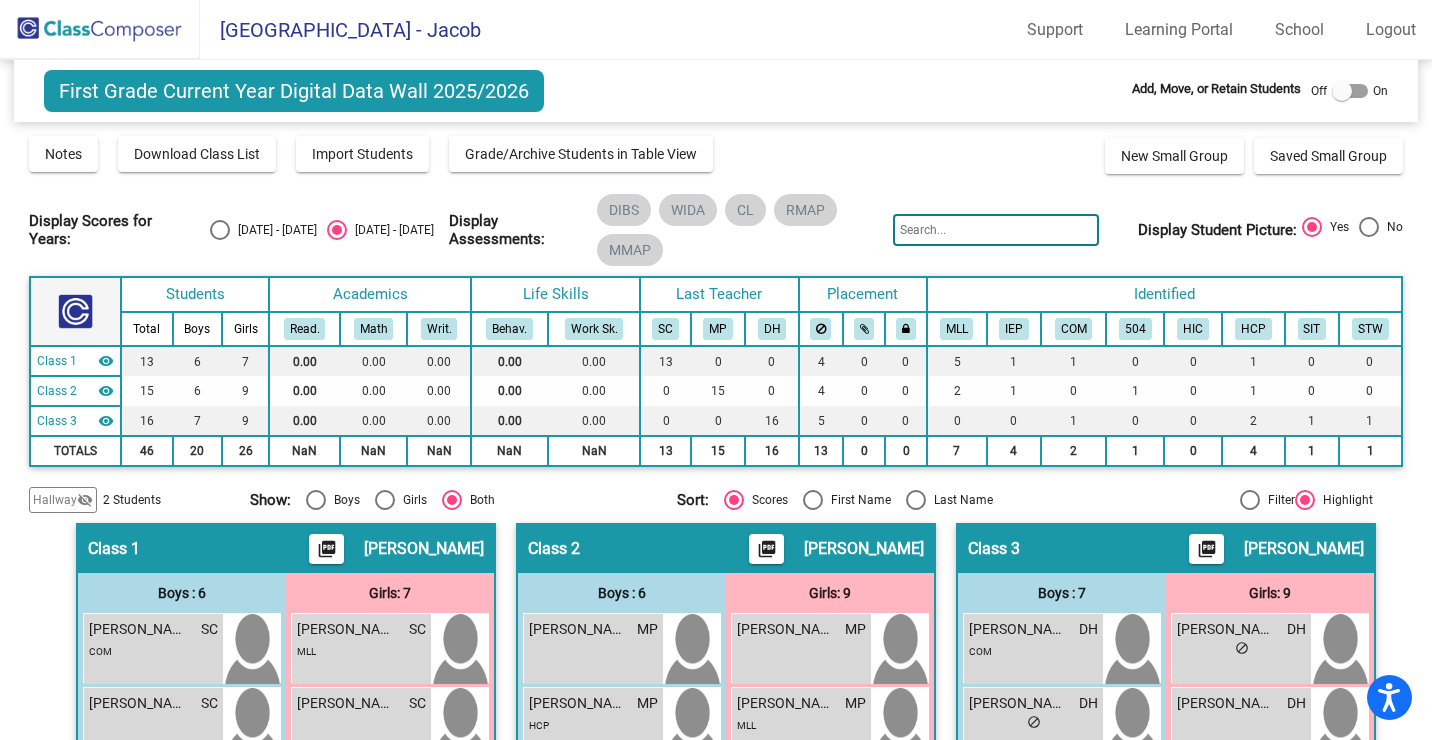 click 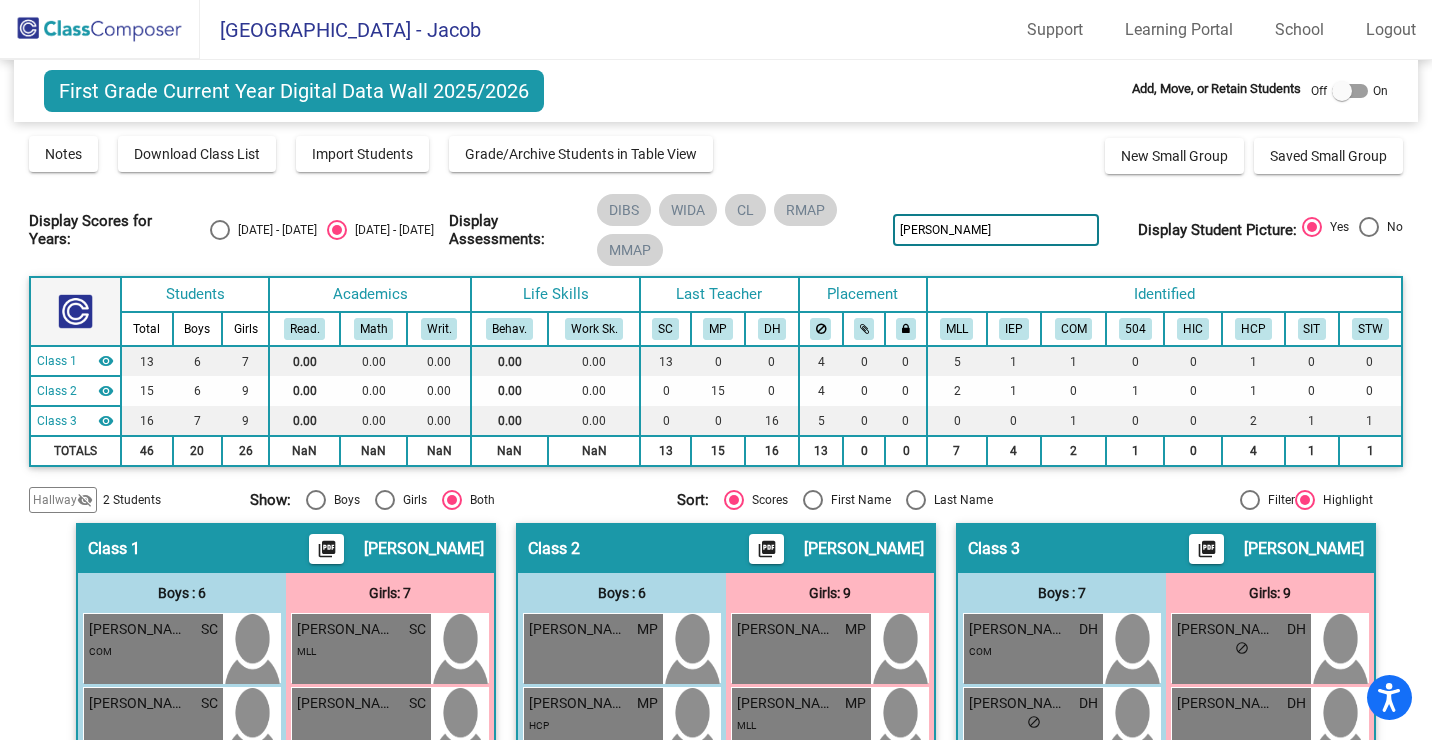 type on "[PERSON_NAME]" 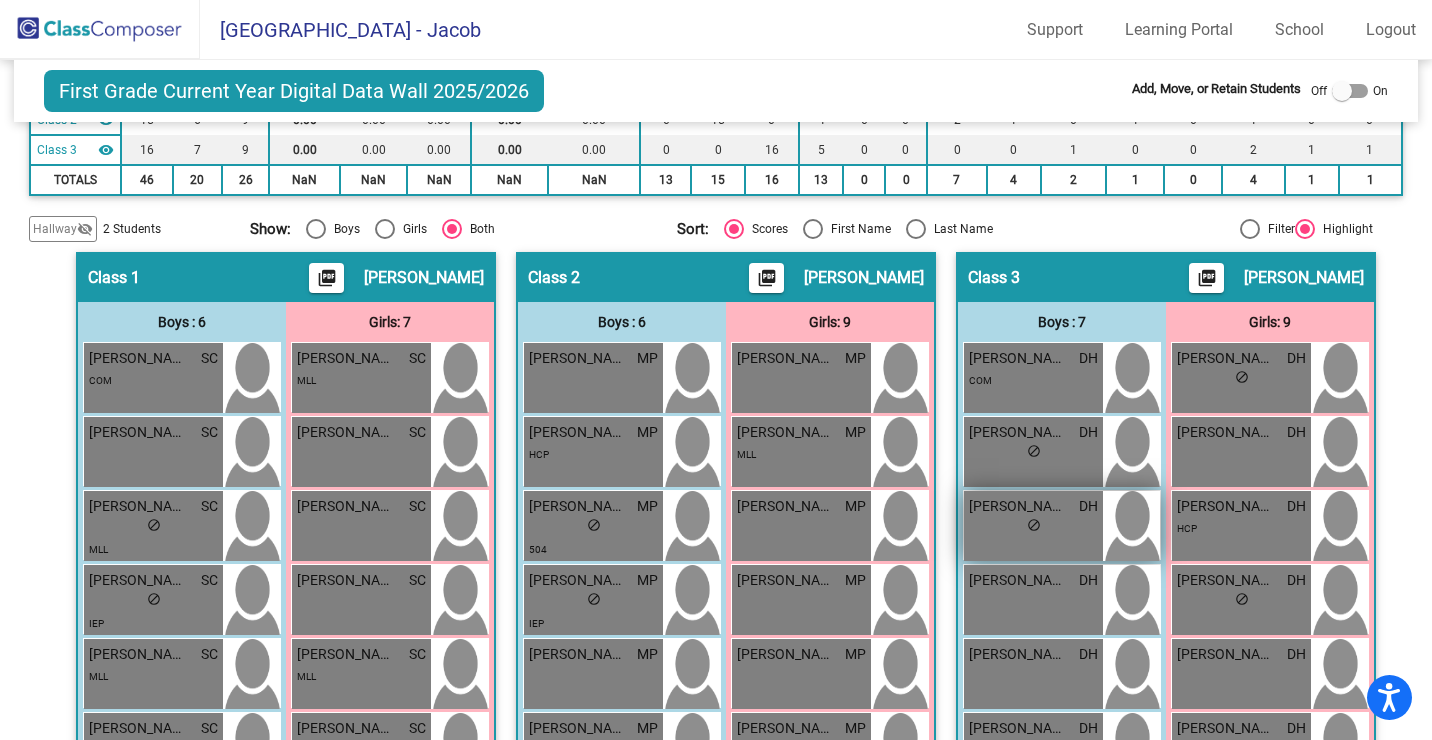 scroll, scrollTop: 371, scrollLeft: 0, axis: vertical 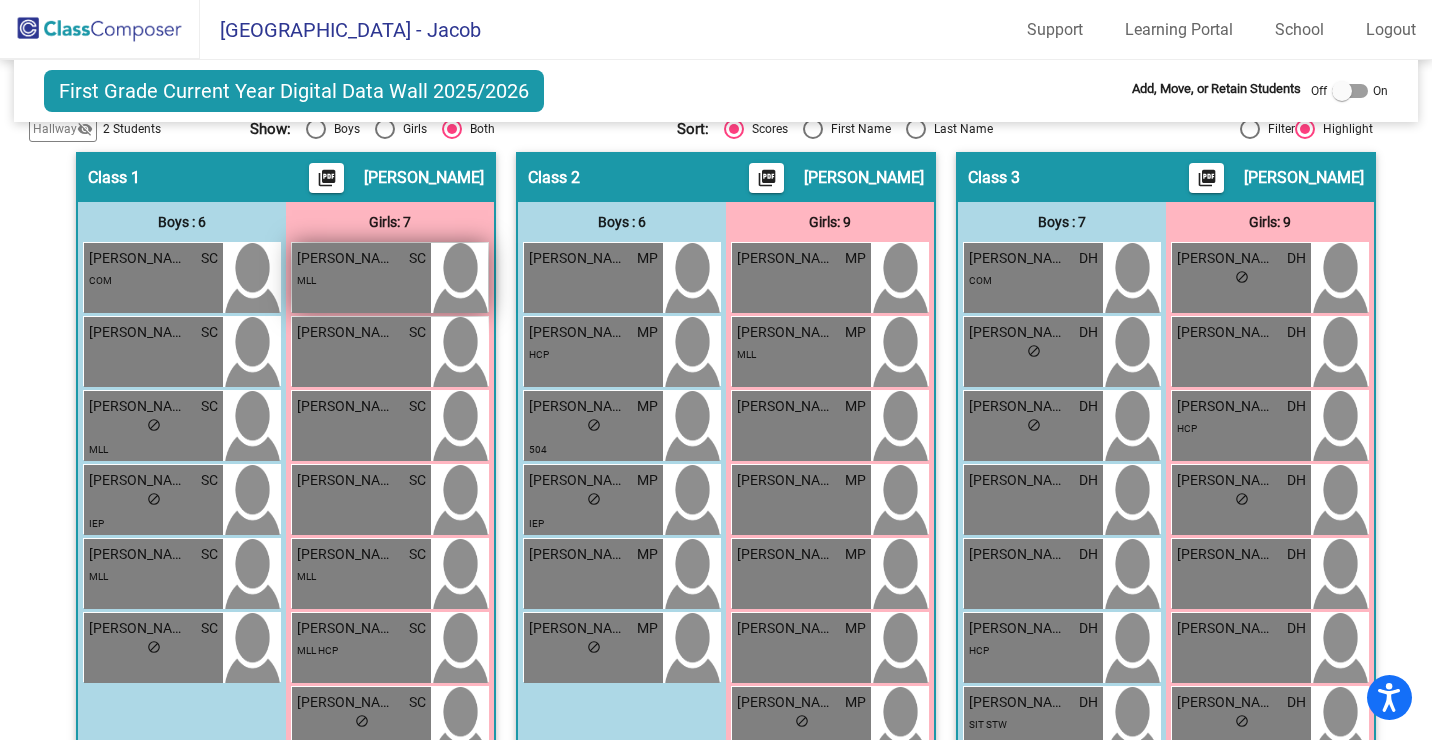 click on "[PERSON_NAME] SC lock do_not_disturb_alt MLL" at bounding box center [361, 278] 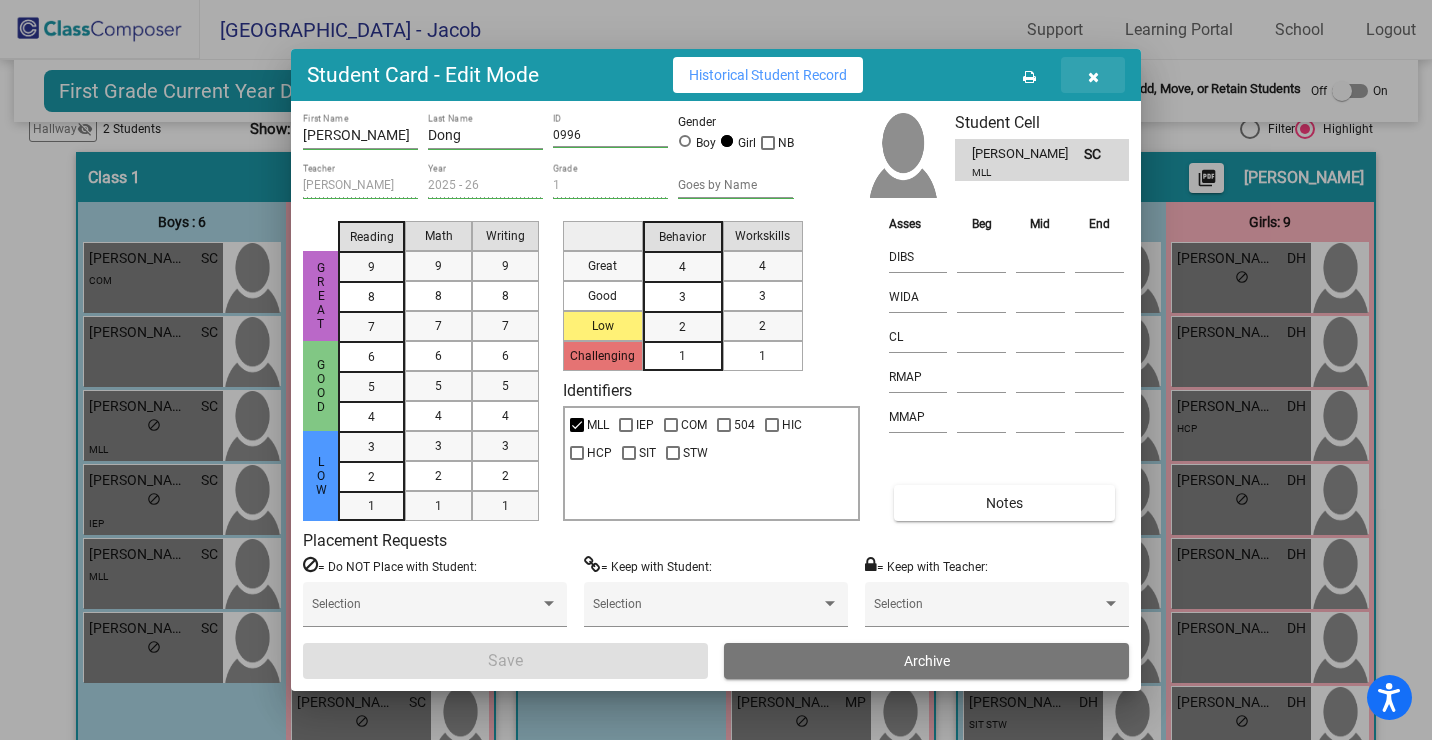 click at bounding box center (1093, 75) 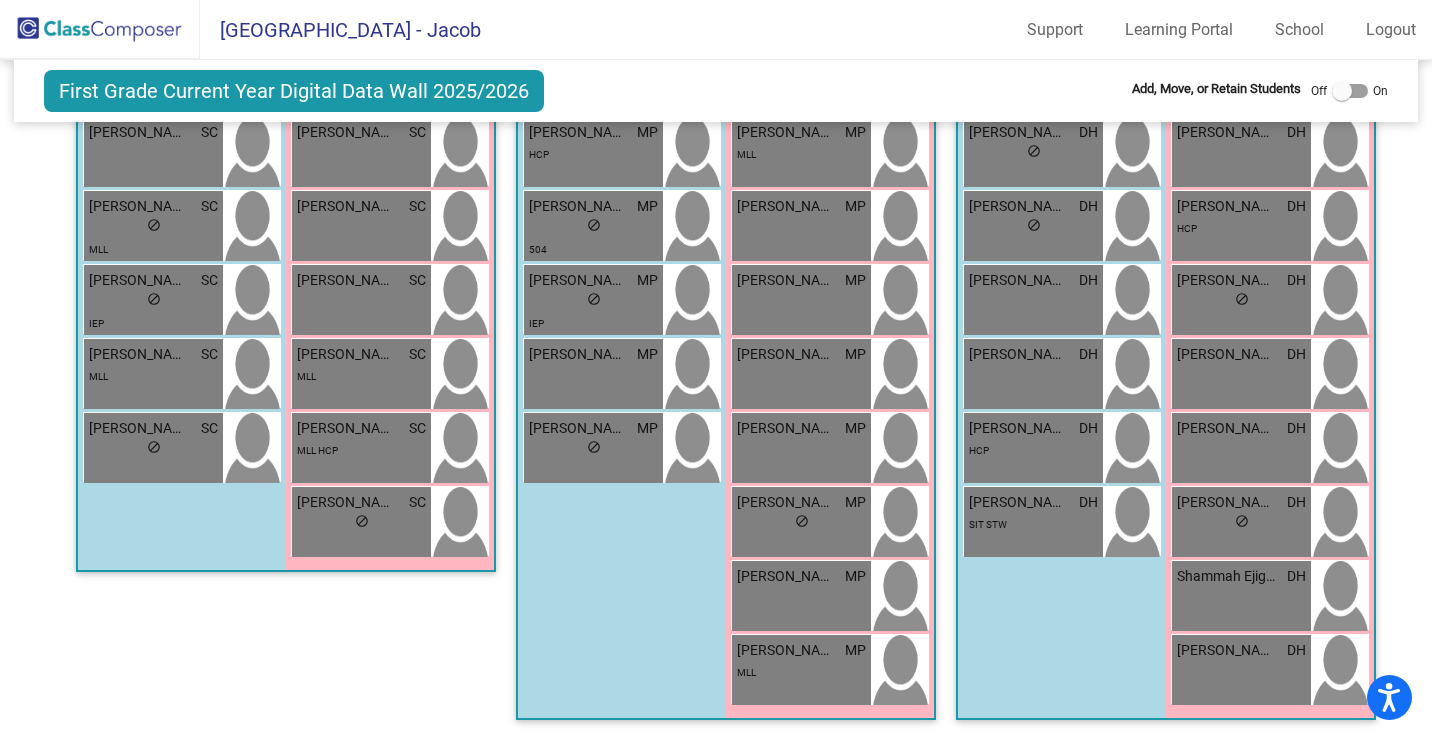 scroll, scrollTop: 0, scrollLeft: 0, axis: both 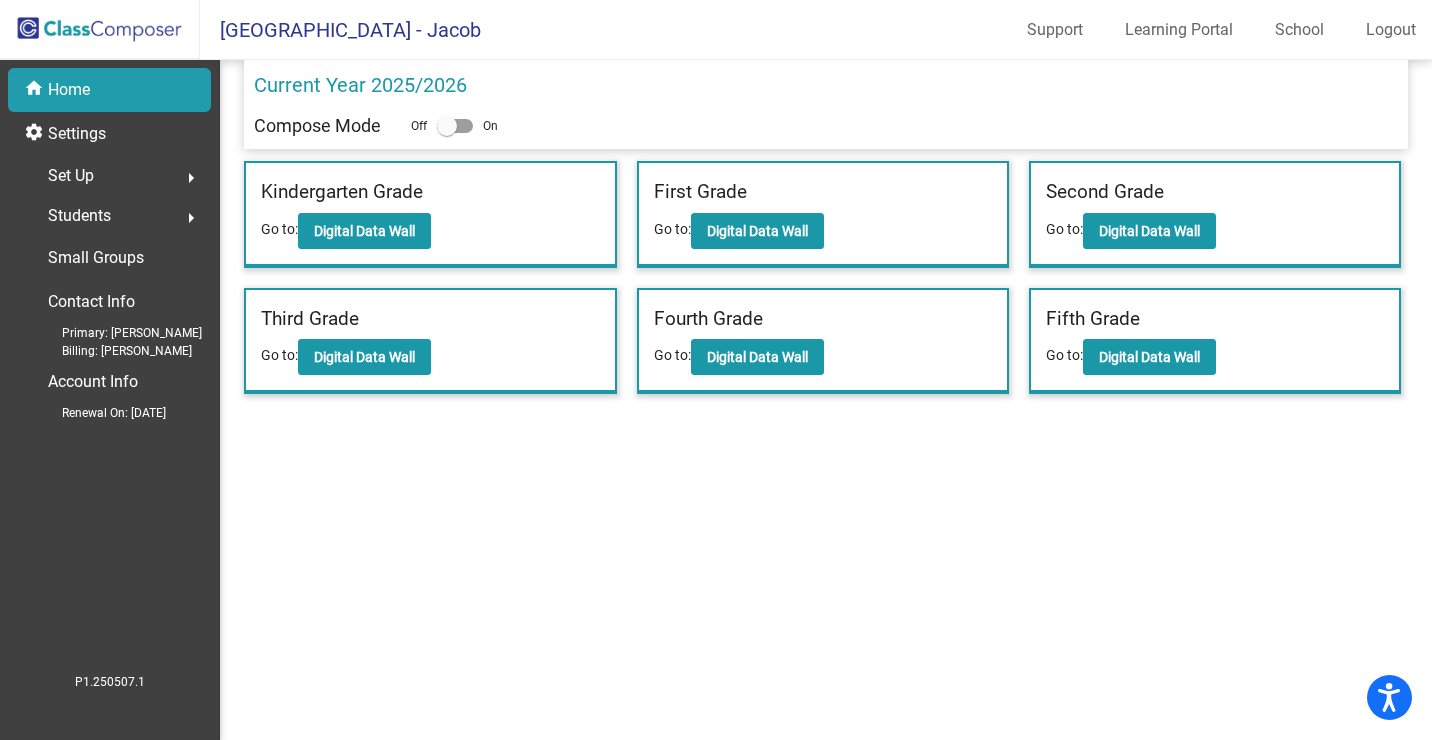 click on "Students" 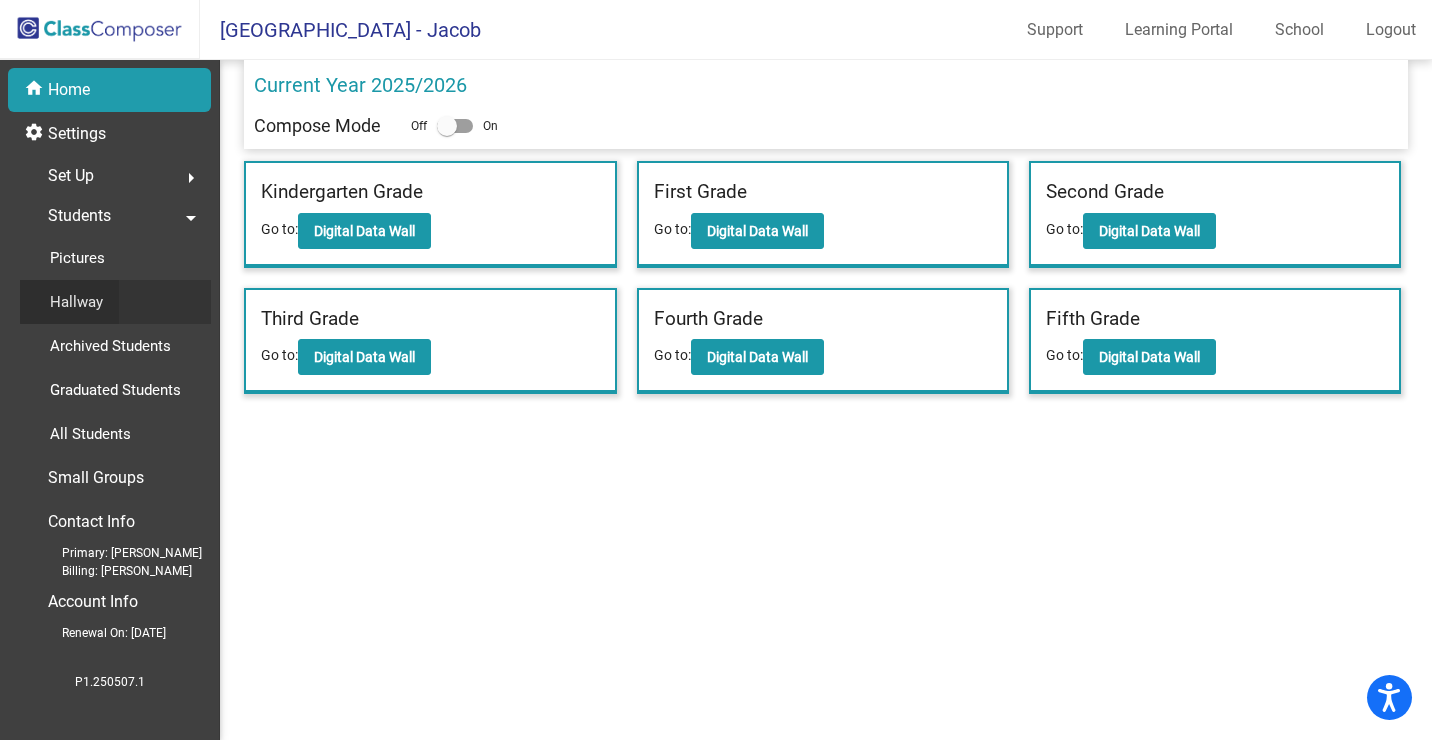 click on "Hallway" 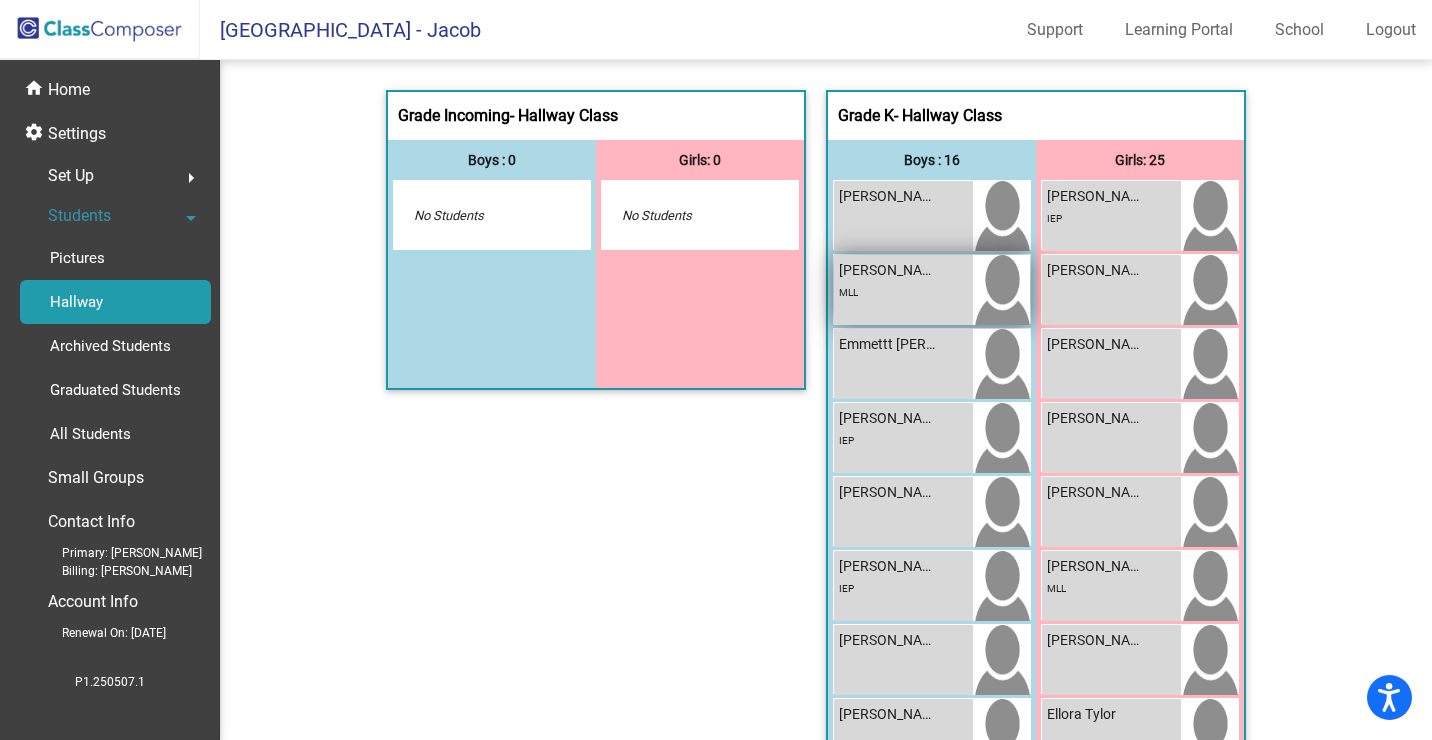 click on "[PERSON_NAME]" at bounding box center (889, 270) 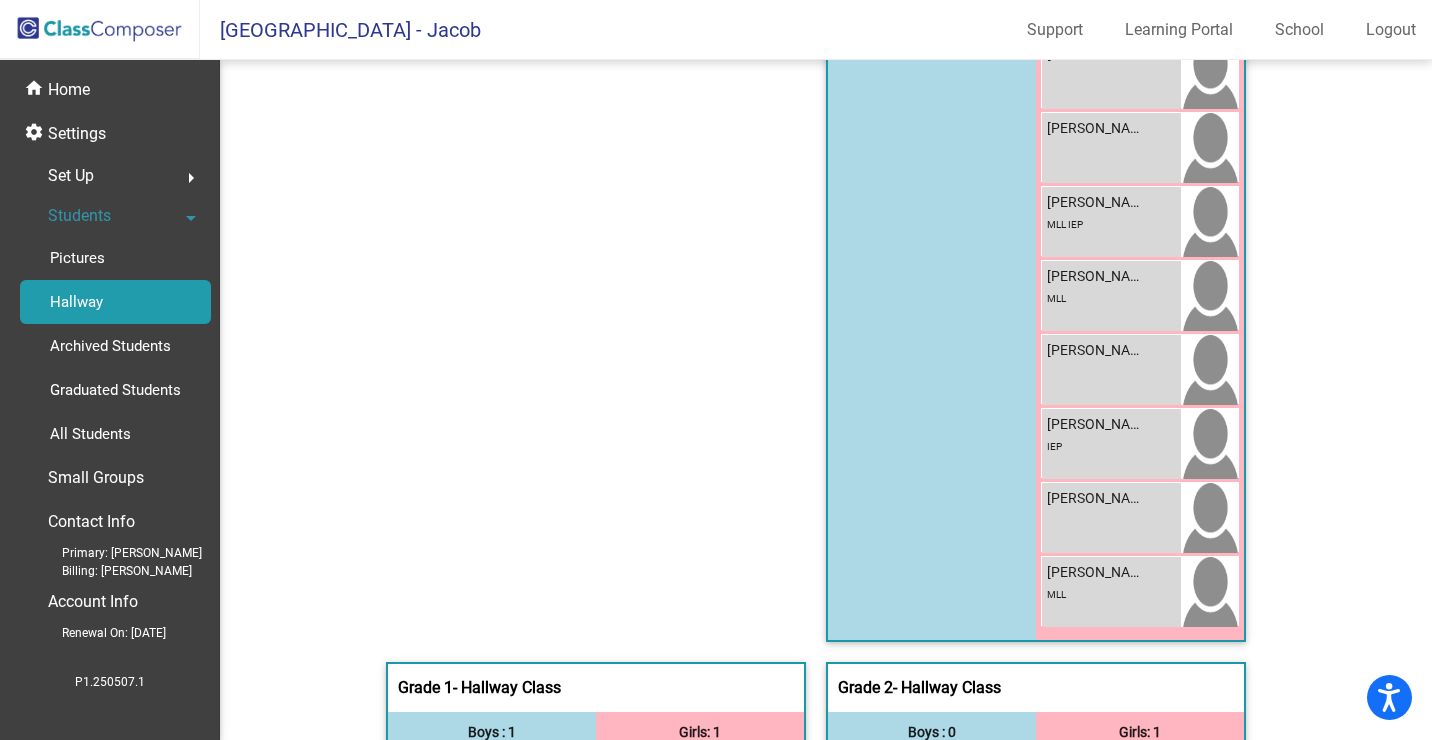 scroll, scrollTop: 2000, scrollLeft: 0, axis: vertical 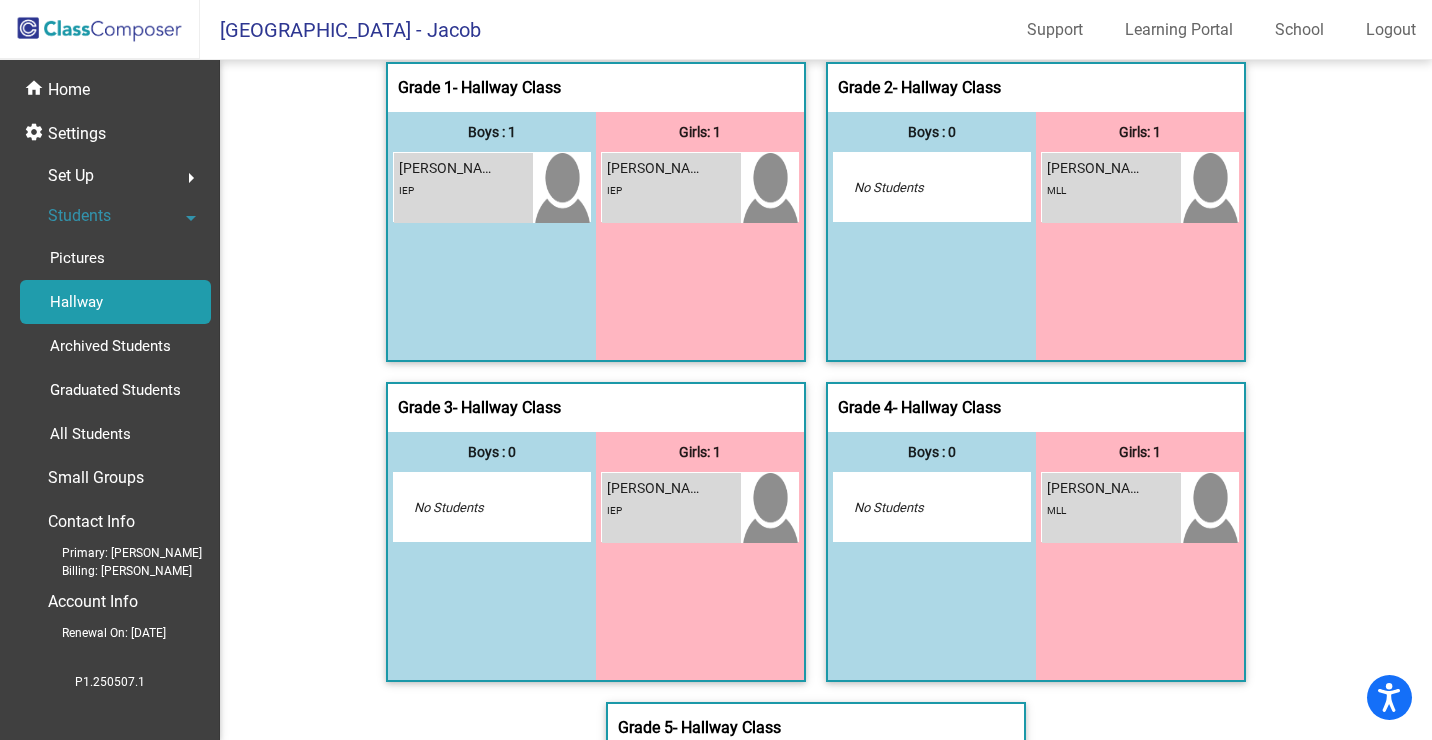click on "IEP" at bounding box center [671, 189] 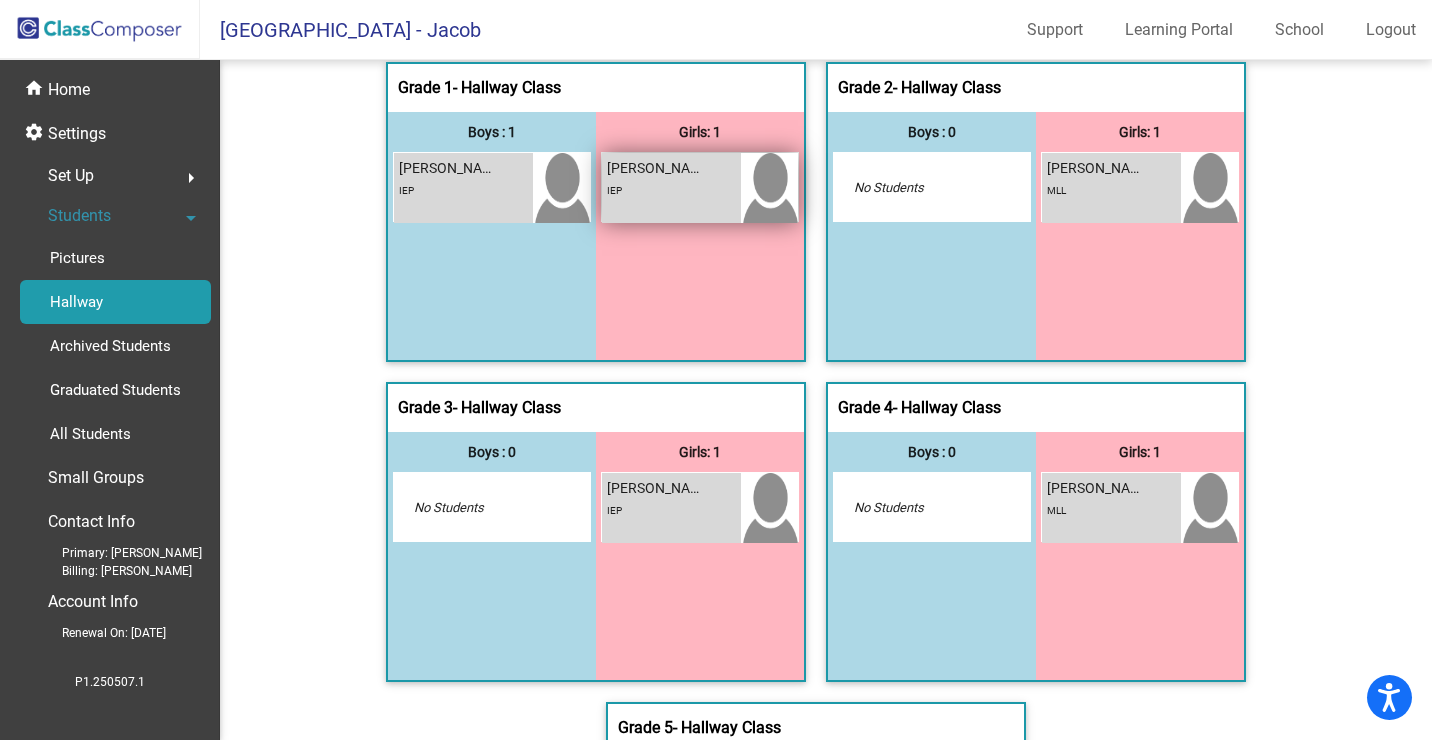 click on "[PERSON_NAME] lock do_not_disturb_alt IEP" at bounding box center (671, 188) 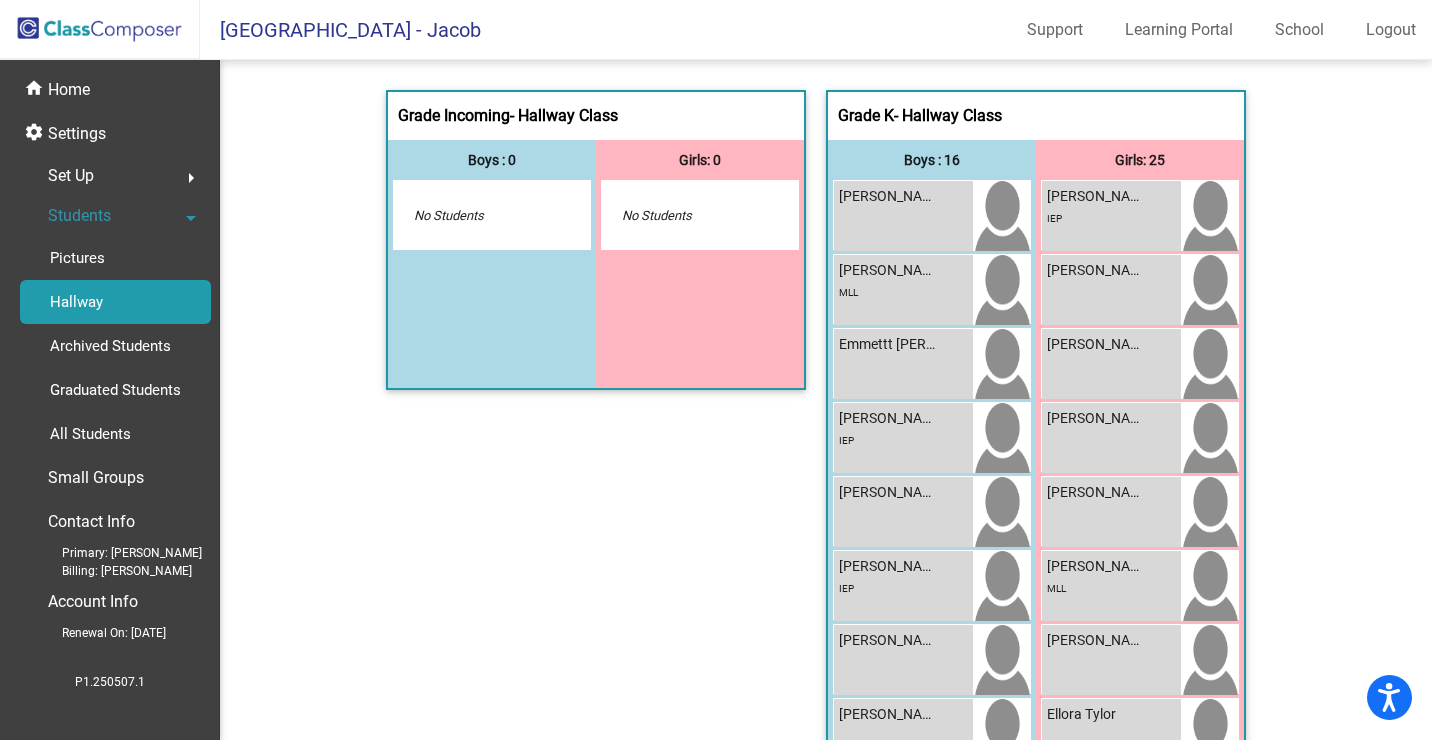 scroll, scrollTop: 100, scrollLeft: 0, axis: vertical 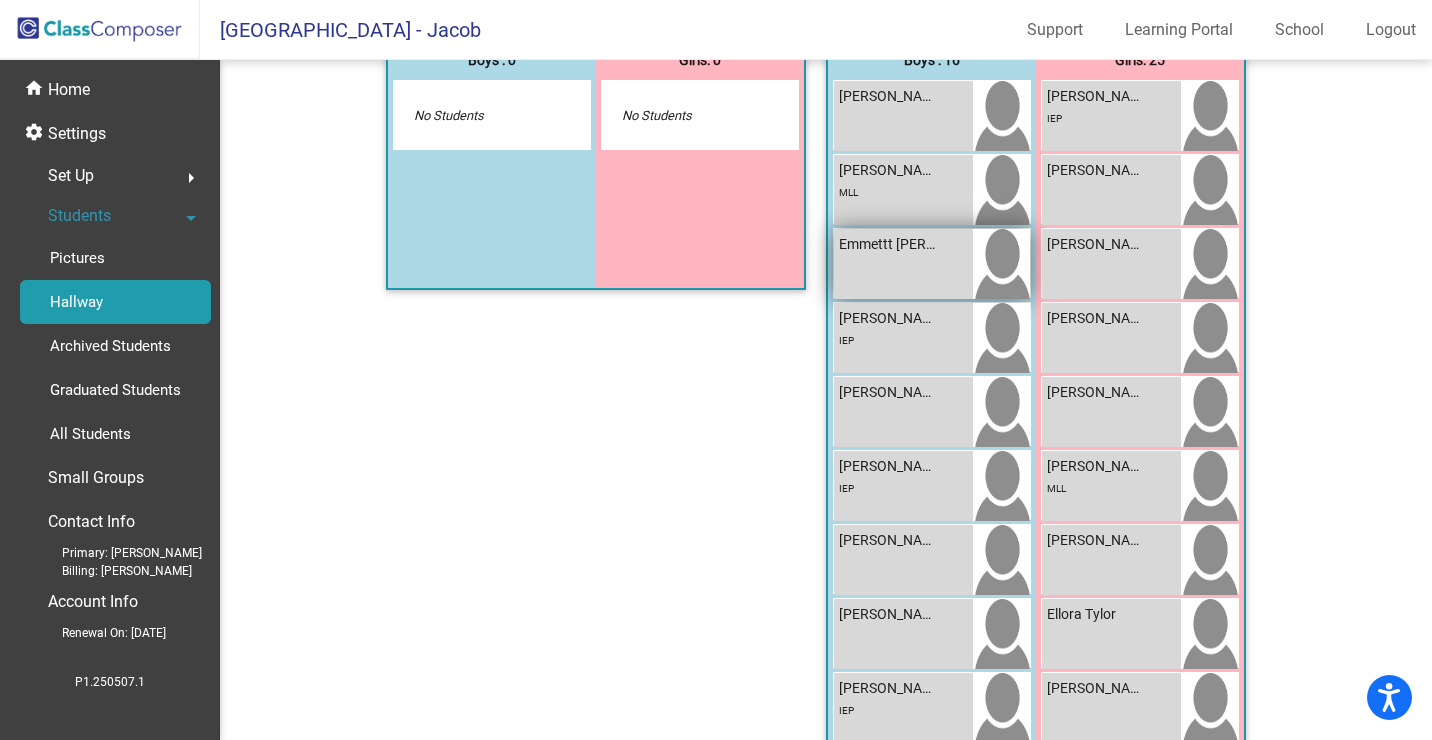 click on "Emmettt [PERSON_NAME] lock do_not_disturb_alt" at bounding box center (903, 264) 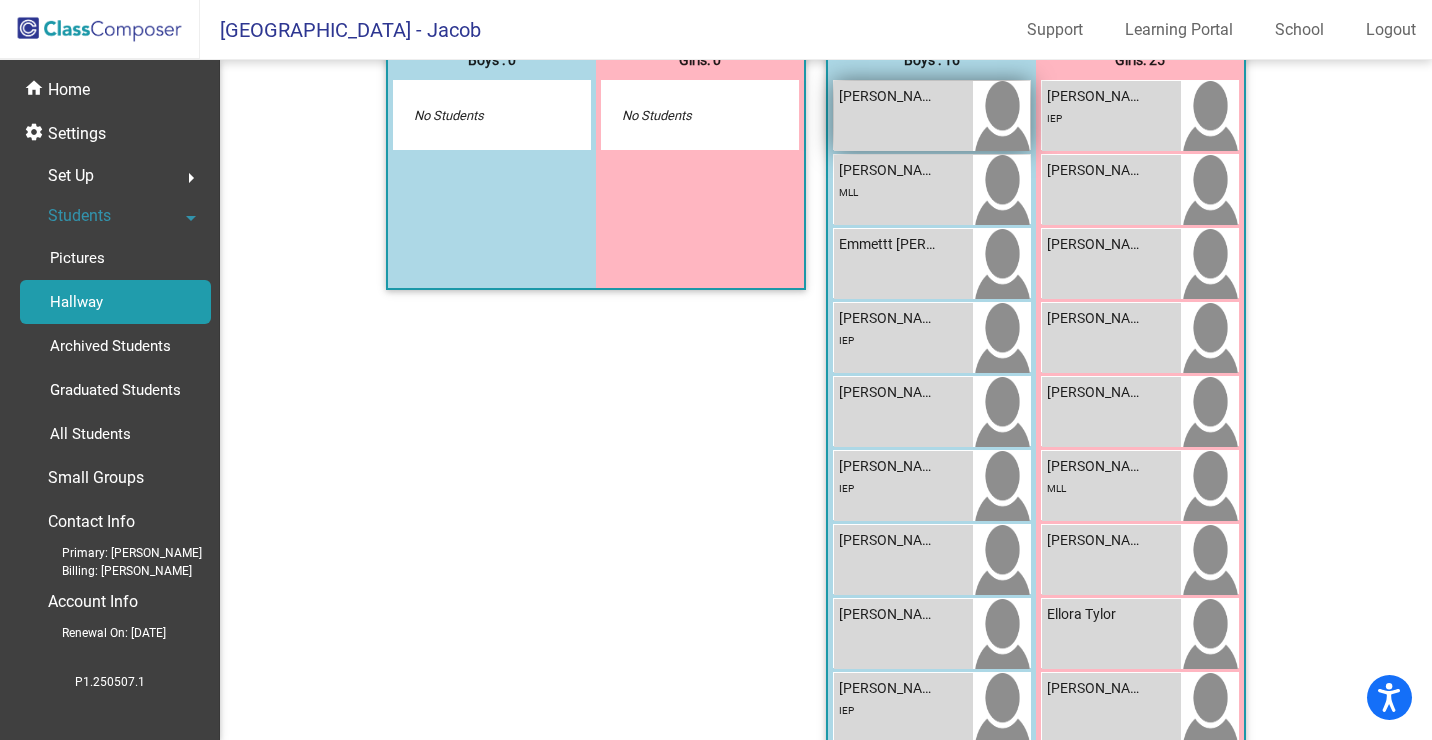 scroll, scrollTop: 0, scrollLeft: 0, axis: both 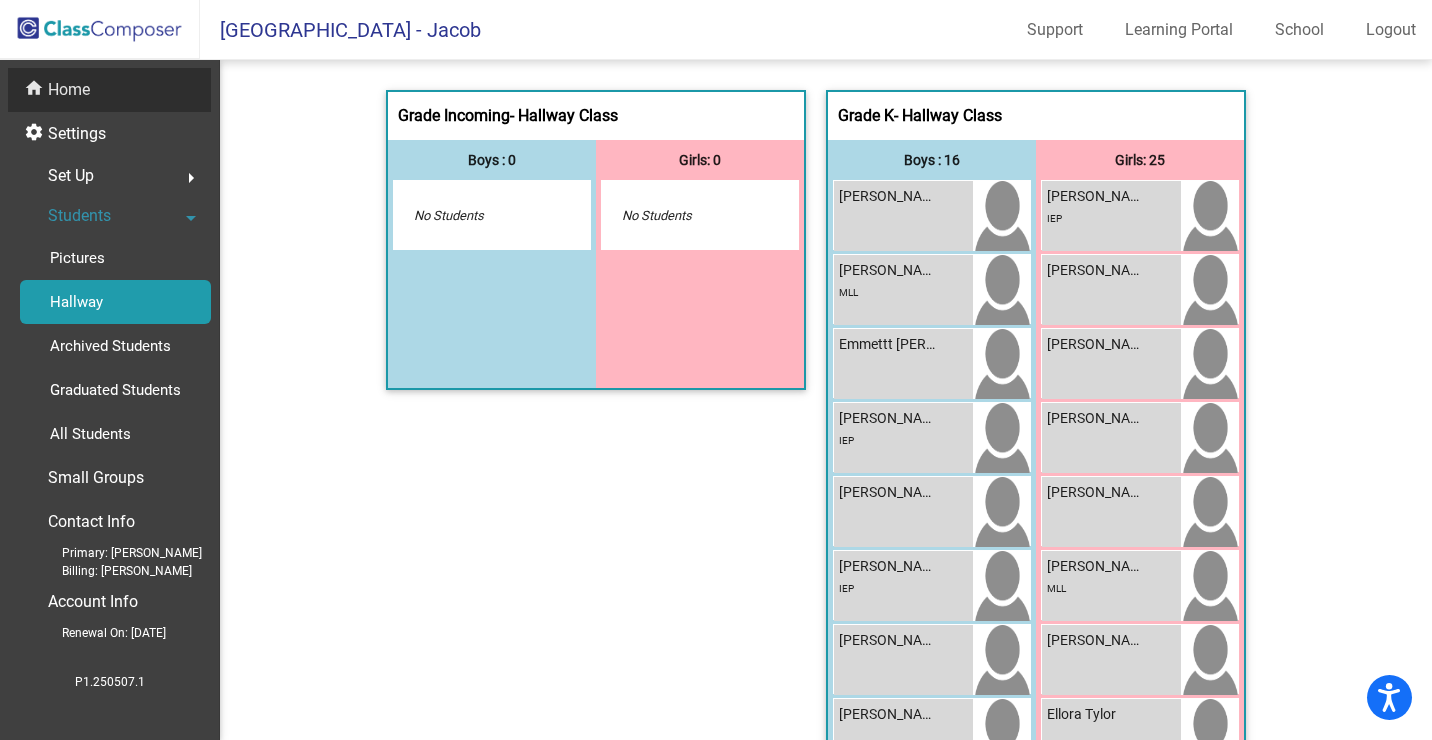 click on "Home" 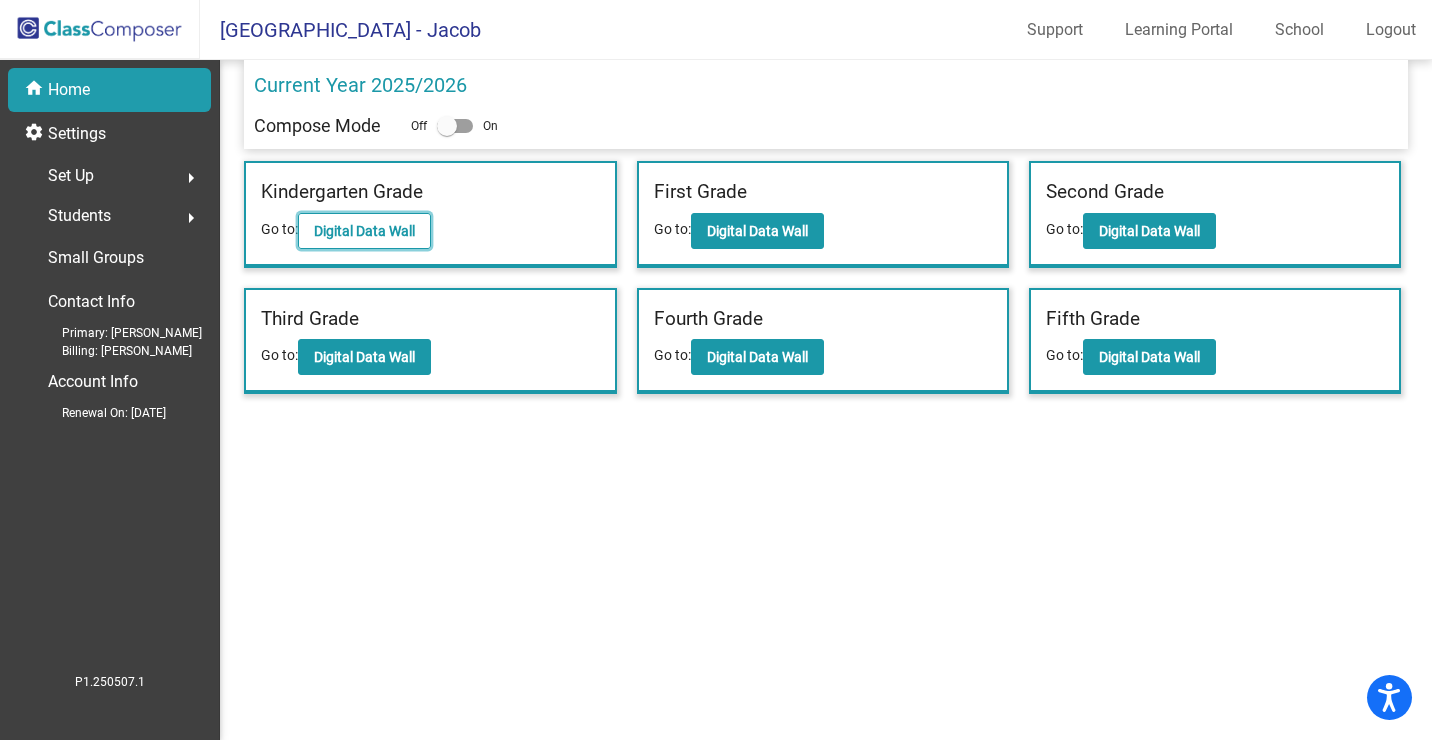 click on "Digital Data Wall" 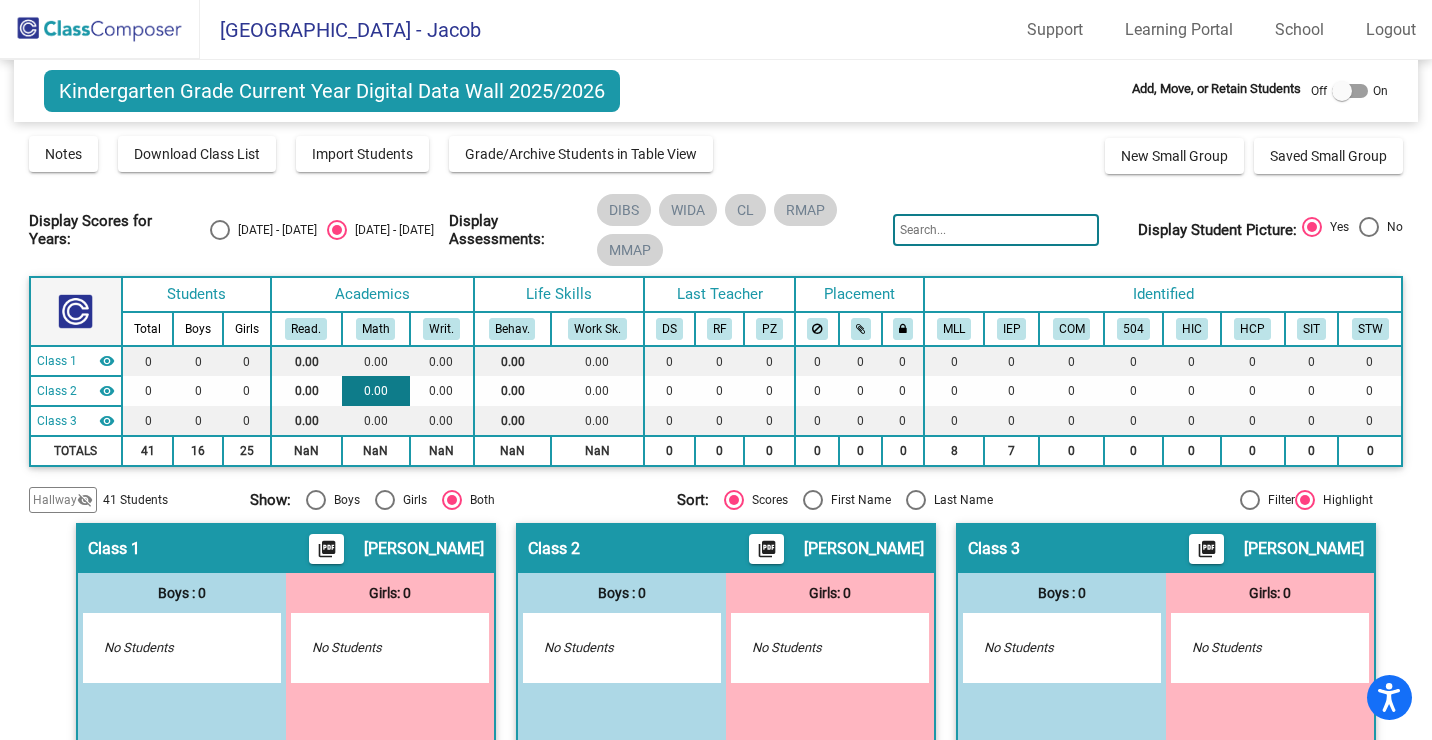 scroll, scrollTop: 103, scrollLeft: 0, axis: vertical 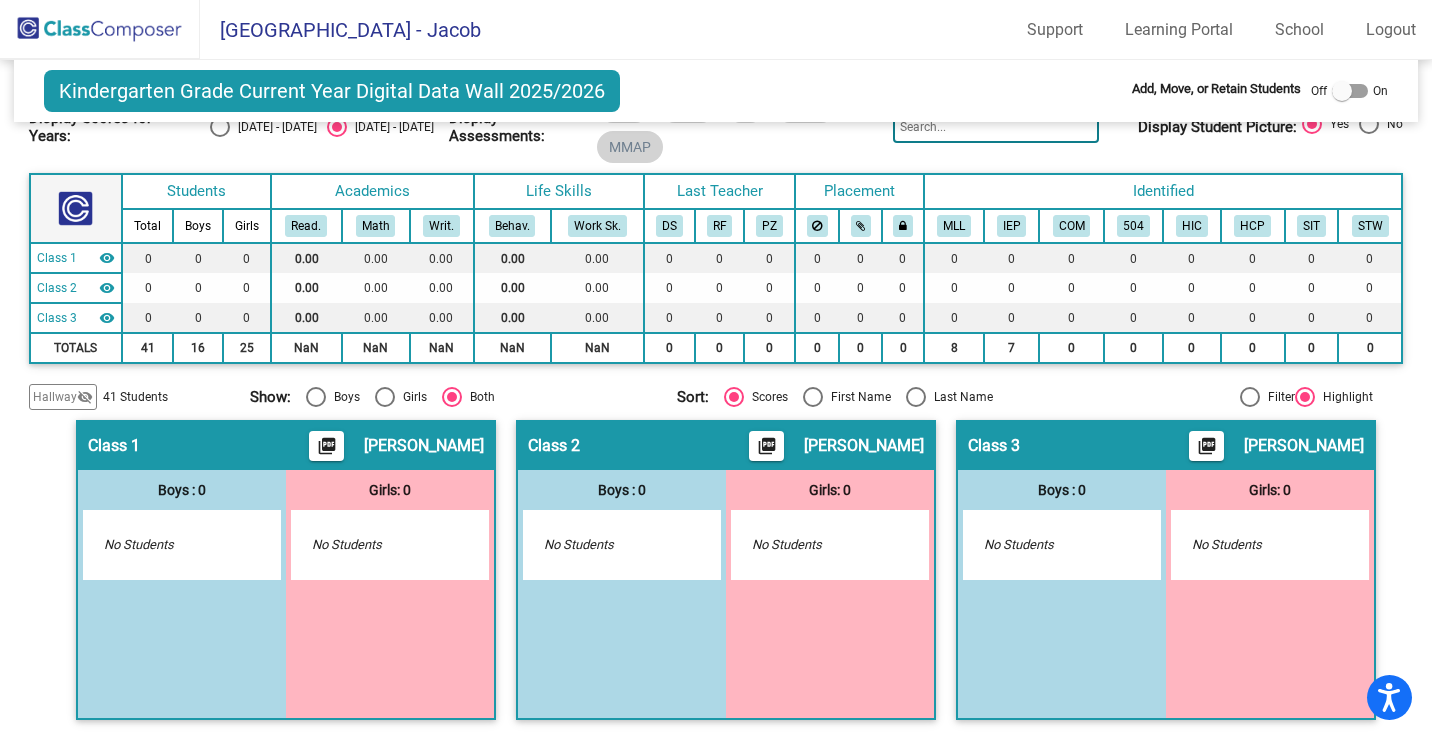 click on "No Students" at bounding box center [1062, 545] 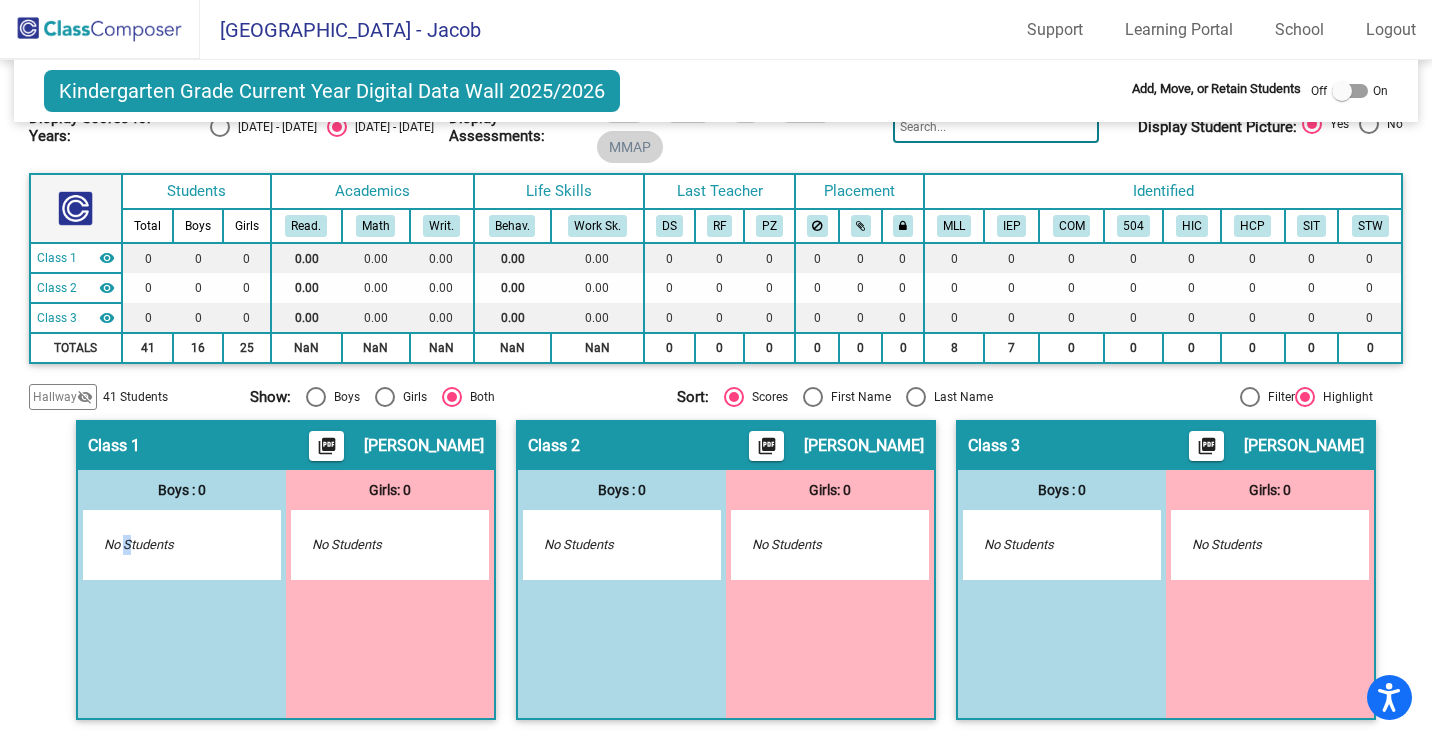 click on "Boys : 0    No Students" at bounding box center [0, 0] 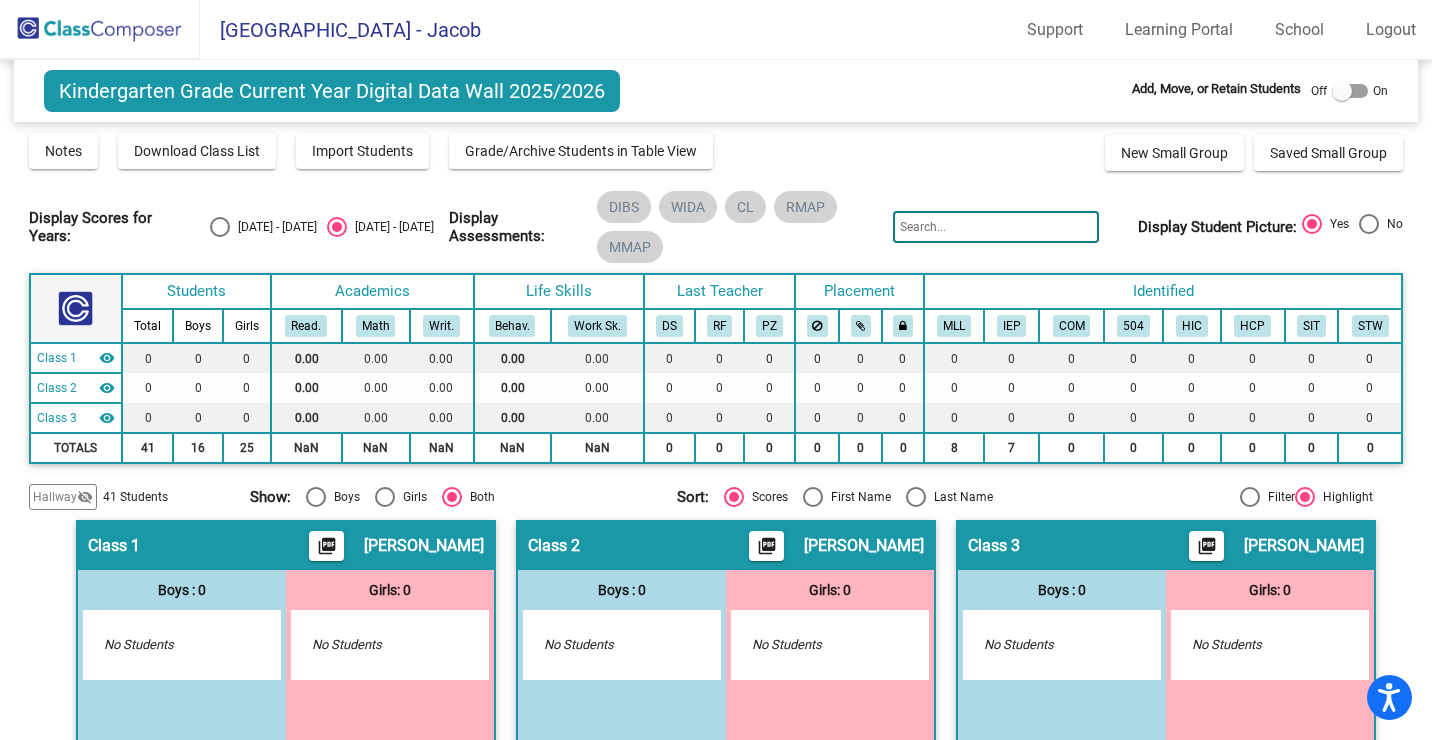 click on "Girls: 0" at bounding box center (0, 0) 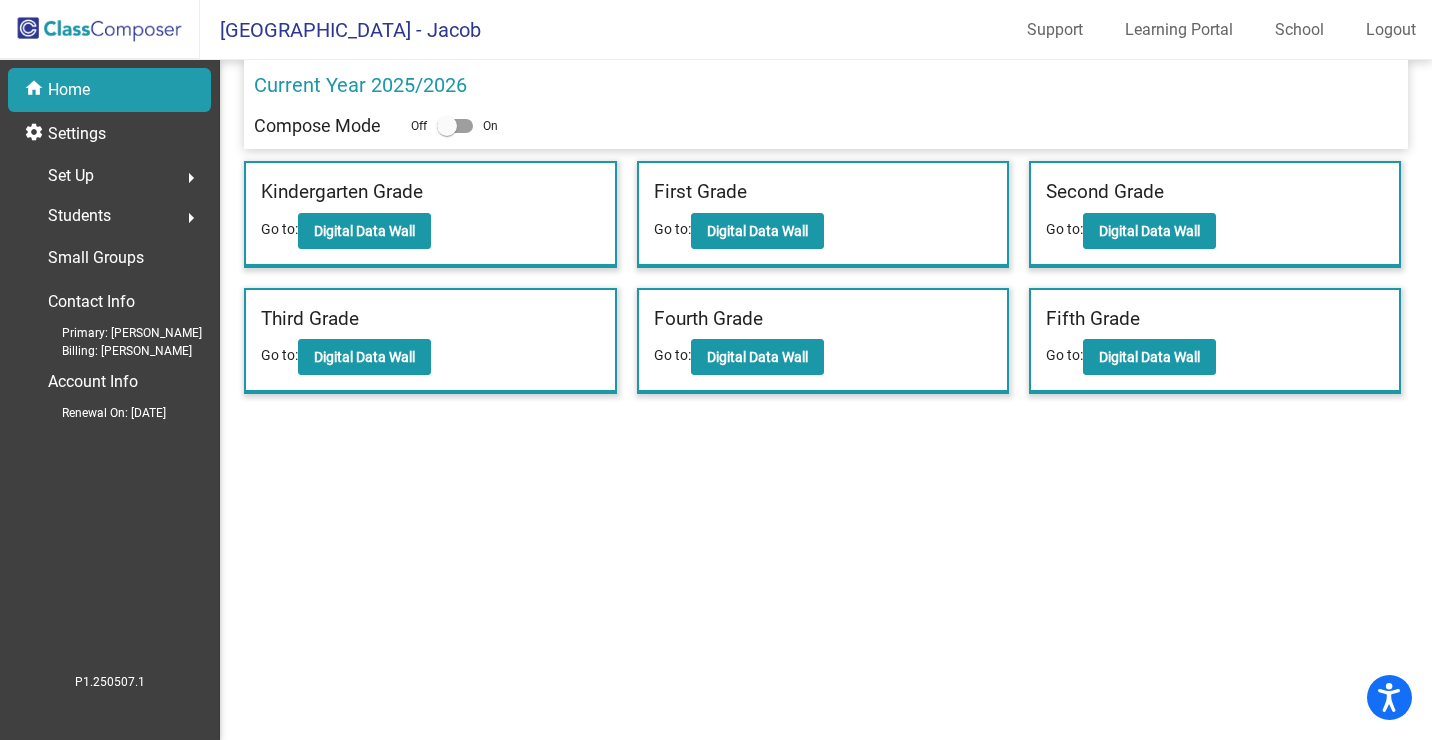 click on "Students  arrow_right" 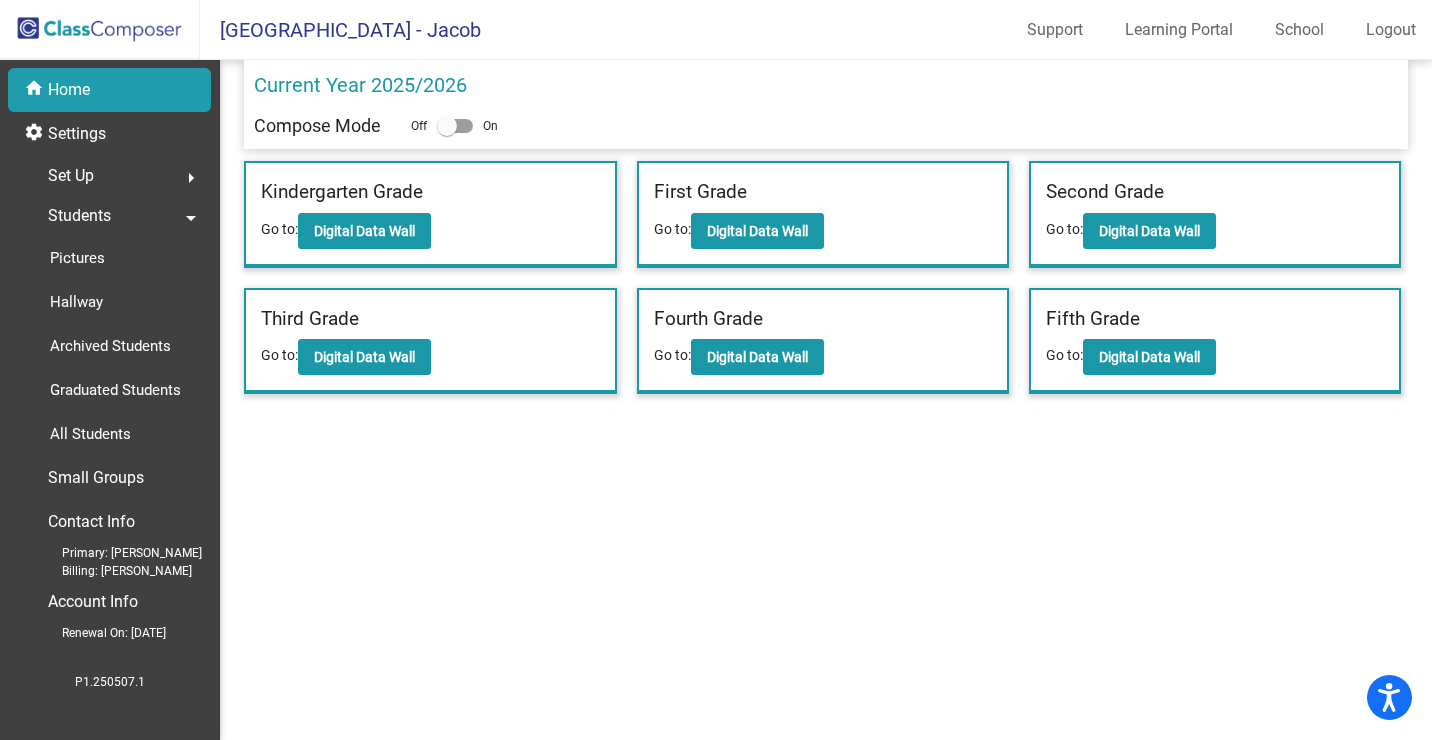 click on "Set Up  arrow_right" 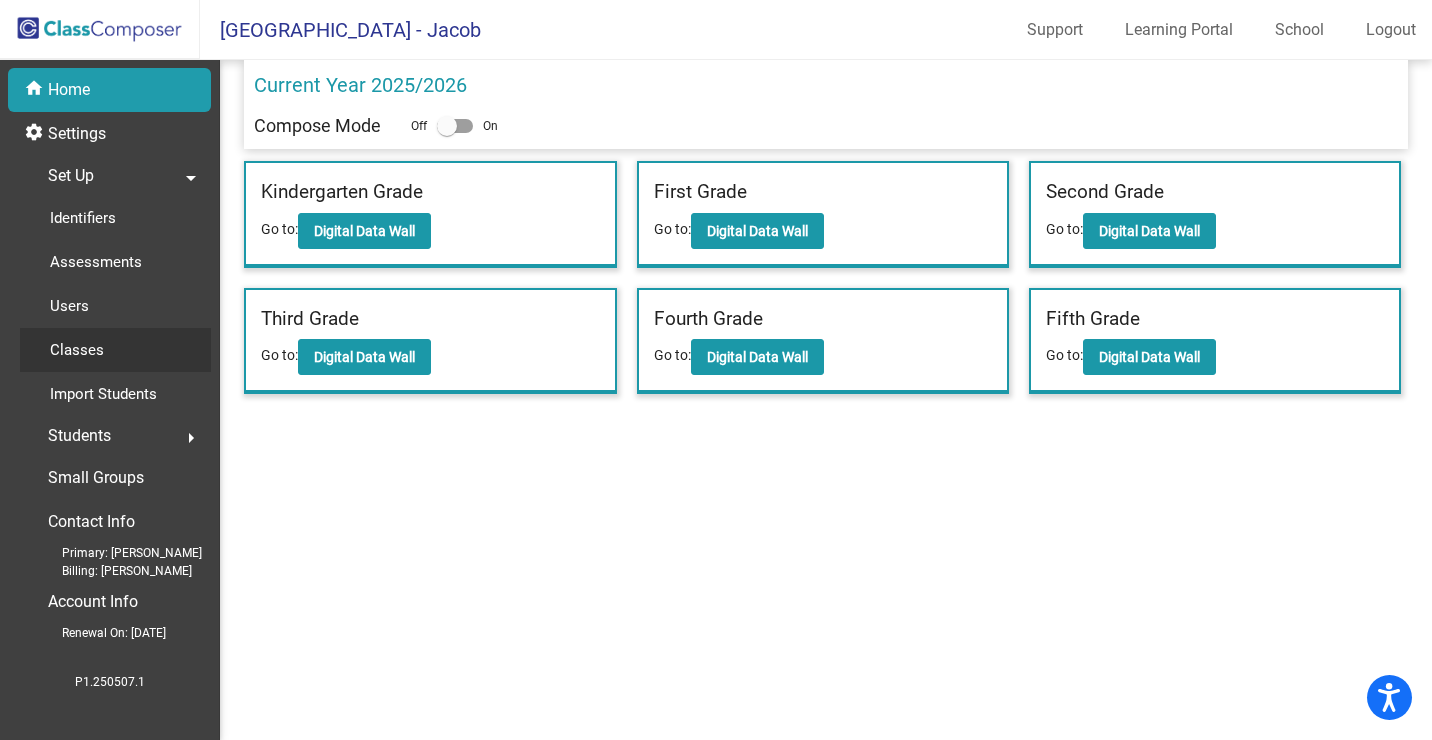 click on "Classes" 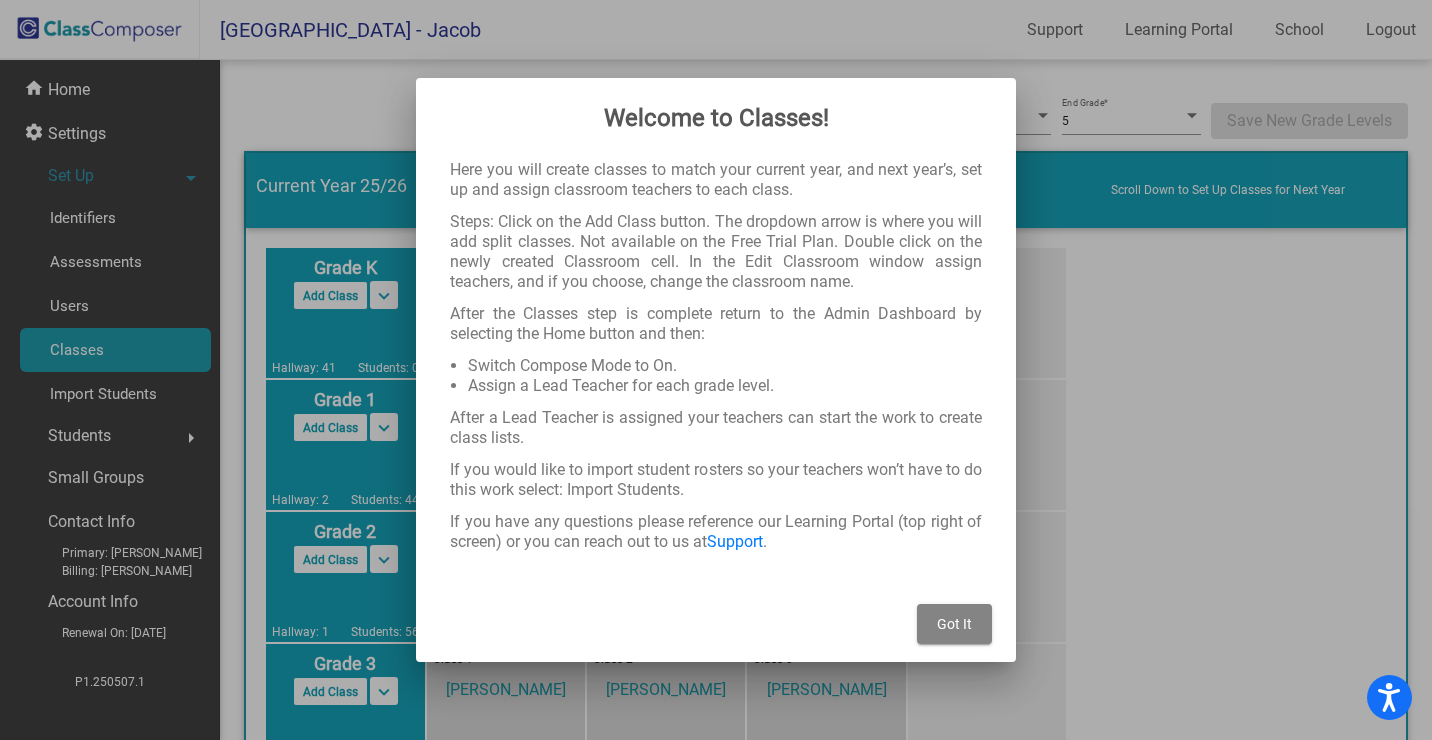 click on "Got It" at bounding box center [954, 624] 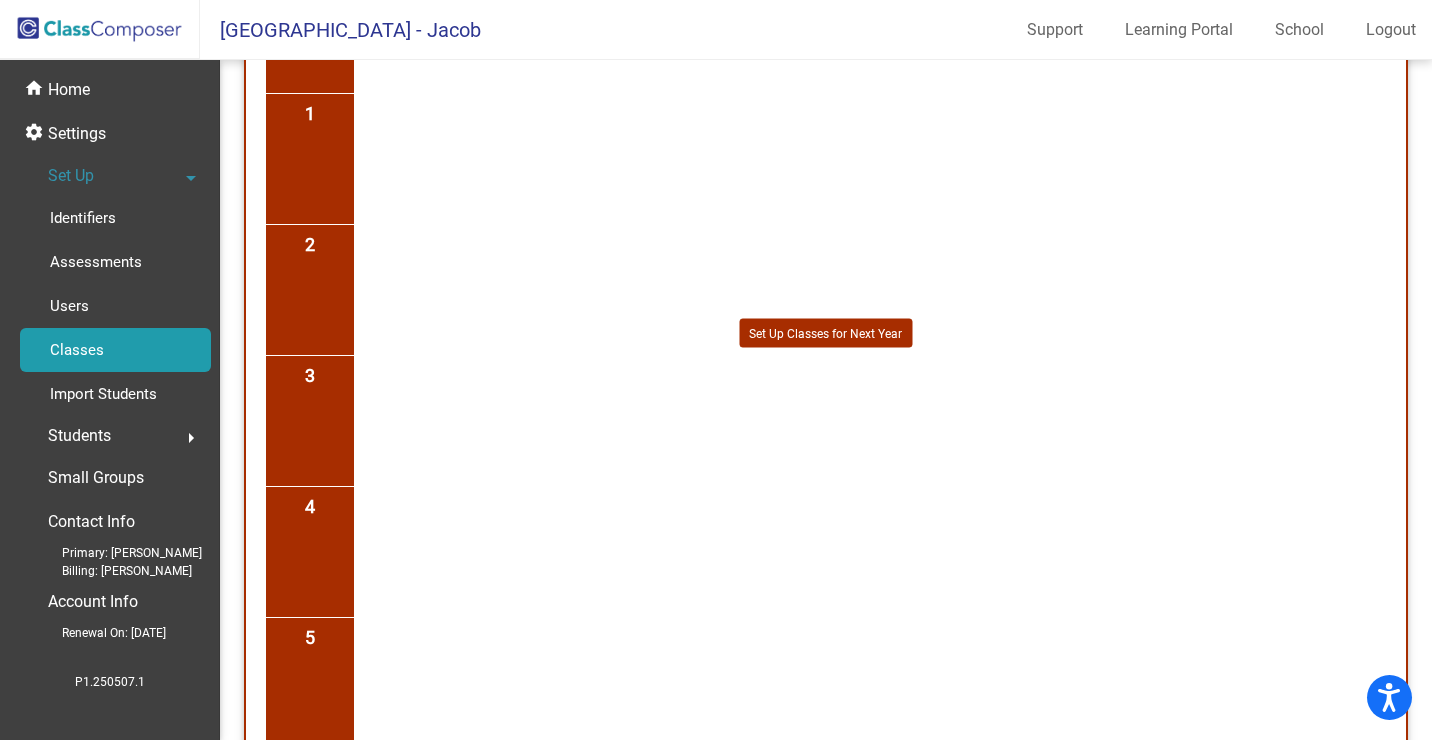 scroll, scrollTop: 1266, scrollLeft: 0, axis: vertical 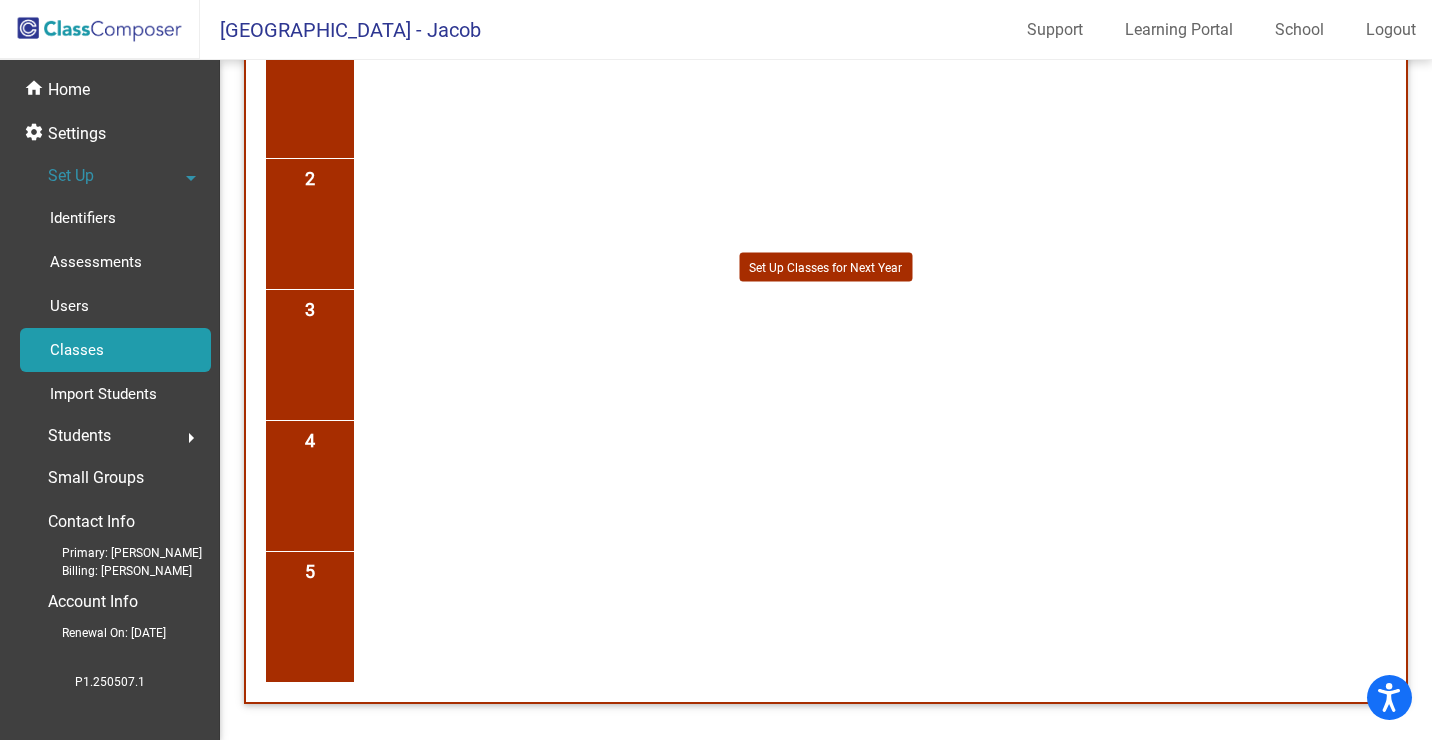 click on "Students" 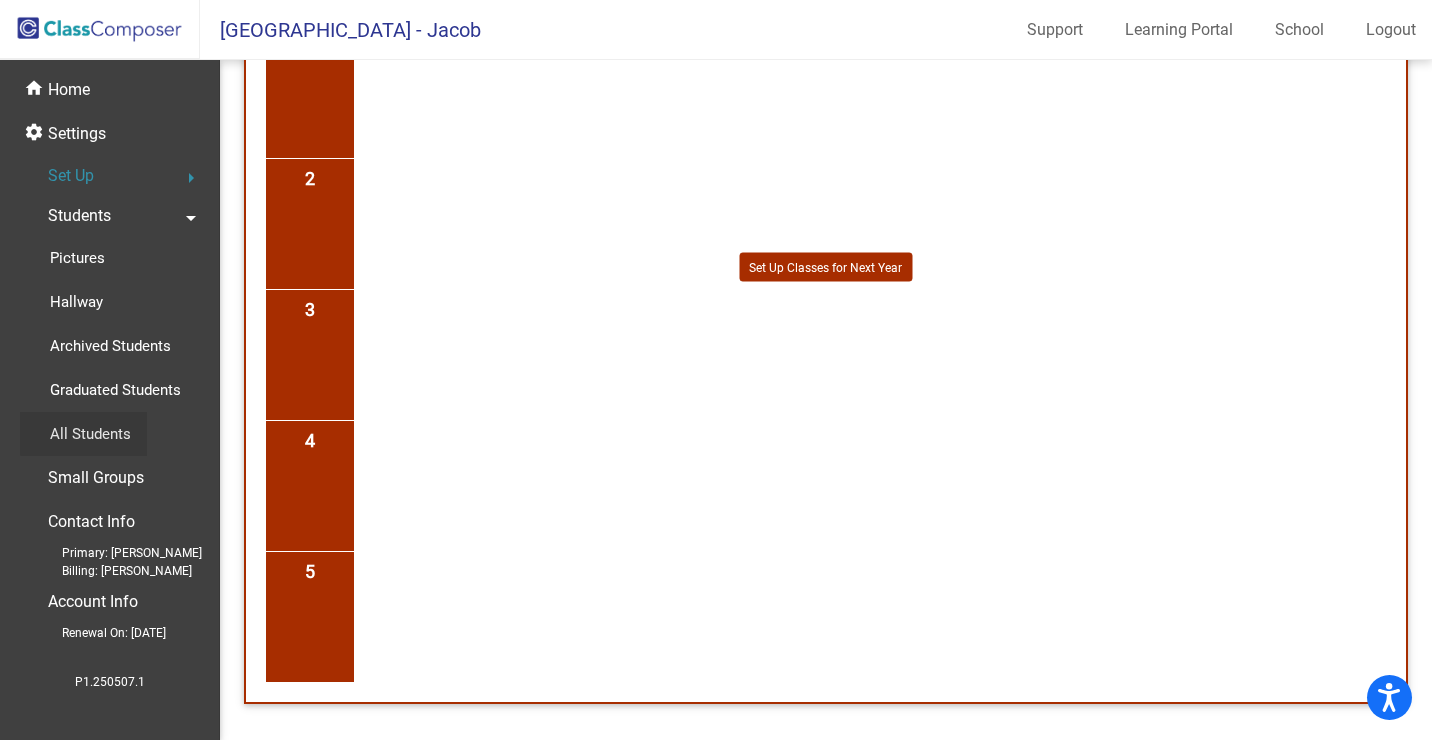 click on "All Students" 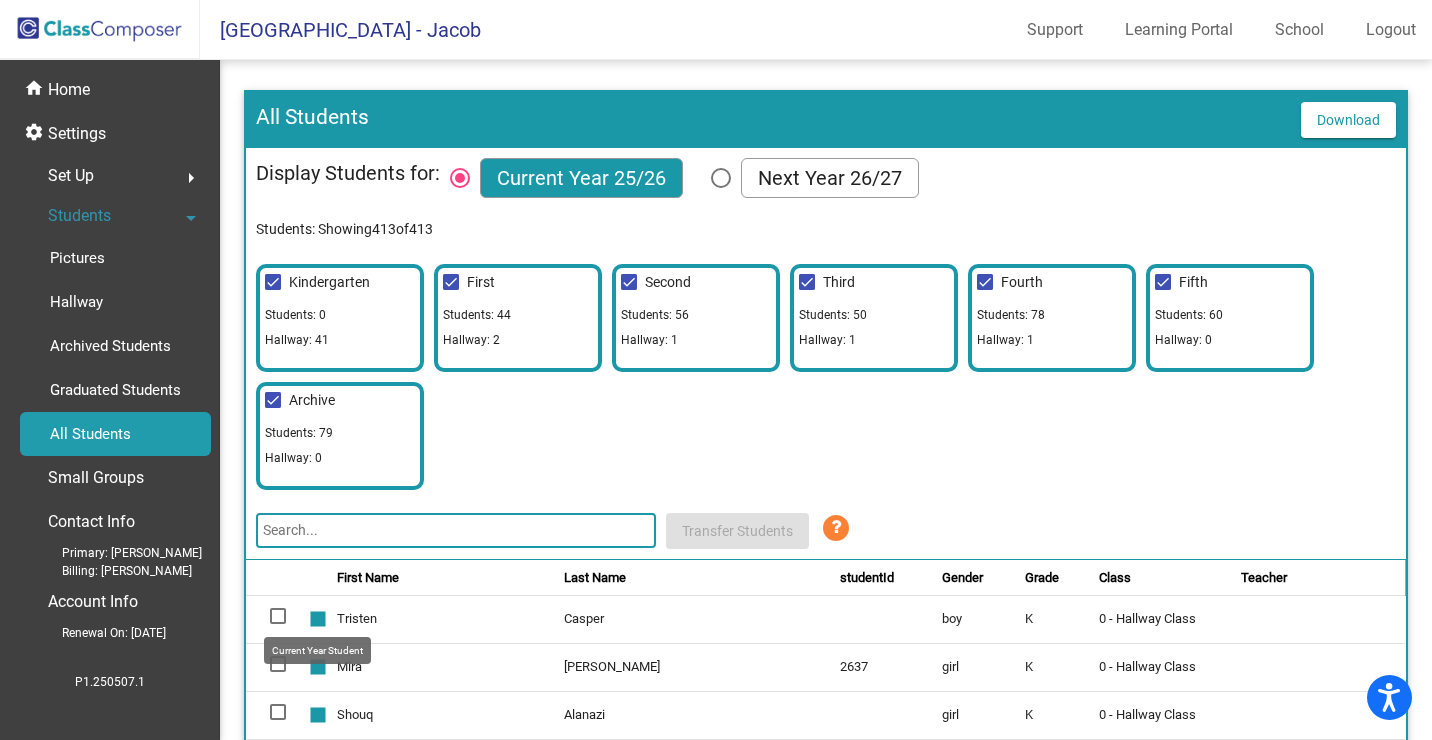 click on "stop" 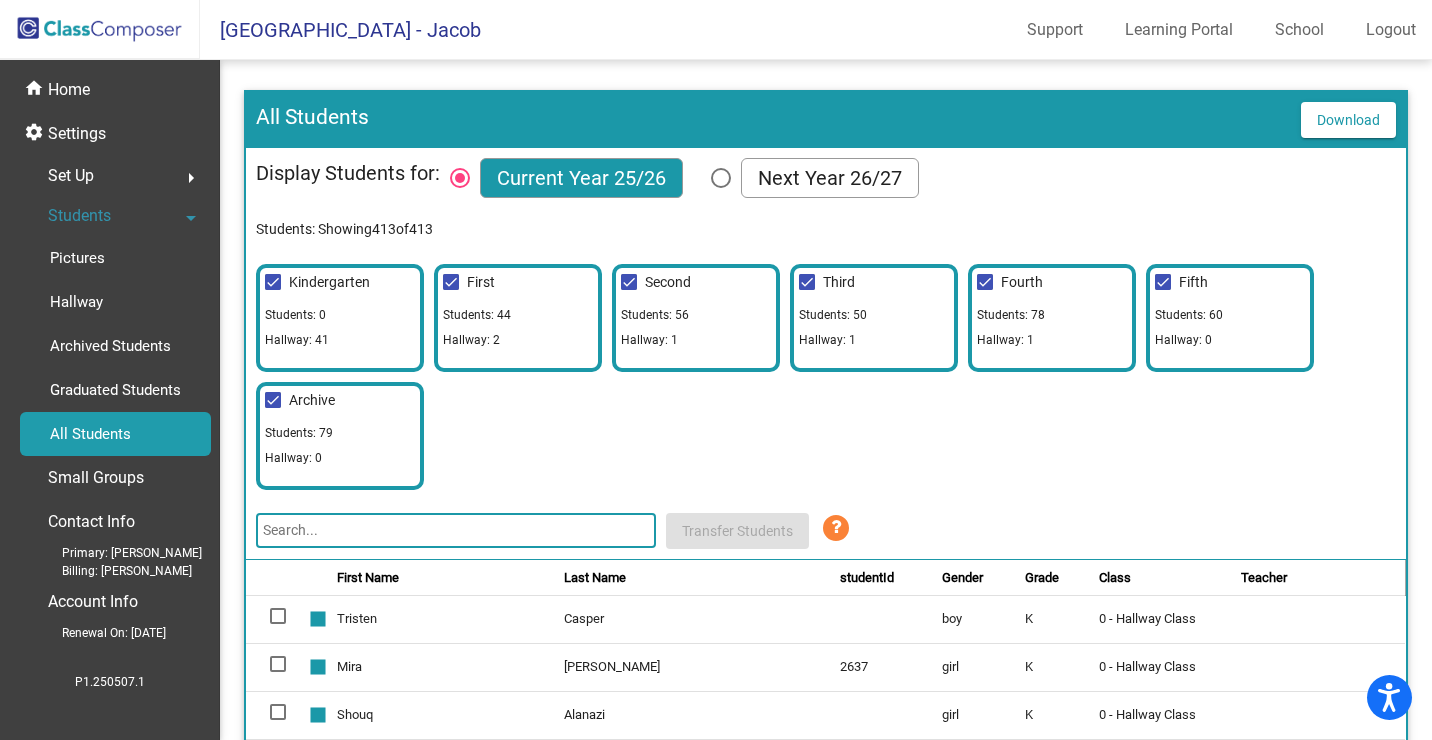 click on "Casper" 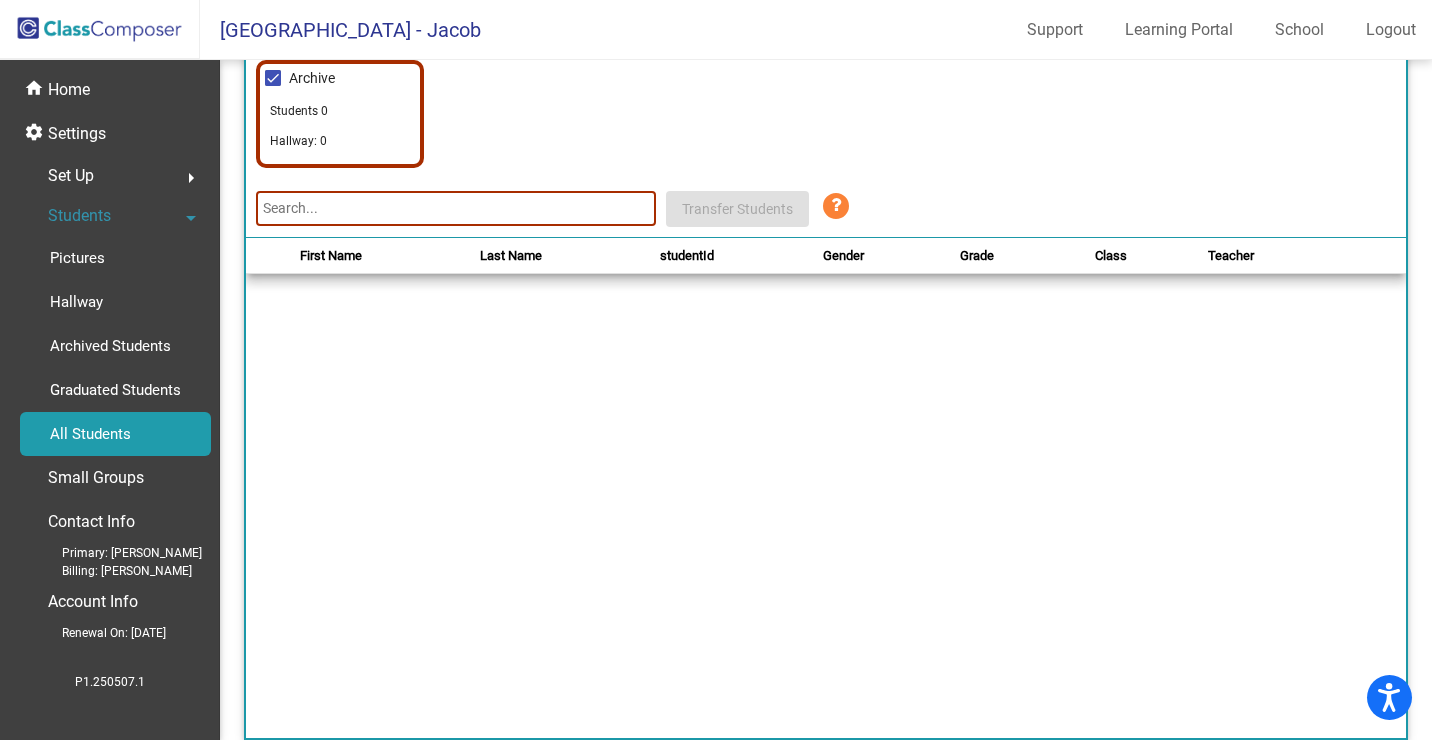 scroll, scrollTop: 0, scrollLeft: 0, axis: both 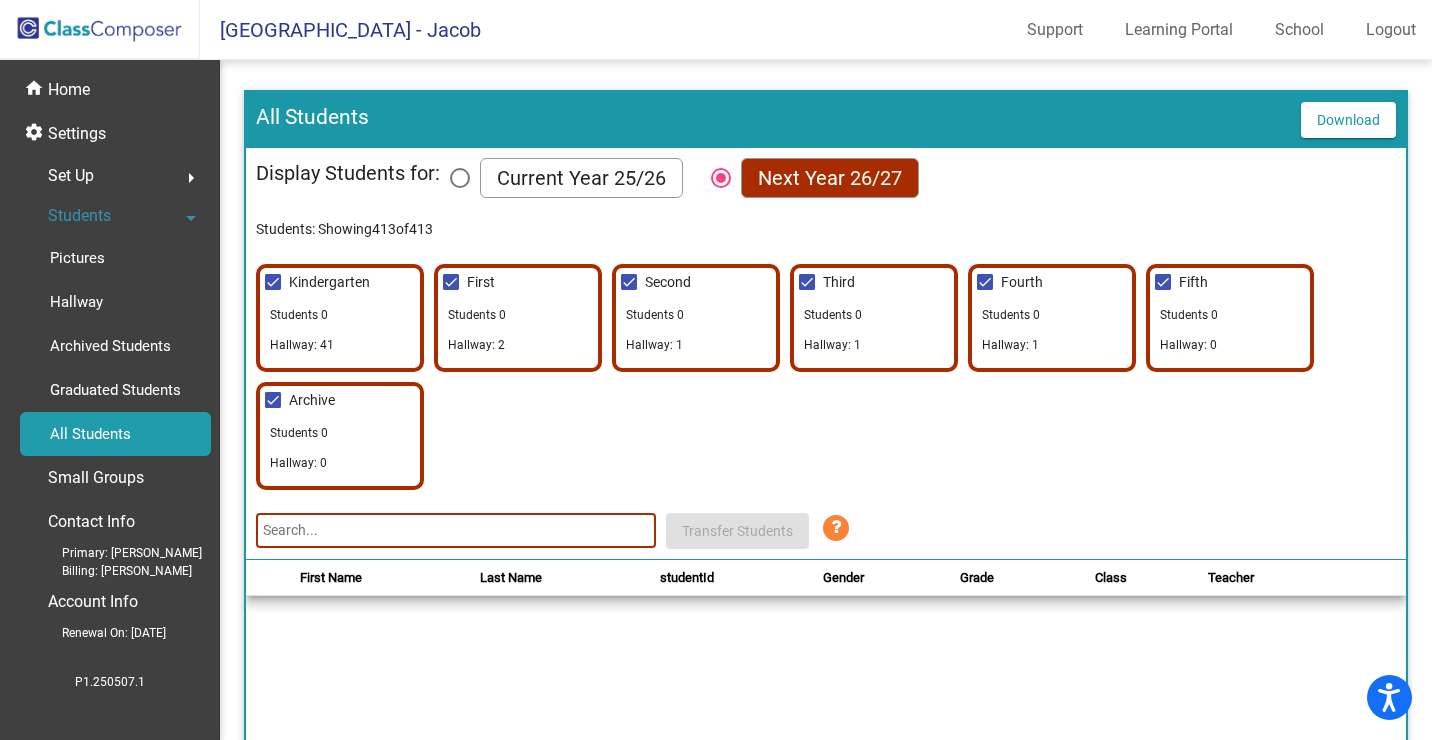 click at bounding box center (460, 178) 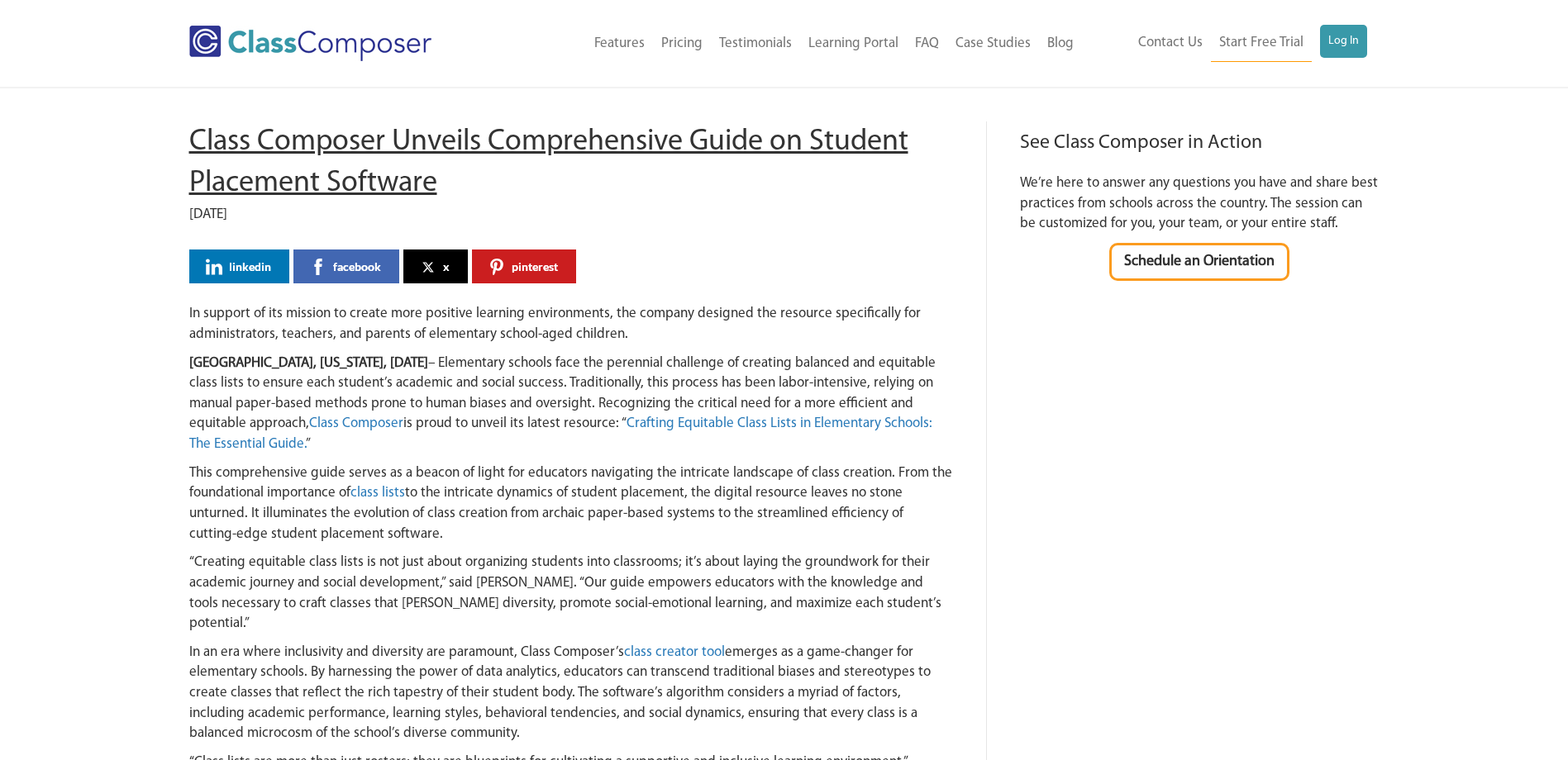 scroll, scrollTop: 0, scrollLeft: 0, axis: both 